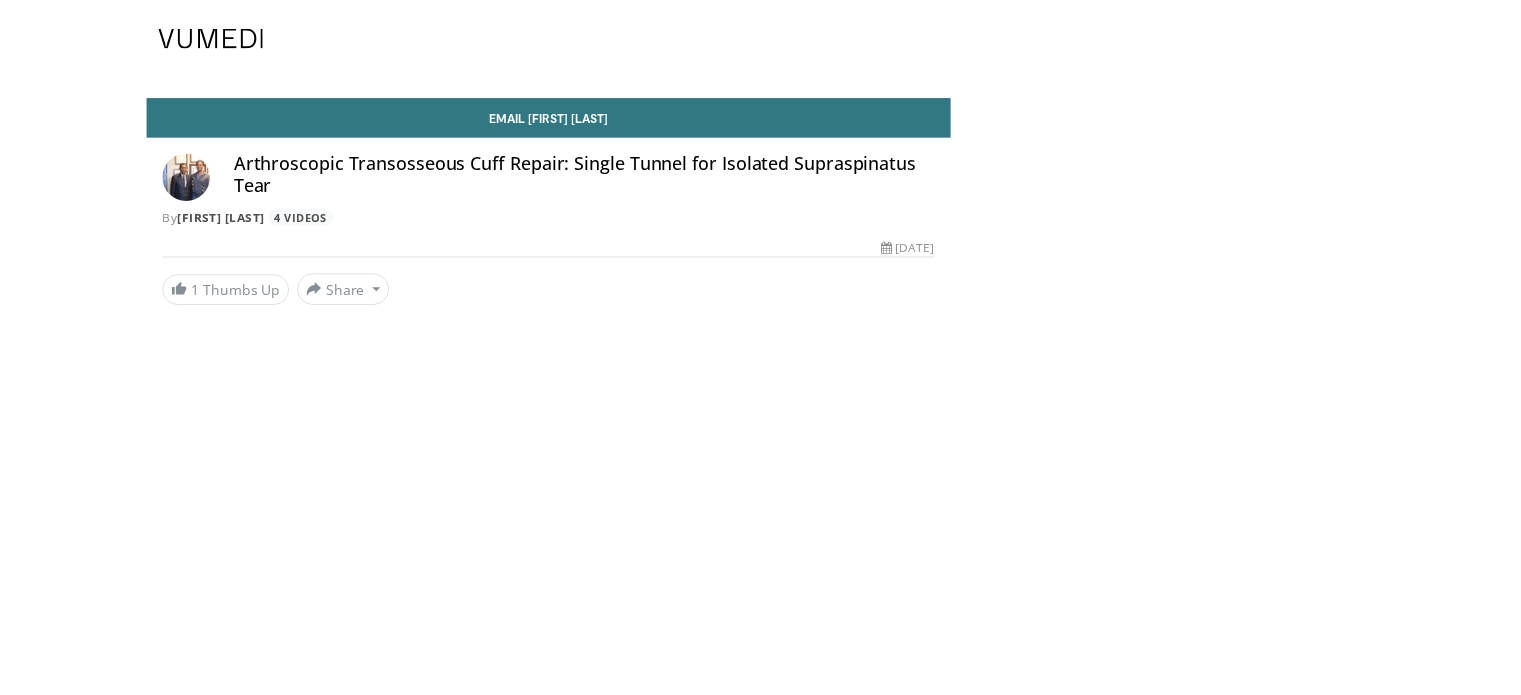scroll, scrollTop: 0, scrollLeft: 0, axis: both 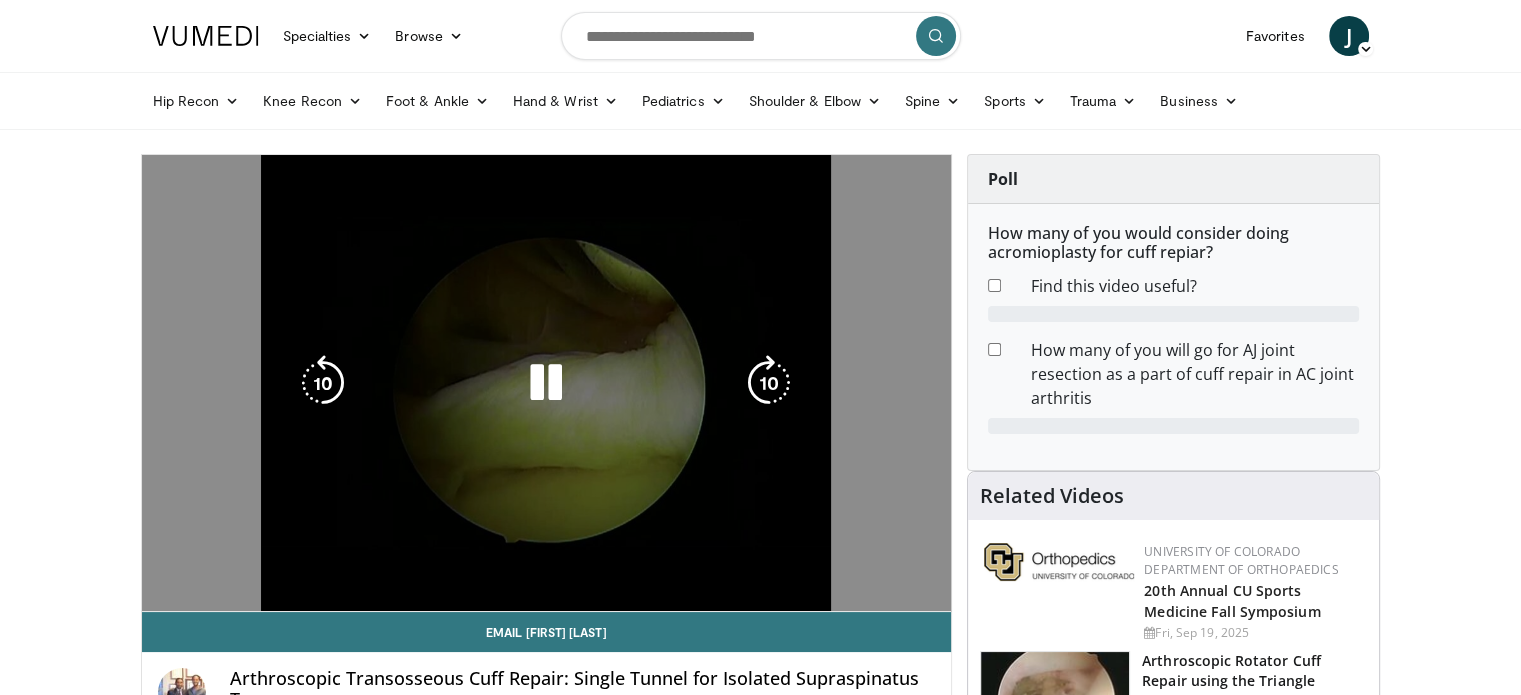 click on "10 seconds
Tap to unmute" at bounding box center [547, 383] 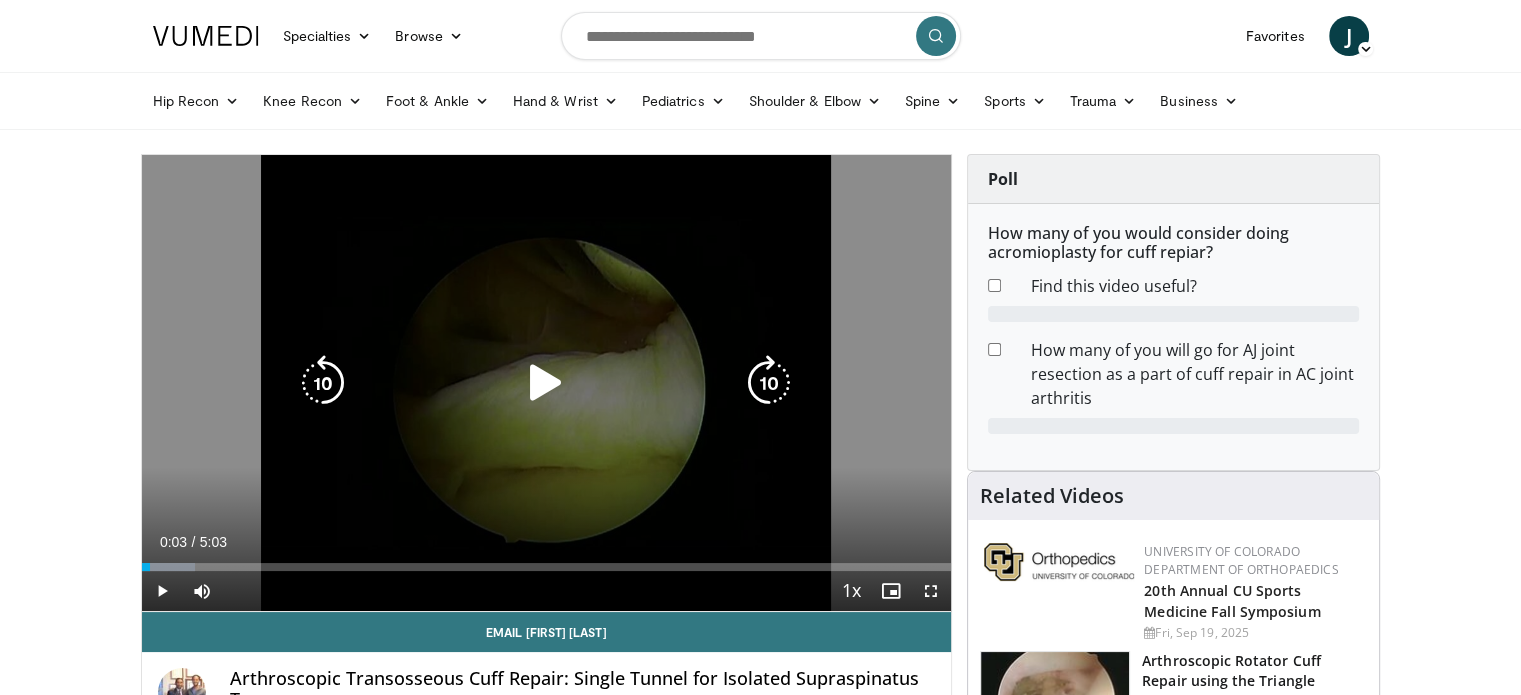 click on "10 seconds
Tap to unmute" at bounding box center (547, 383) 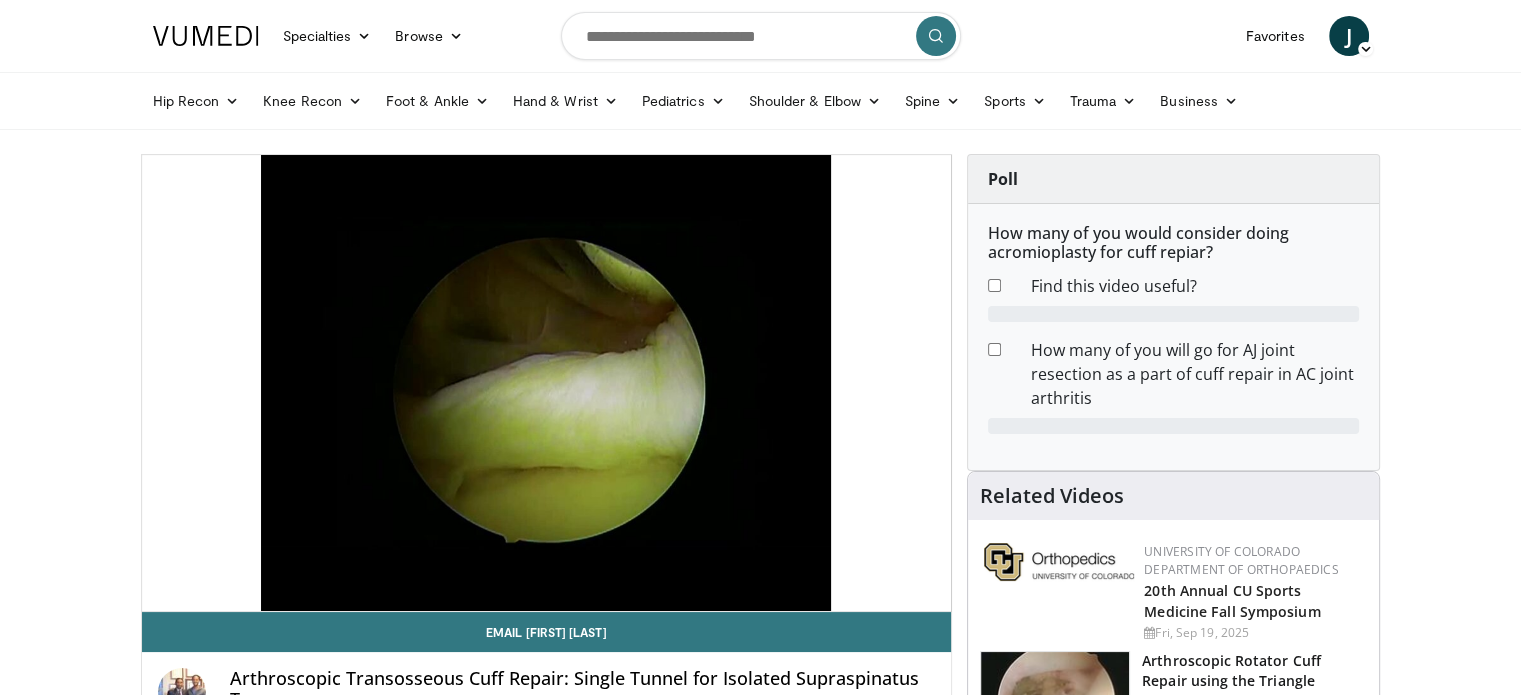 click on "10 seconds
Tap to unmute" at bounding box center (547, 383) 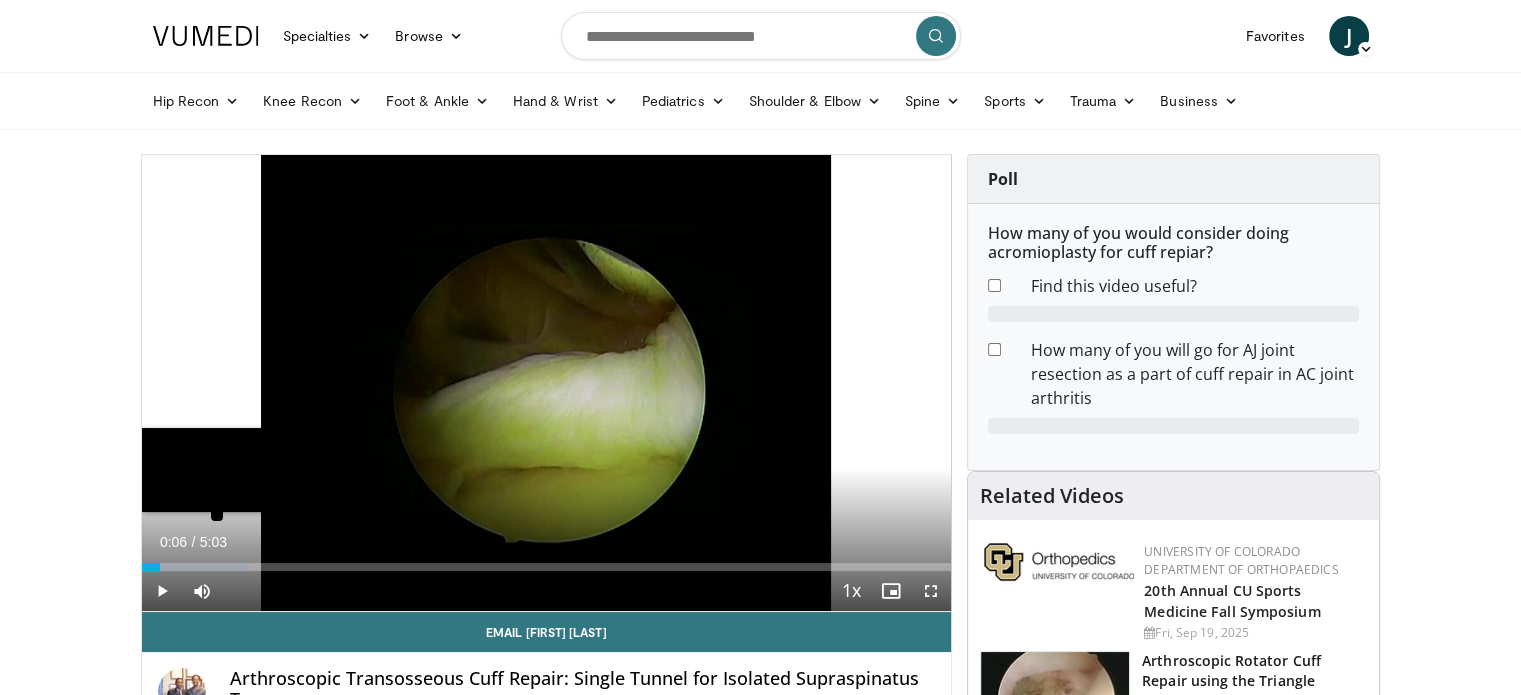 click on "0:06" at bounding box center (151, 567) 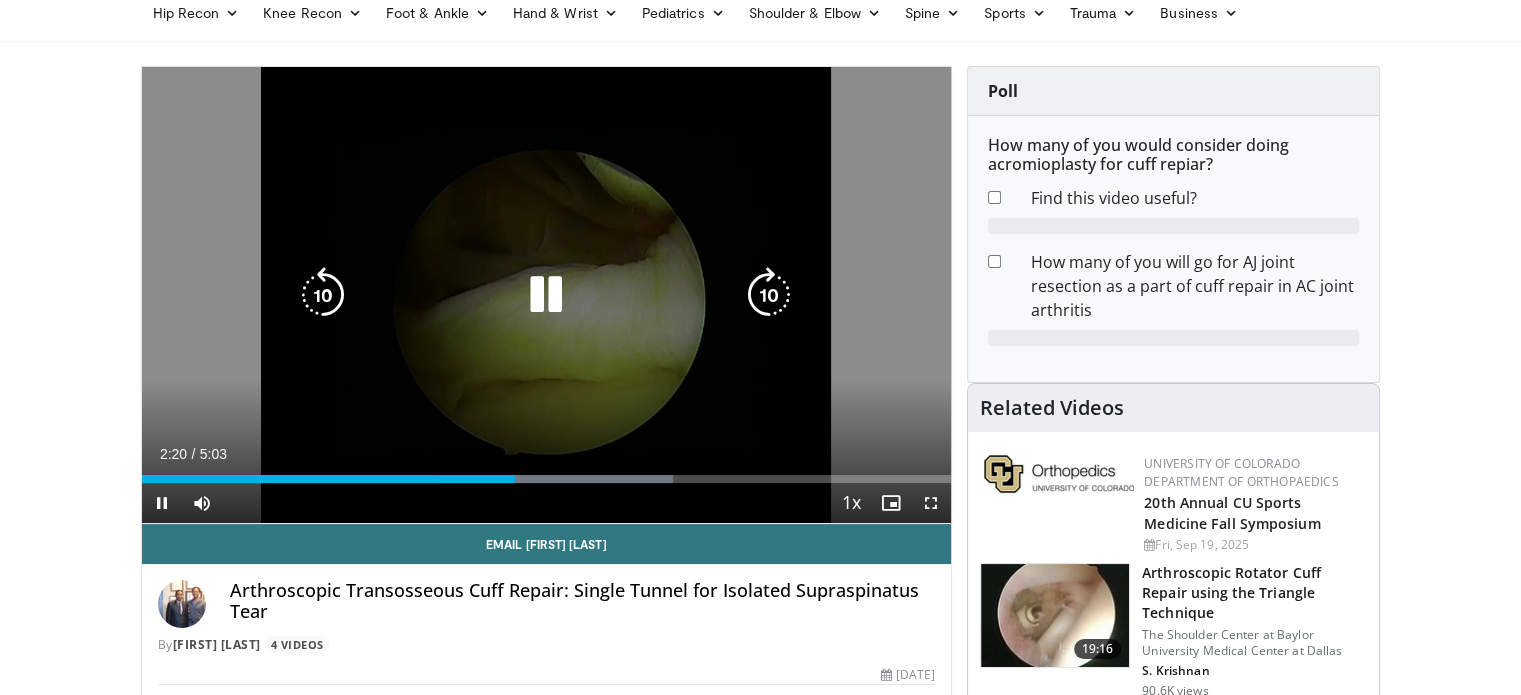 scroll, scrollTop: 0, scrollLeft: 0, axis: both 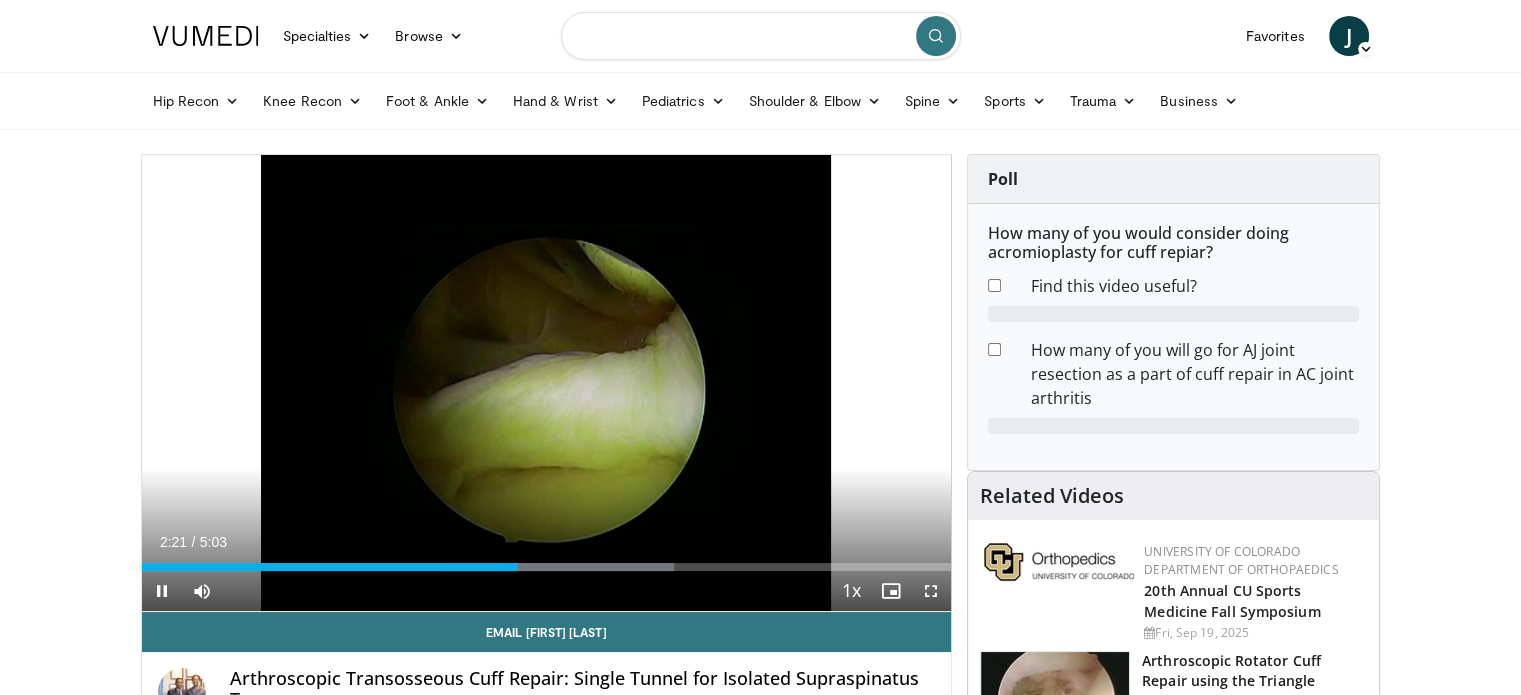 click at bounding box center (761, 36) 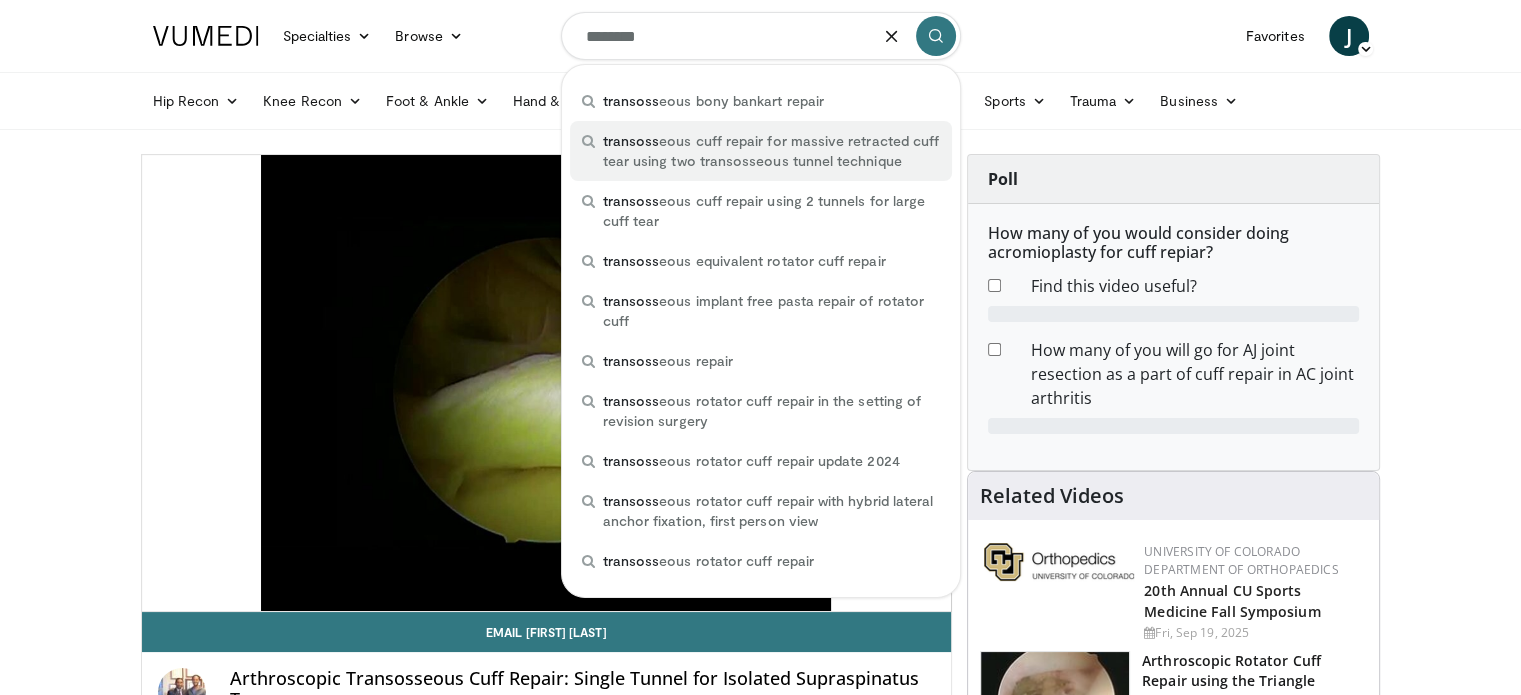 click on "transoss eous cuff repair for massive retracted cuff tear using two transosseous tunnel technique" at bounding box center (771, 151) 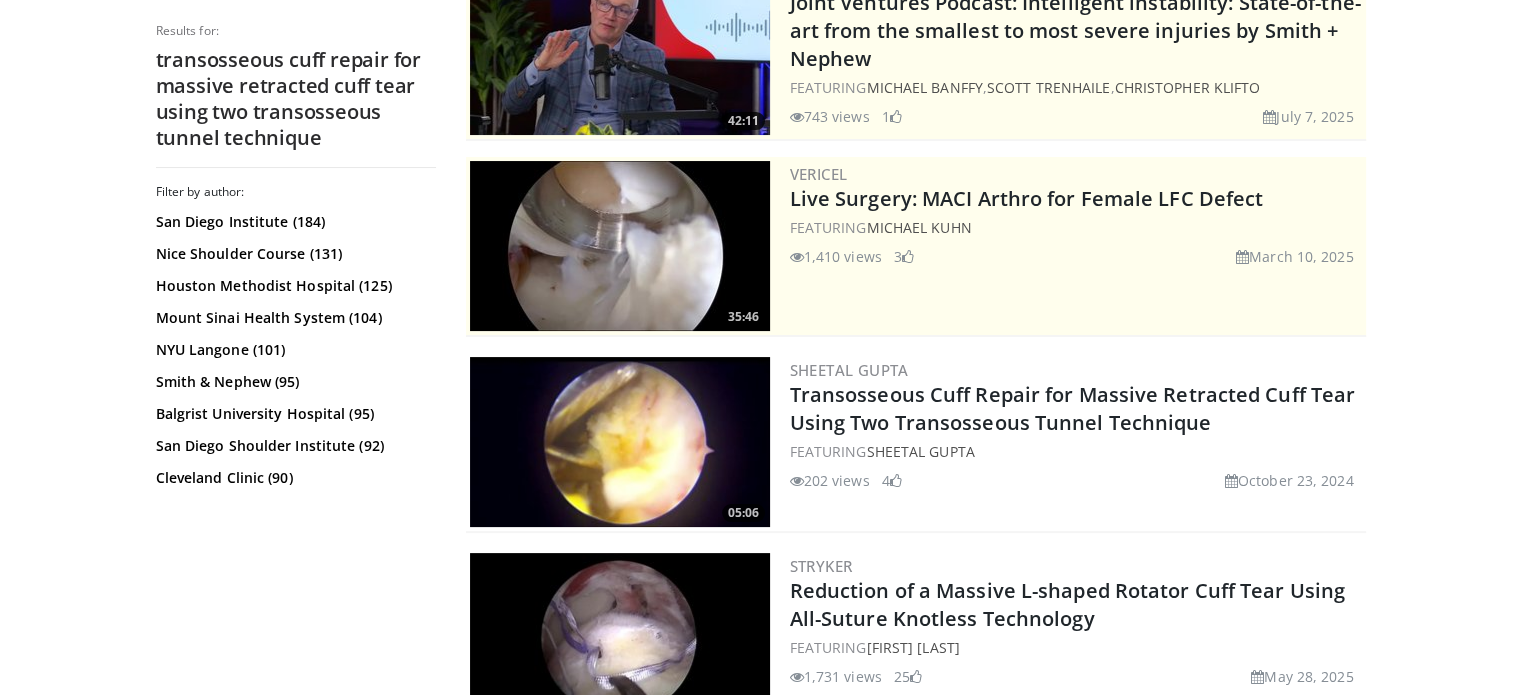 scroll, scrollTop: 263, scrollLeft: 0, axis: vertical 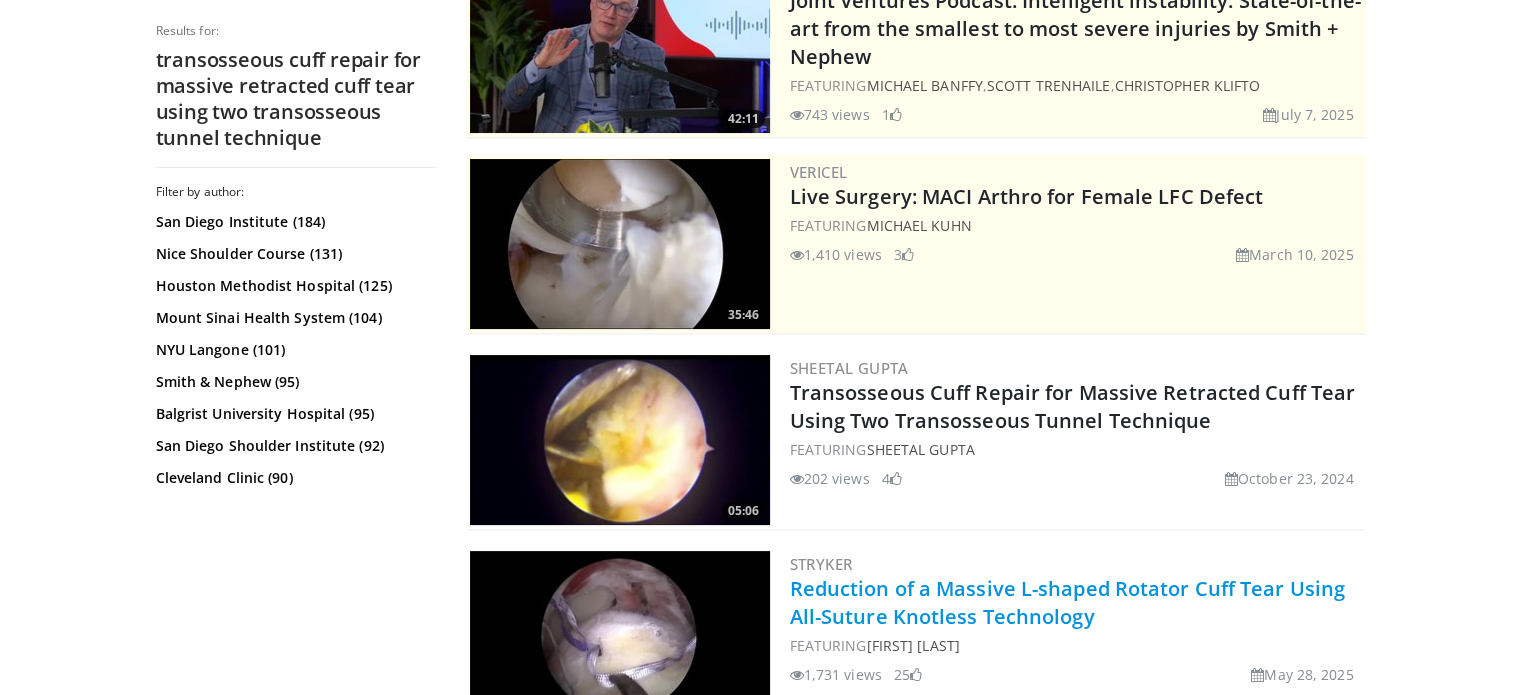 click on "Reduction of a Massive L-shaped Rotator Cuff Tear Using All-Suture Knotless Technology" at bounding box center (1068, 602) 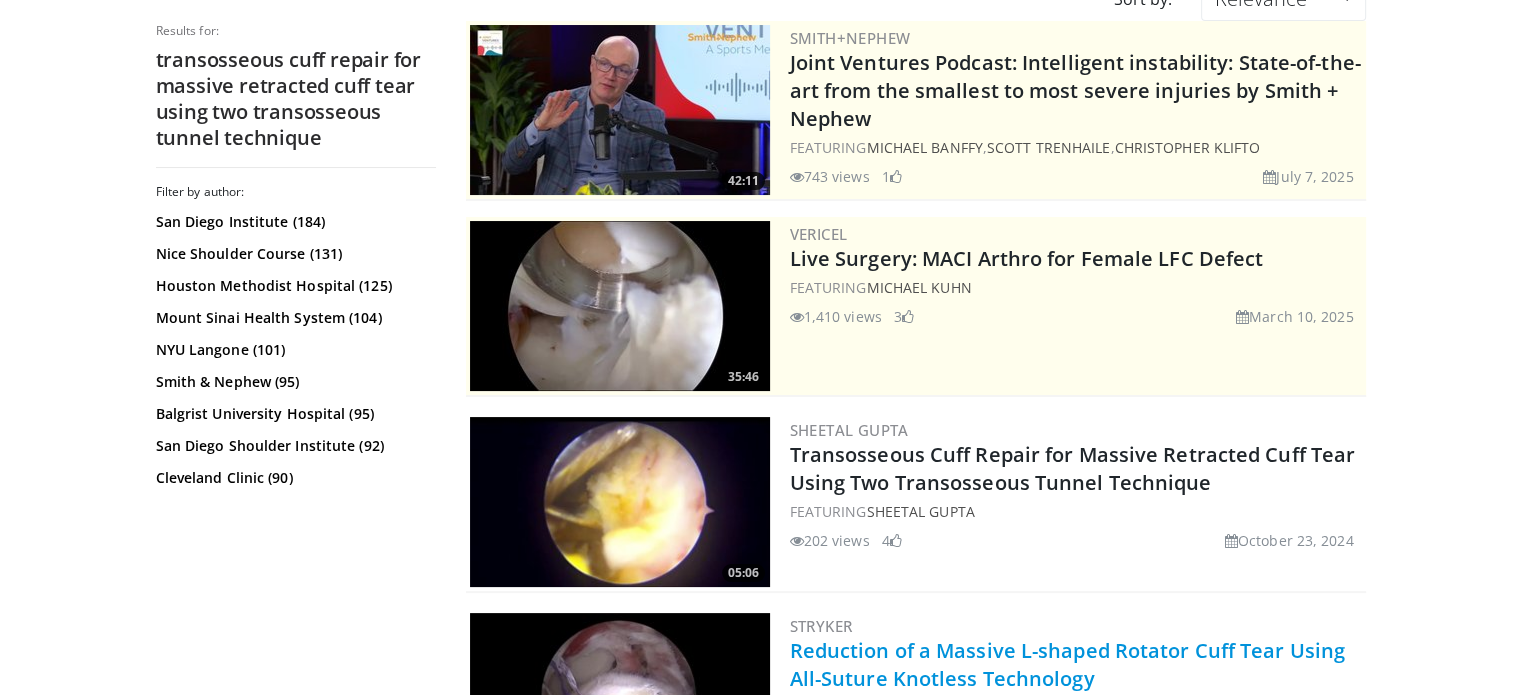 scroll, scrollTop: 196, scrollLeft: 0, axis: vertical 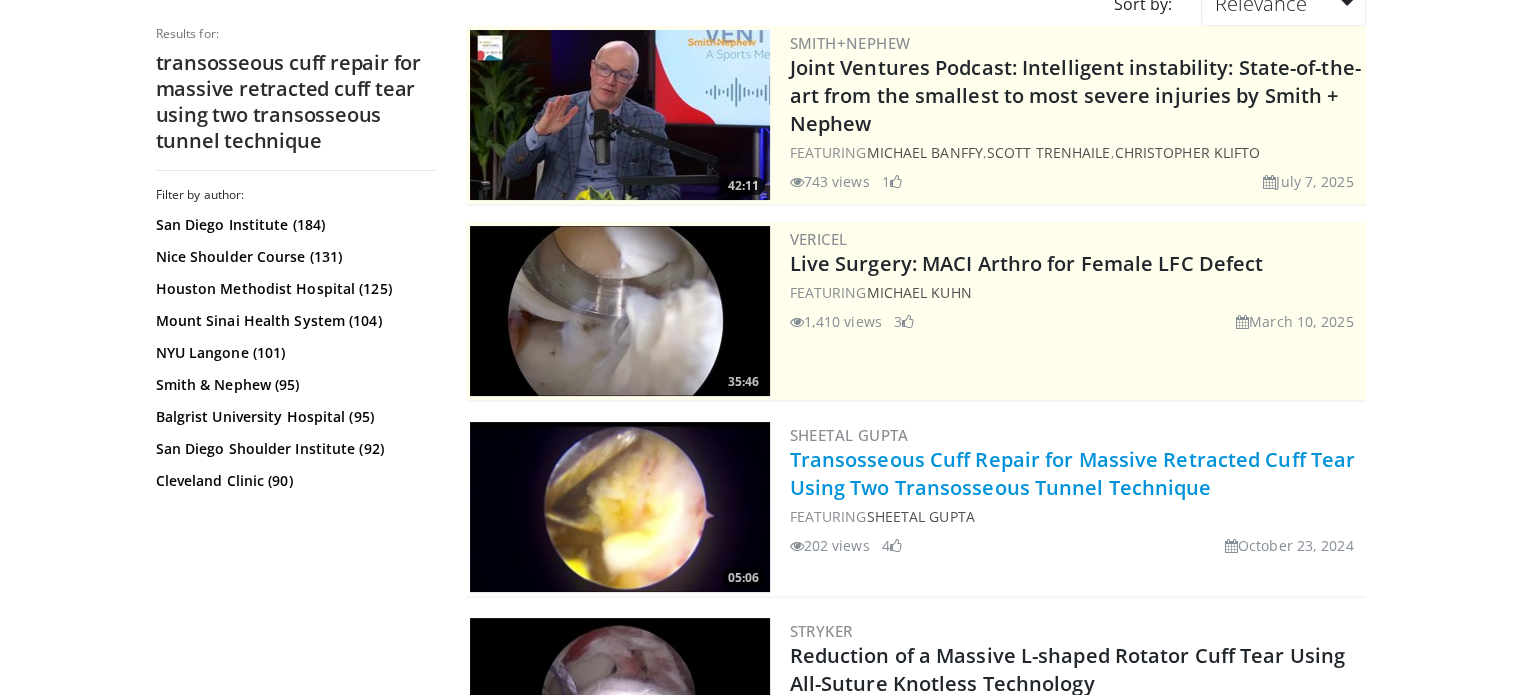 click on "Transosseous Cuff Repair for Massive Retracted Cuff Tear Using Two Transosseous Tunnel Technique" at bounding box center (1073, 473) 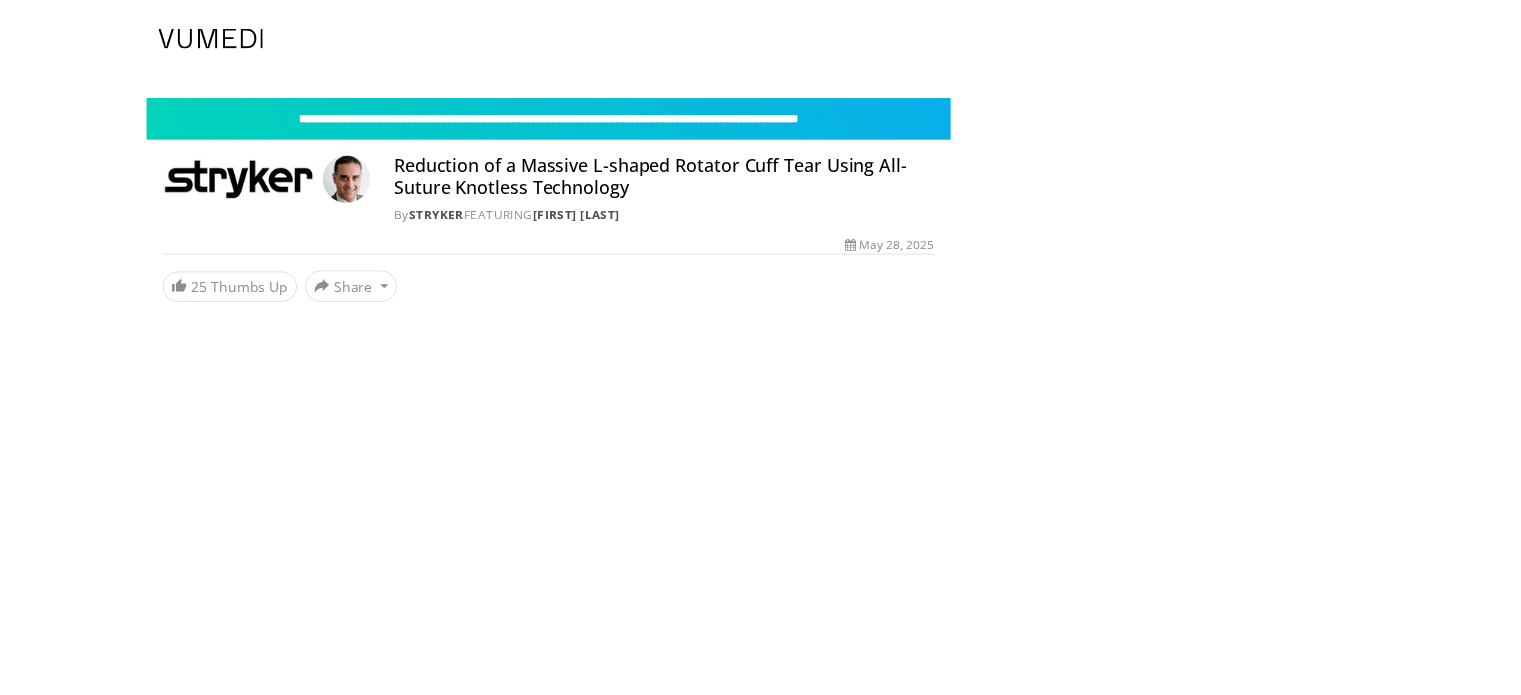 scroll, scrollTop: 0, scrollLeft: 0, axis: both 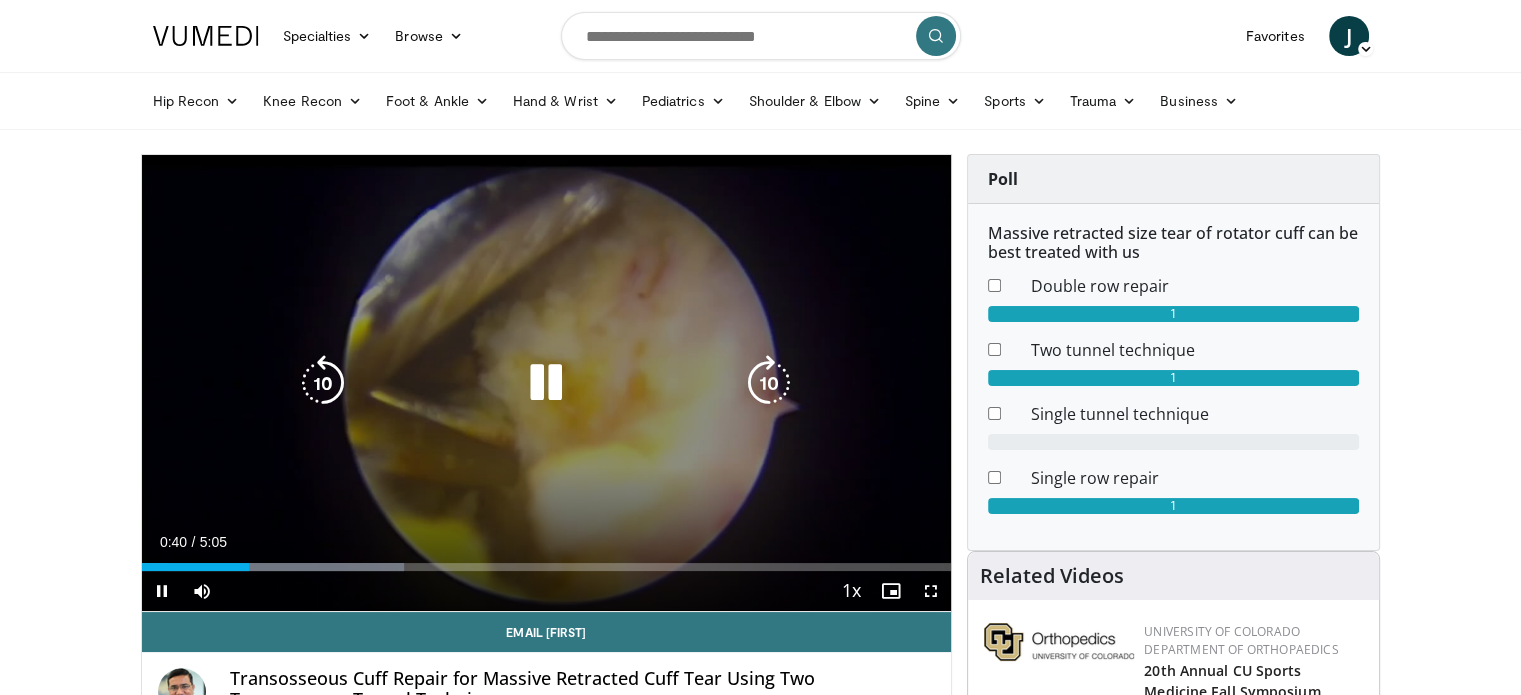 click at bounding box center [546, 383] 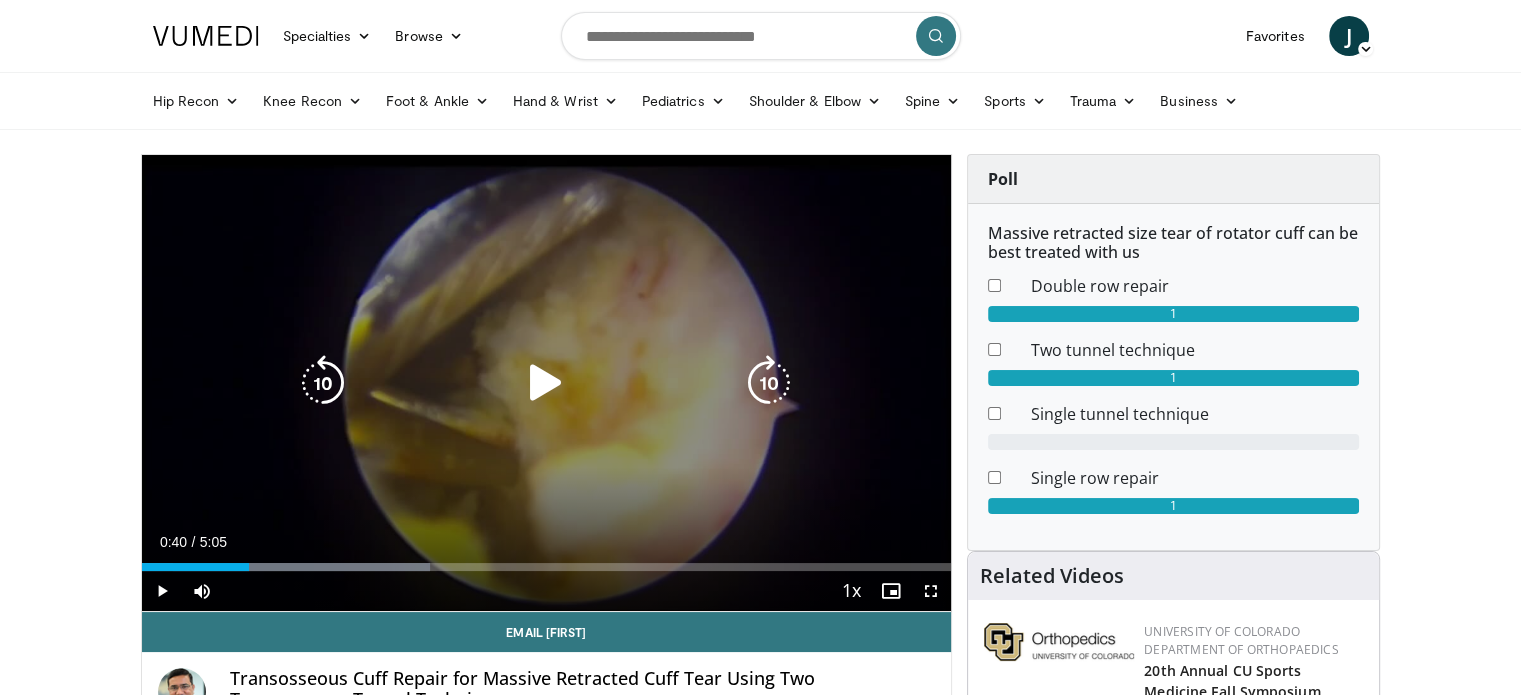 click at bounding box center (546, 383) 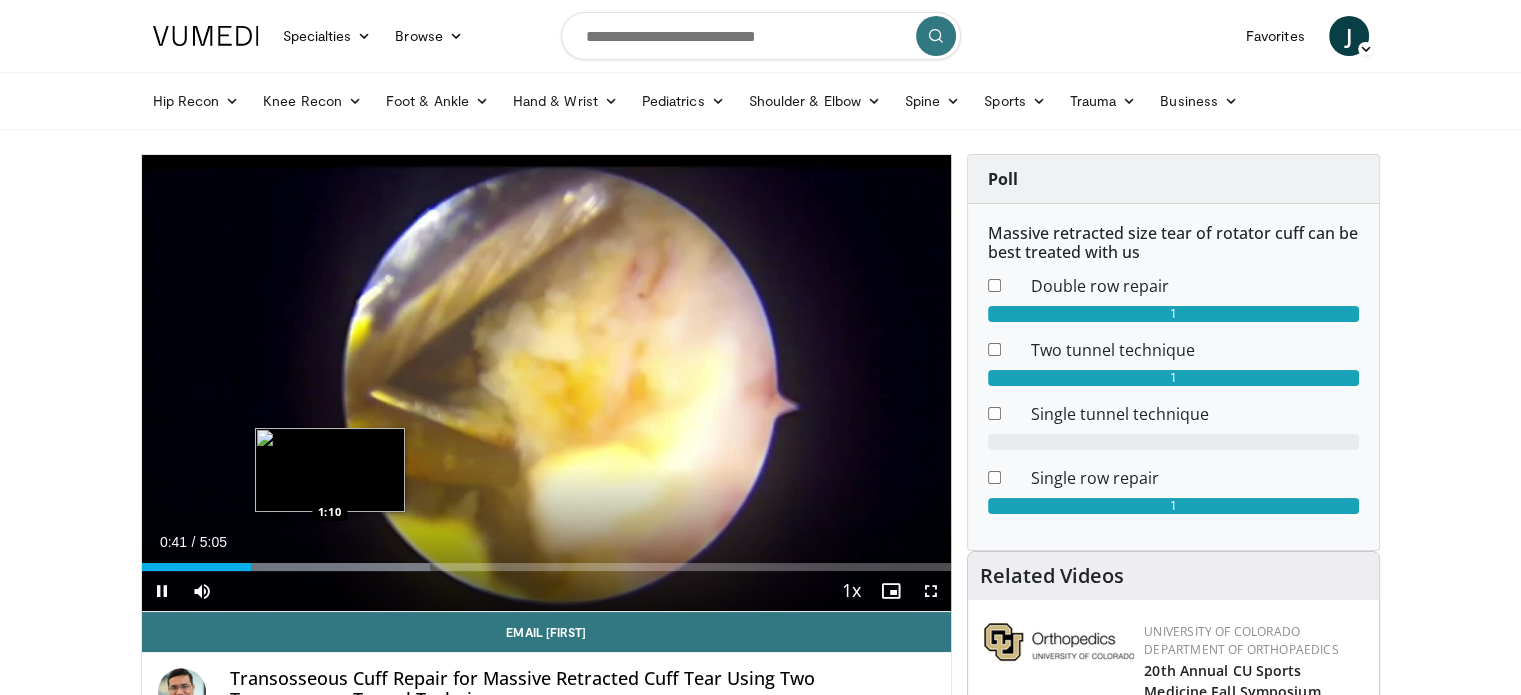 click on "Loaded :  35.67% 0:41 1:10" at bounding box center [547, 561] 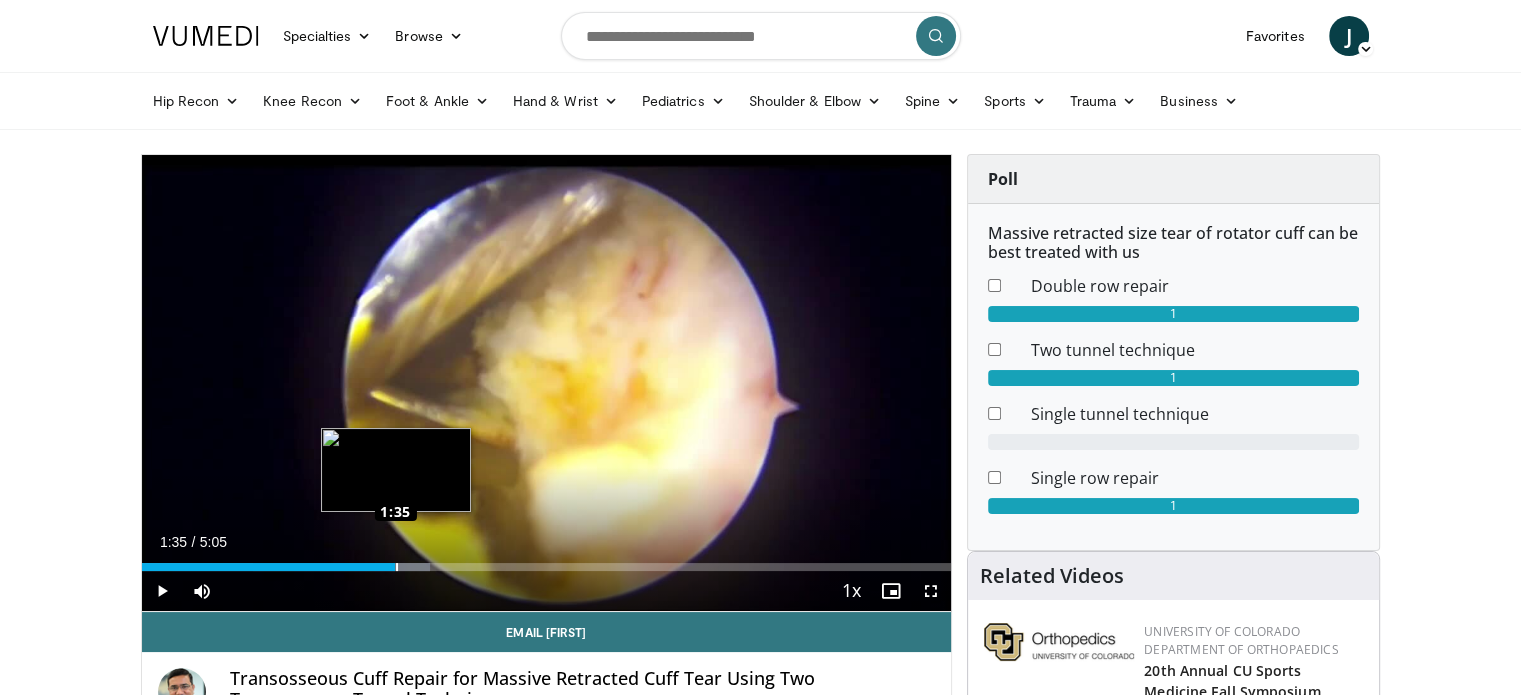 click on "Loaded :  35.67% 1:35 1:35" at bounding box center [547, 567] 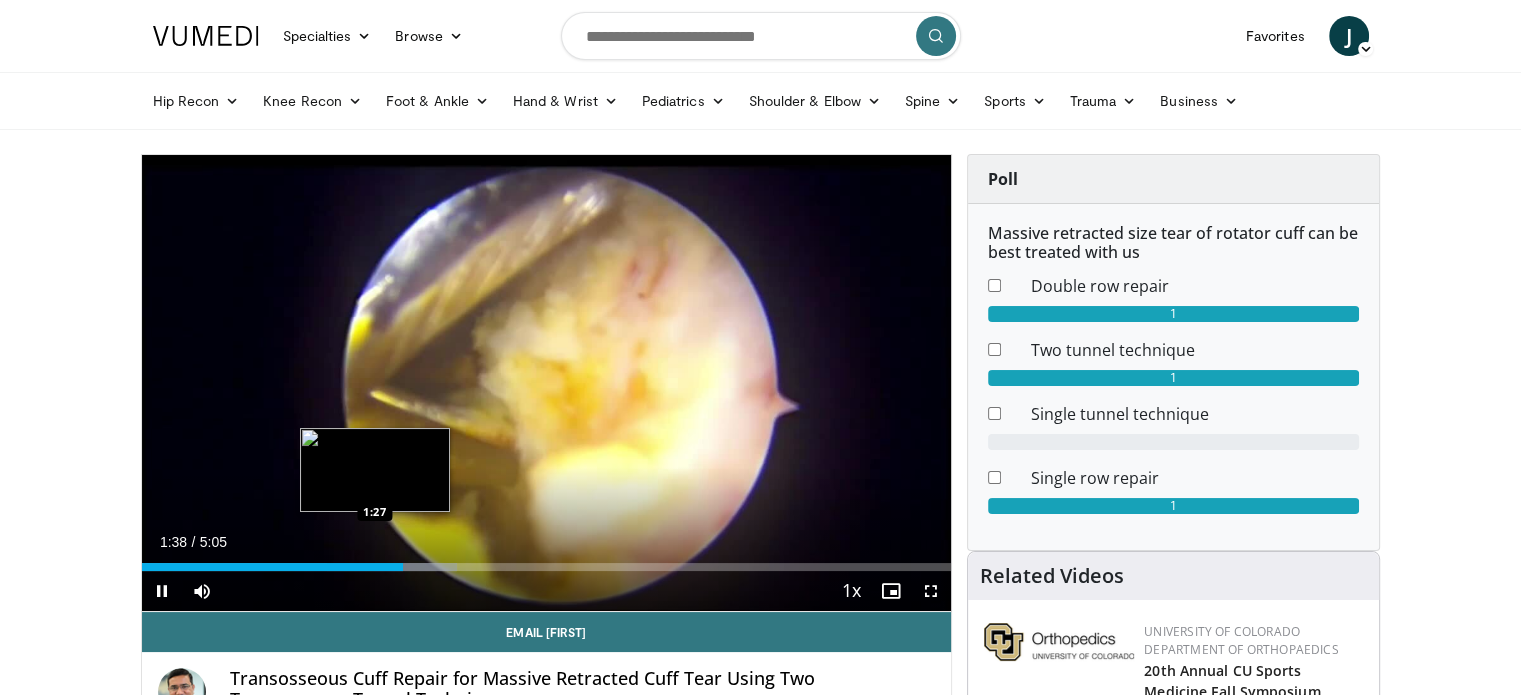 click on "Loaded :  38.92% 1:38 1:27" at bounding box center [547, 567] 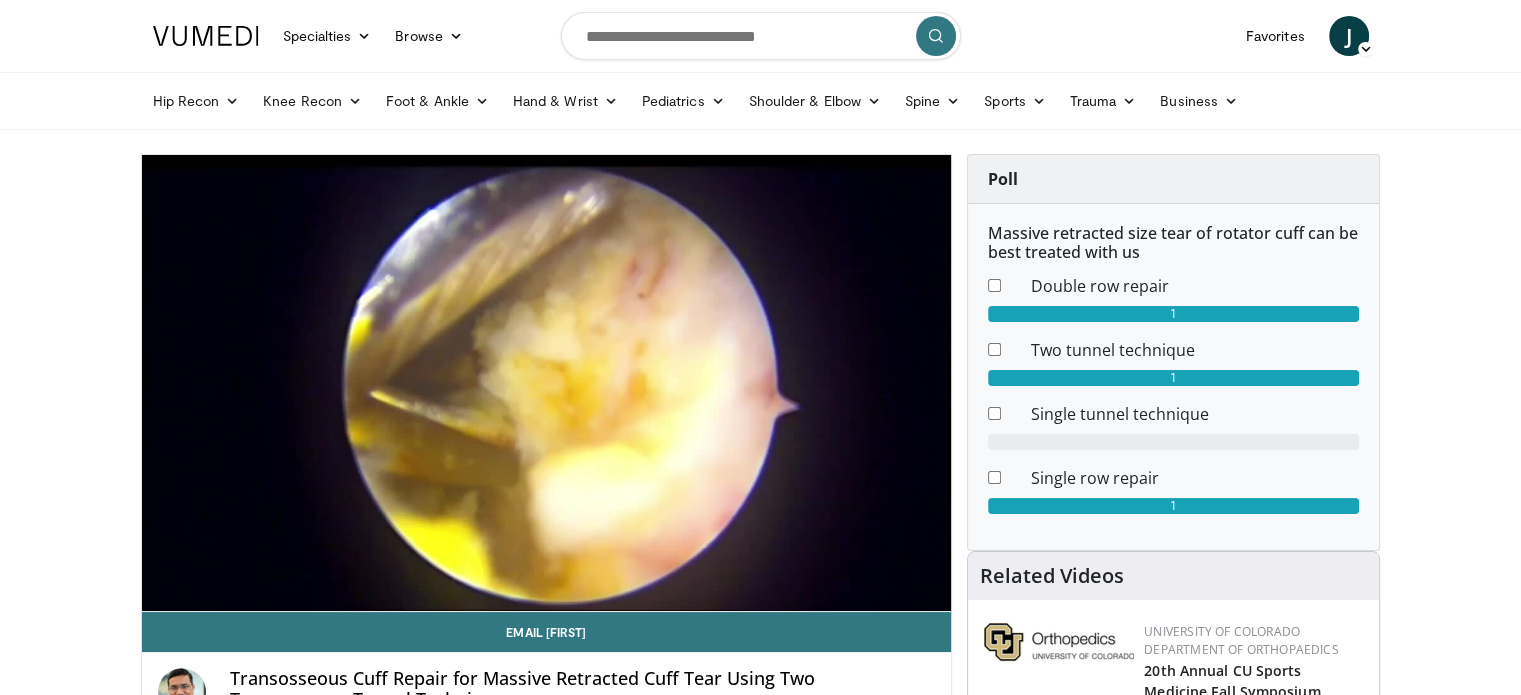 click on "10 seconds
Tap to unmute" at bounding box center (547, 383) 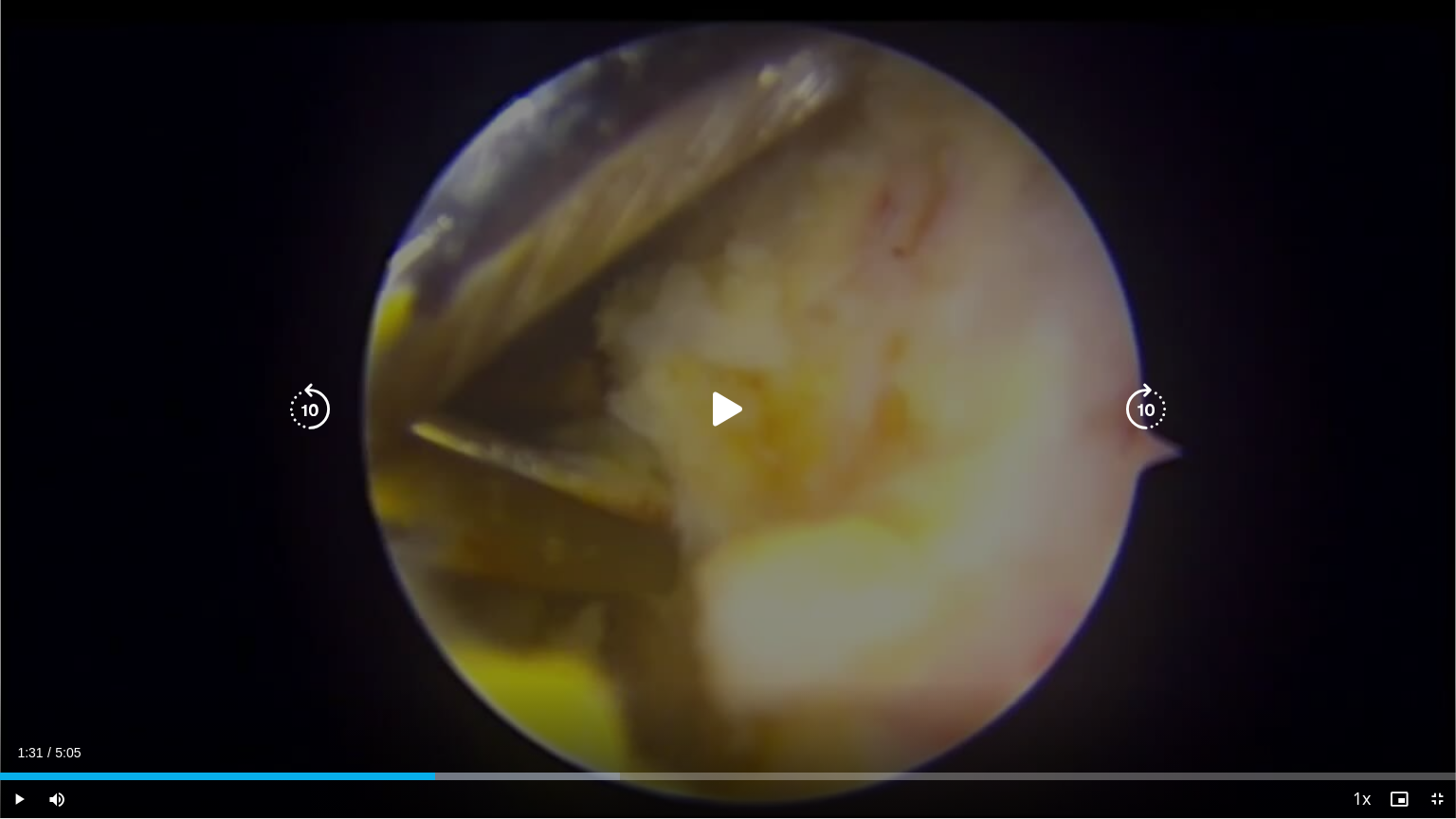 click at bounding box center (728, 410) 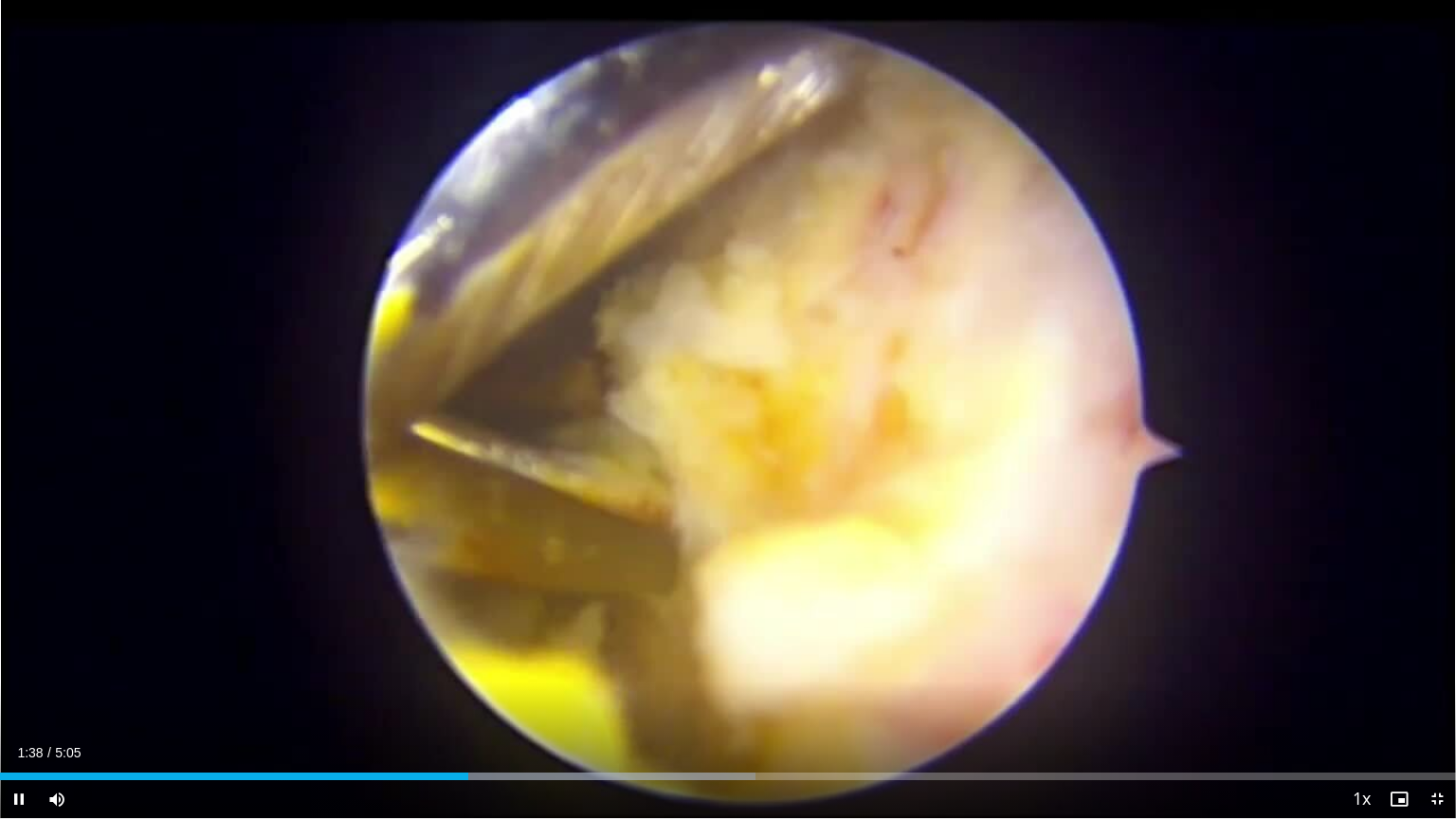 click on "10 seconds
Tap to unmute" at bounding box center [728, 409] 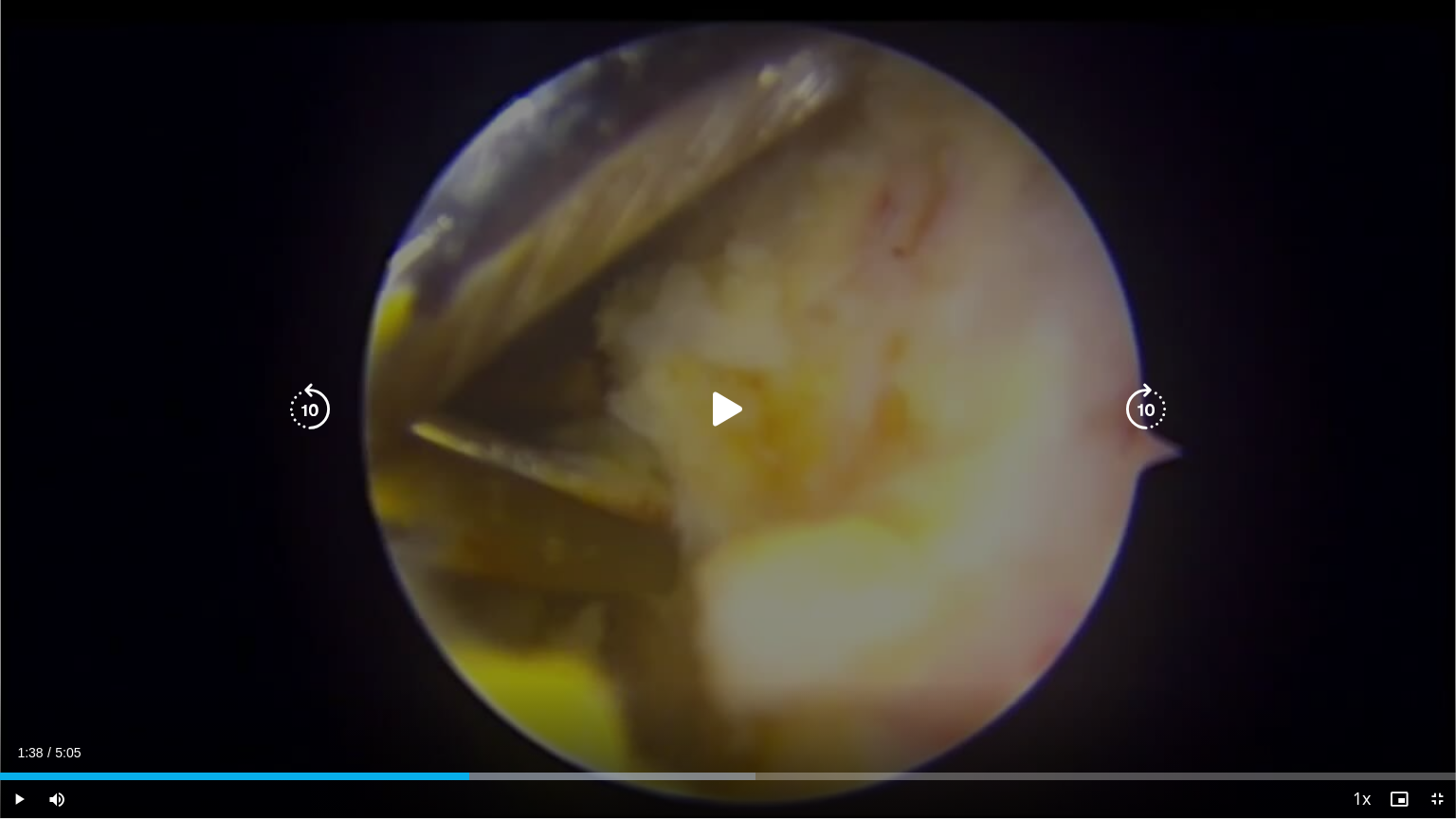 click on "10 seconds
Tap to unmute" at bounding box center (728, 409) 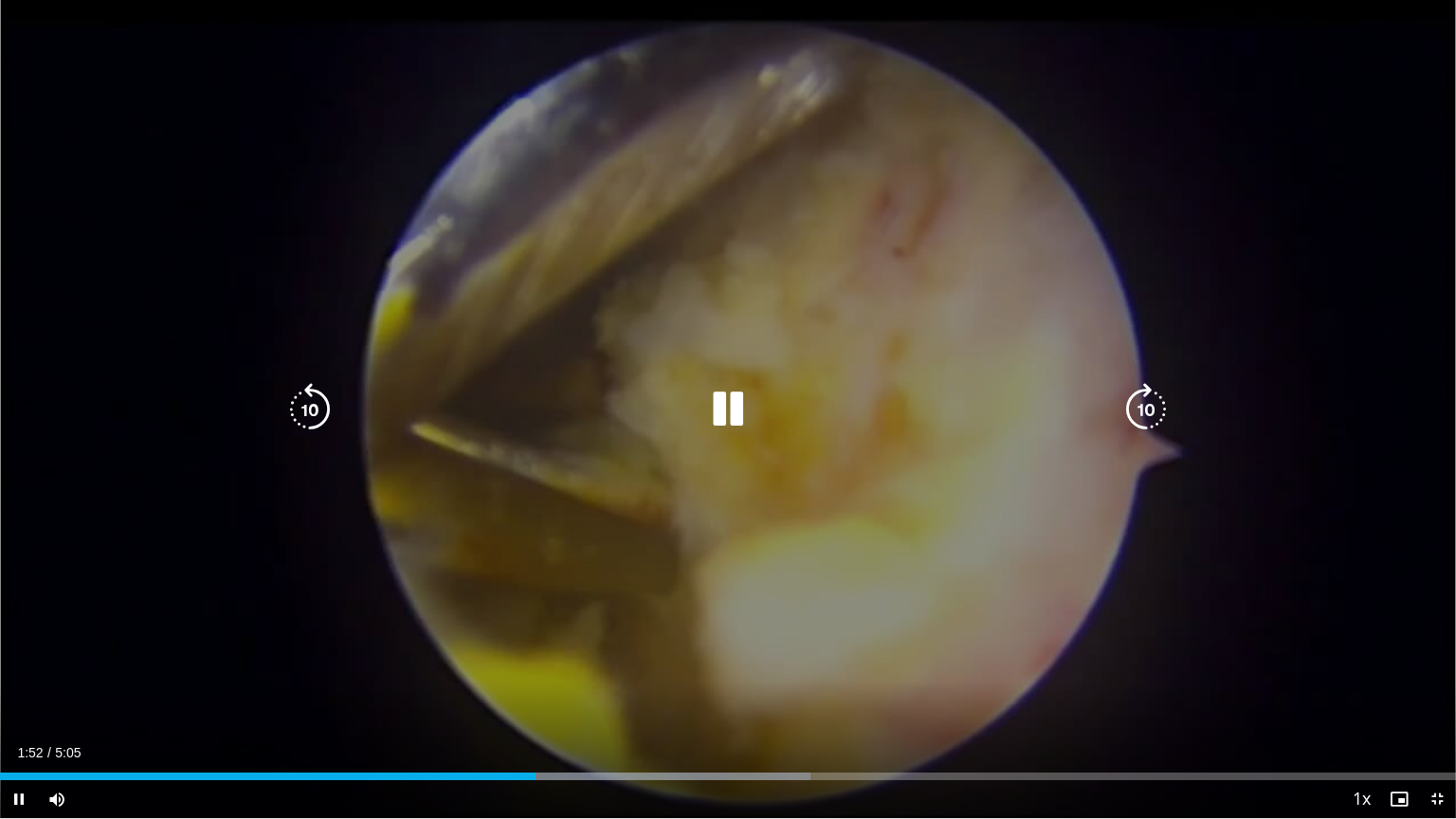 click on "10 seconds
Tap to unmute" at bounding box center (728, 409) 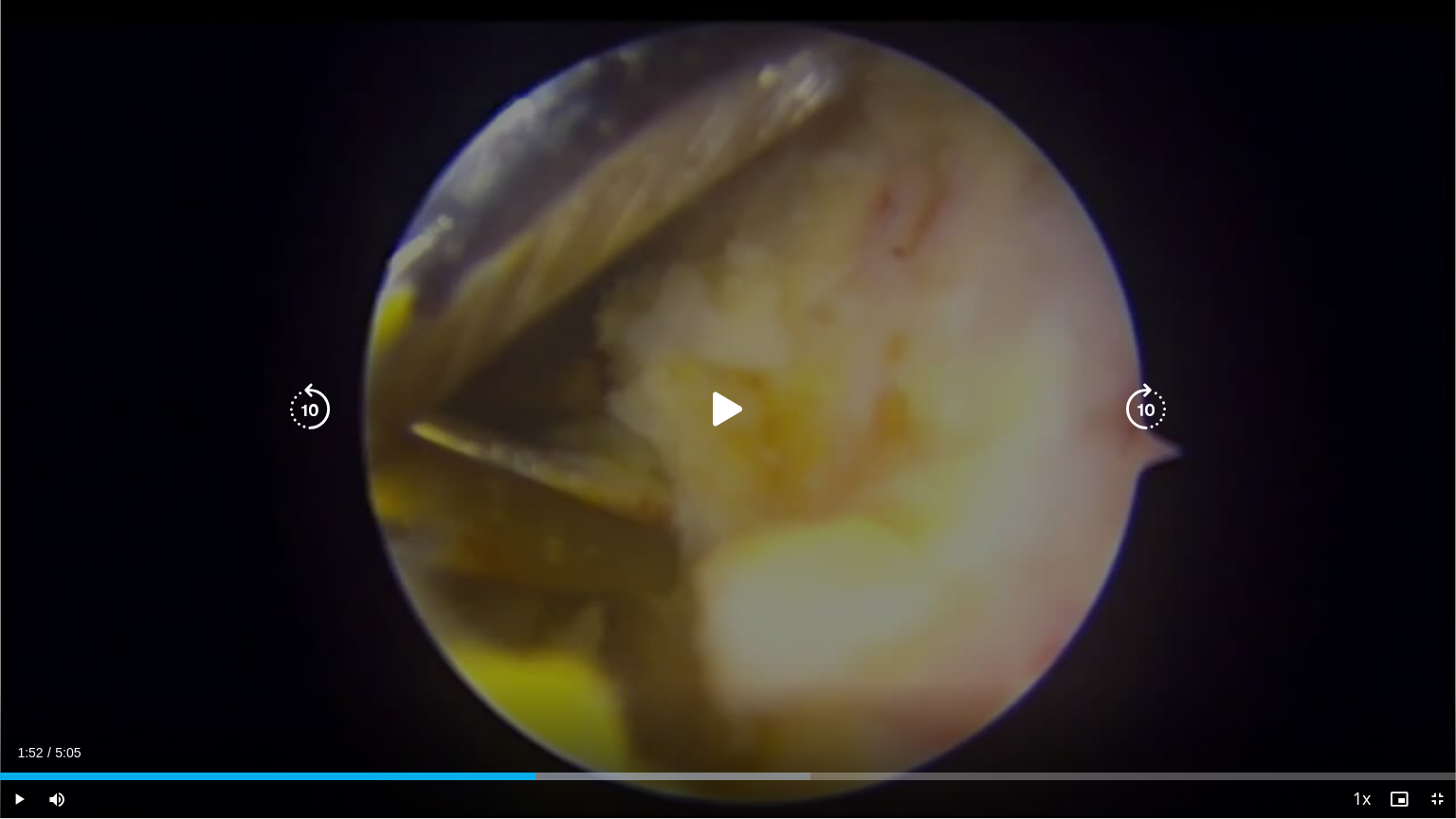 click on "10 seconds
Tap to unmute" at bounding box center [728, 409] 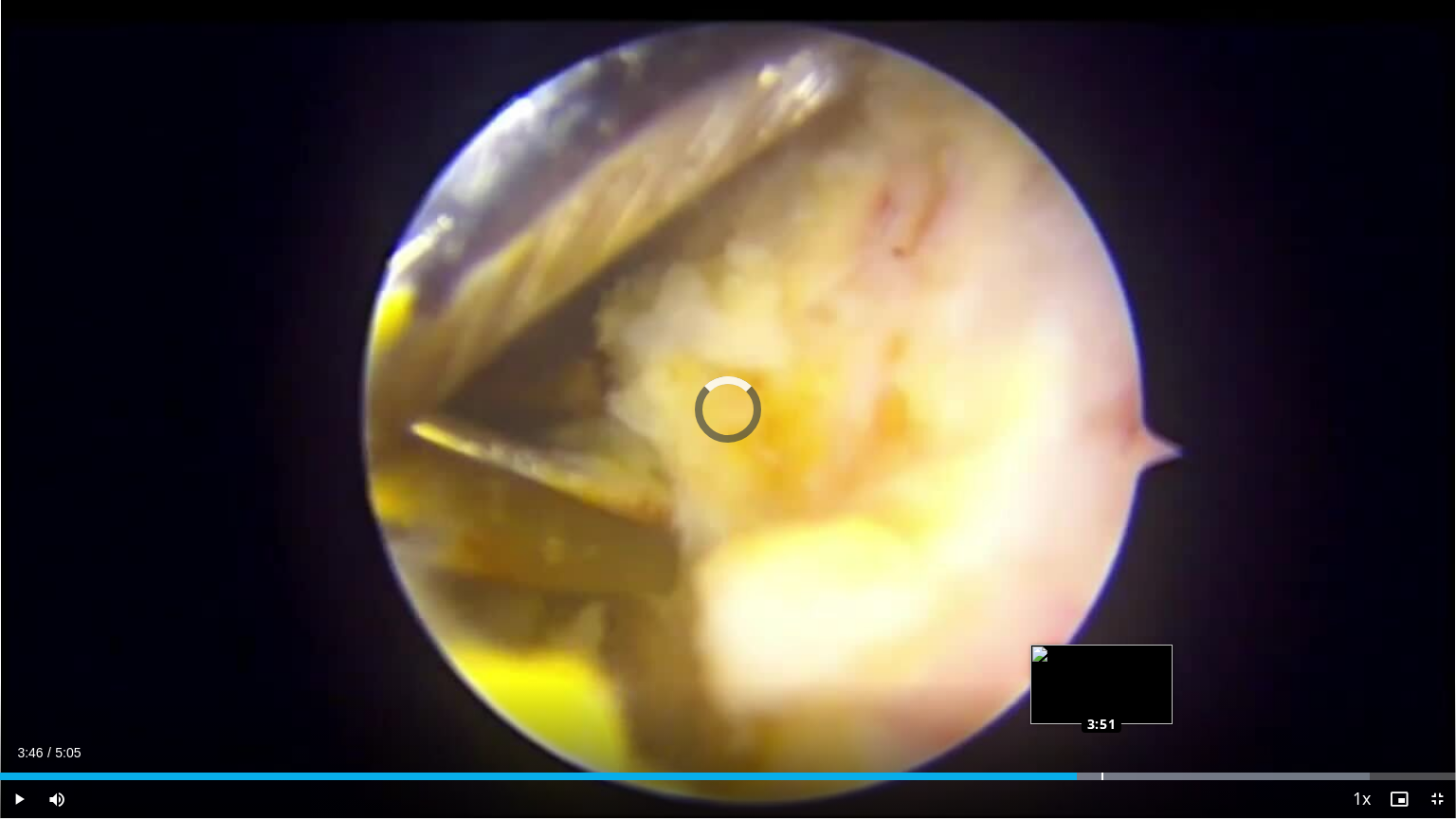 click on "Loaded :  94.08% 3:51 3:51" at bounding box center [728, 776] 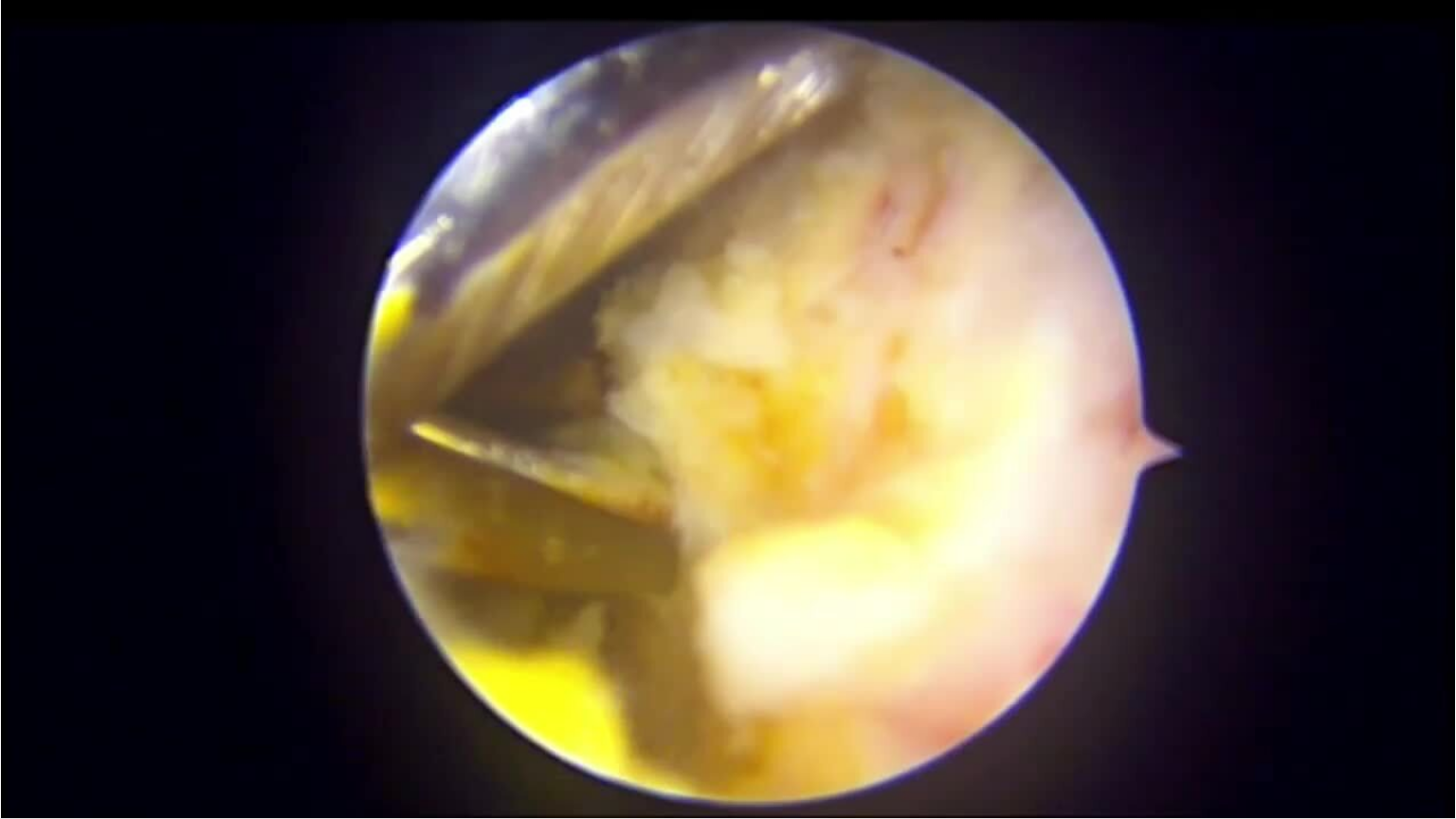 click on "10 seconds
Tap to unmute" at bounding box center [728, 409] 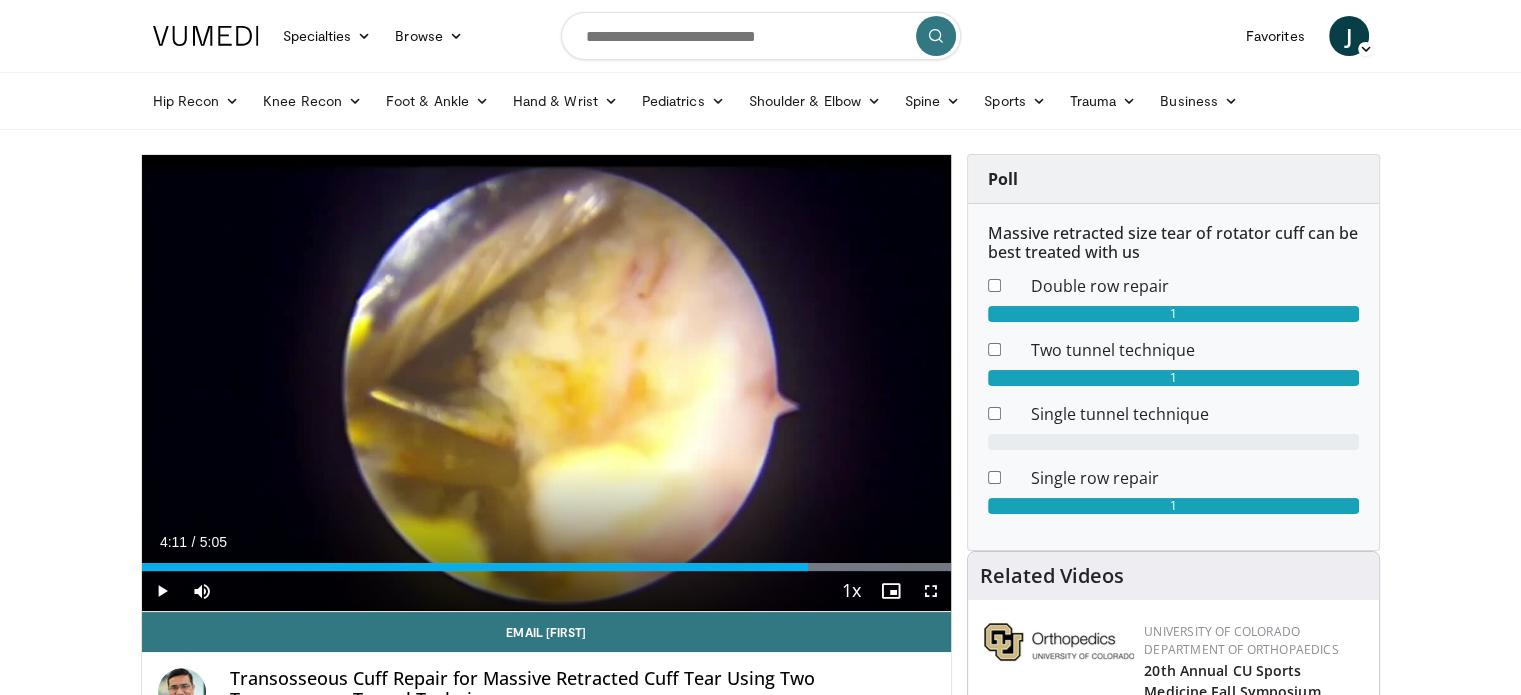 click on "10 seconds
Tap to unmute" at bounding box center [547, 383] 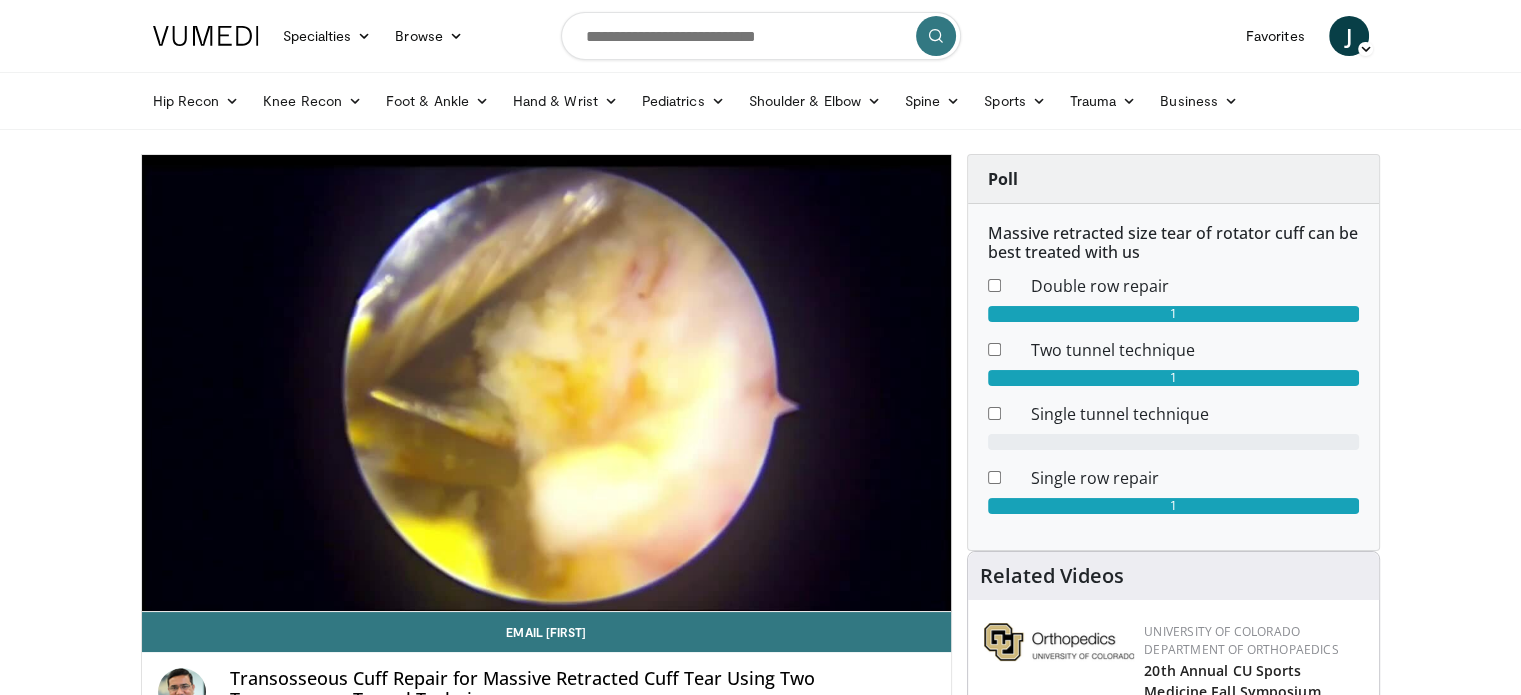 click on "Massive  retracted  size tear of rotator cuff  can be best treated with us" at bounding box center [1173, 243] 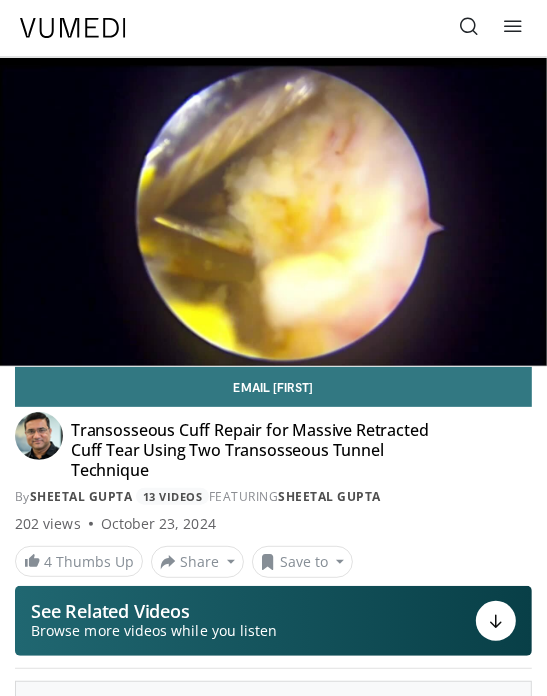 click on "10 seconds
Tap to unmute" at bounding box center (273, 212) 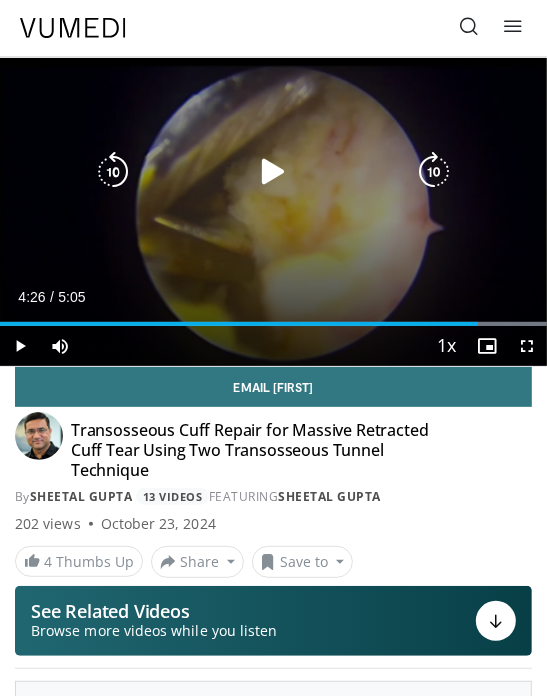 click at bounding box center (273, 172) 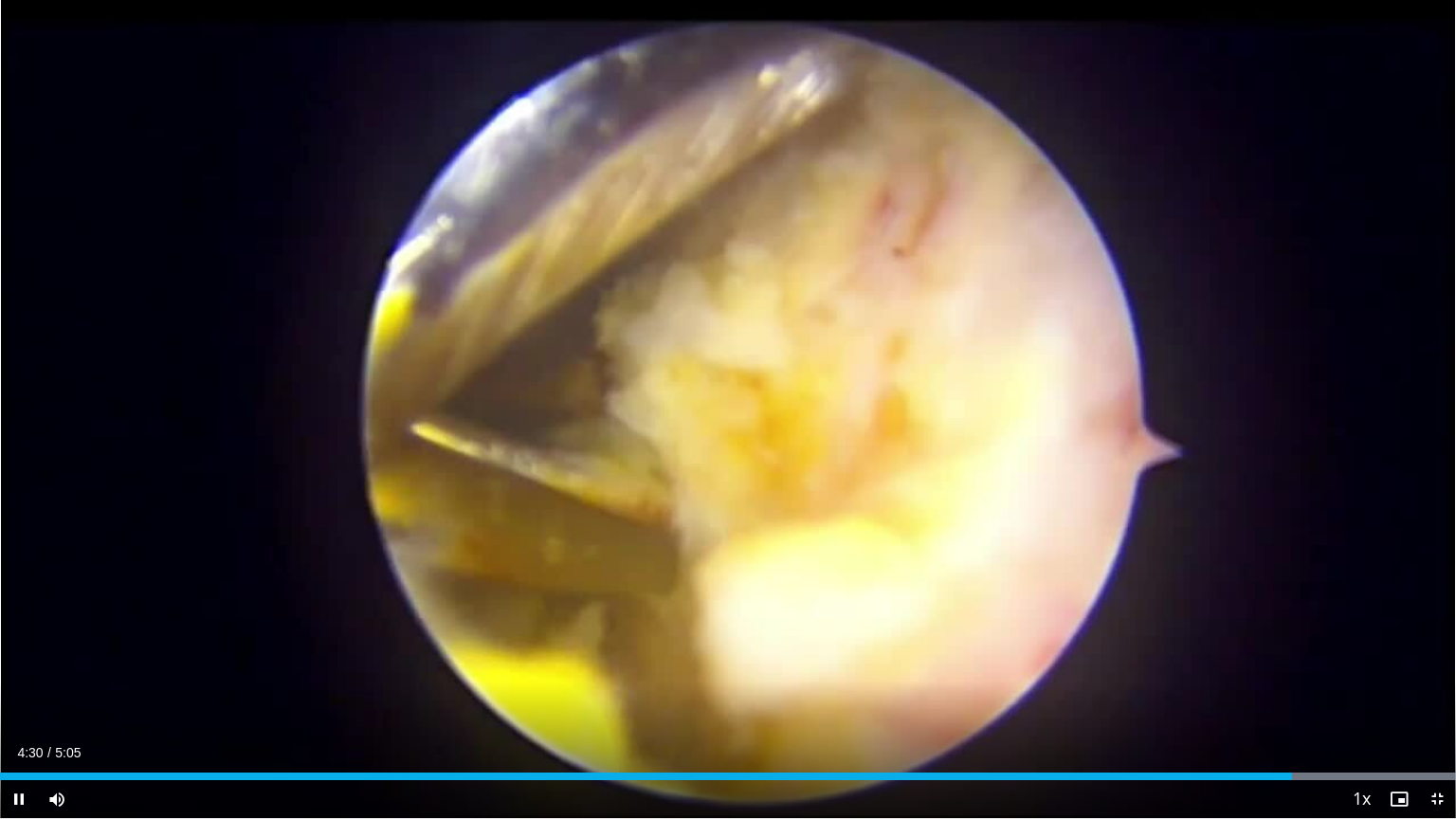 click on "Current Time  4:30 / Duration  5:05 Pause Skip Backward Skip Forward Mute Loaded :  100.00% 4:31 5:02 Stream Type  LIVE Seek to live, currently behind live LIVE   1x Playback Rate 0.5x 0.75x 1x , selected 1.25x 1.5x 1.75x 2x Chapters Chapters Descriptions descriptions off , selected Captions captions settings , opens captions settings dialog captions off , selected Audio Track en (Main) , selected Exit Fullscreen Enable picture-in-picture mode" at bounding box center [728, 799] 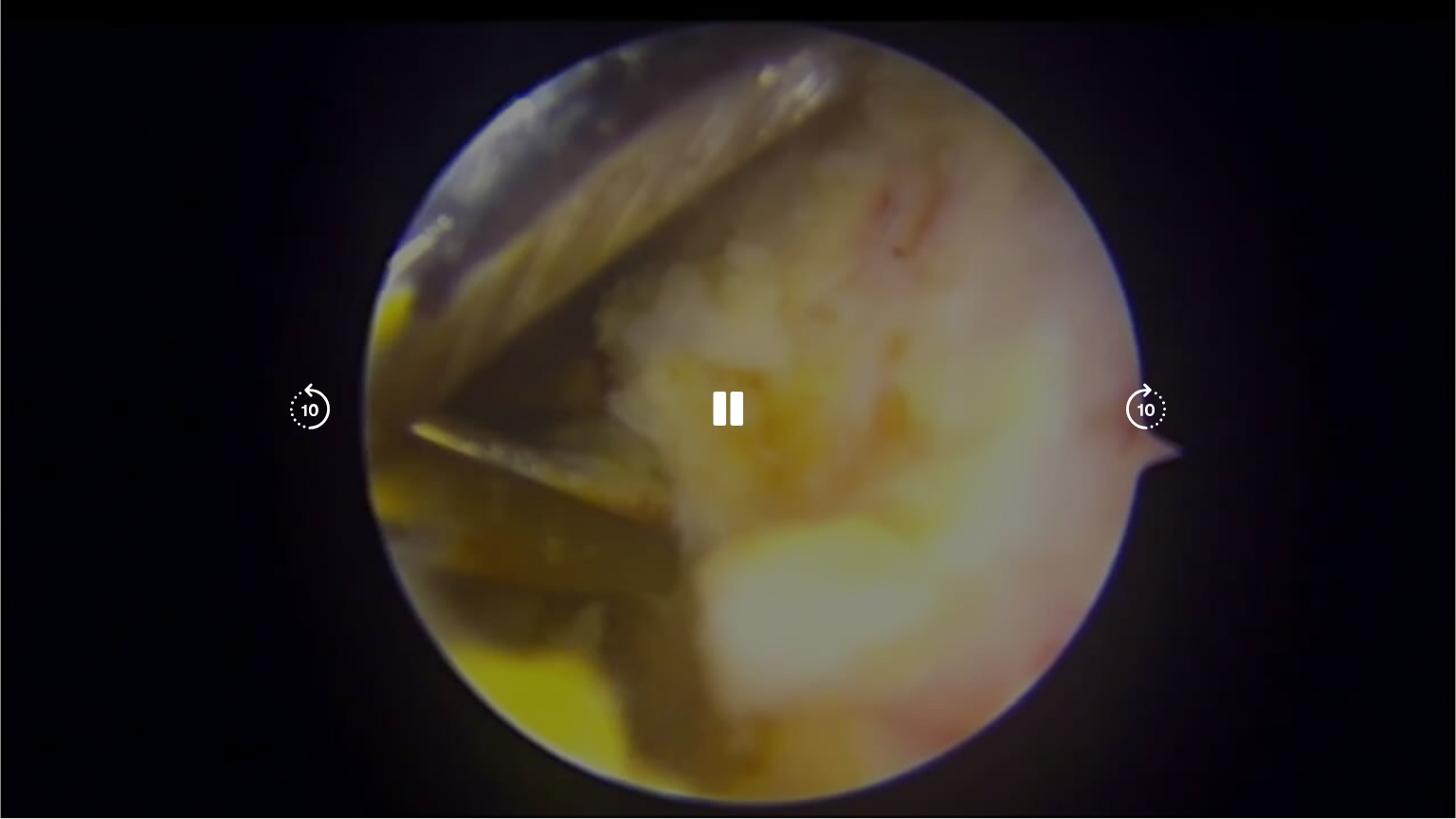 click on "10 seconds
Tap to unmute" at bounding box center (728, 409) 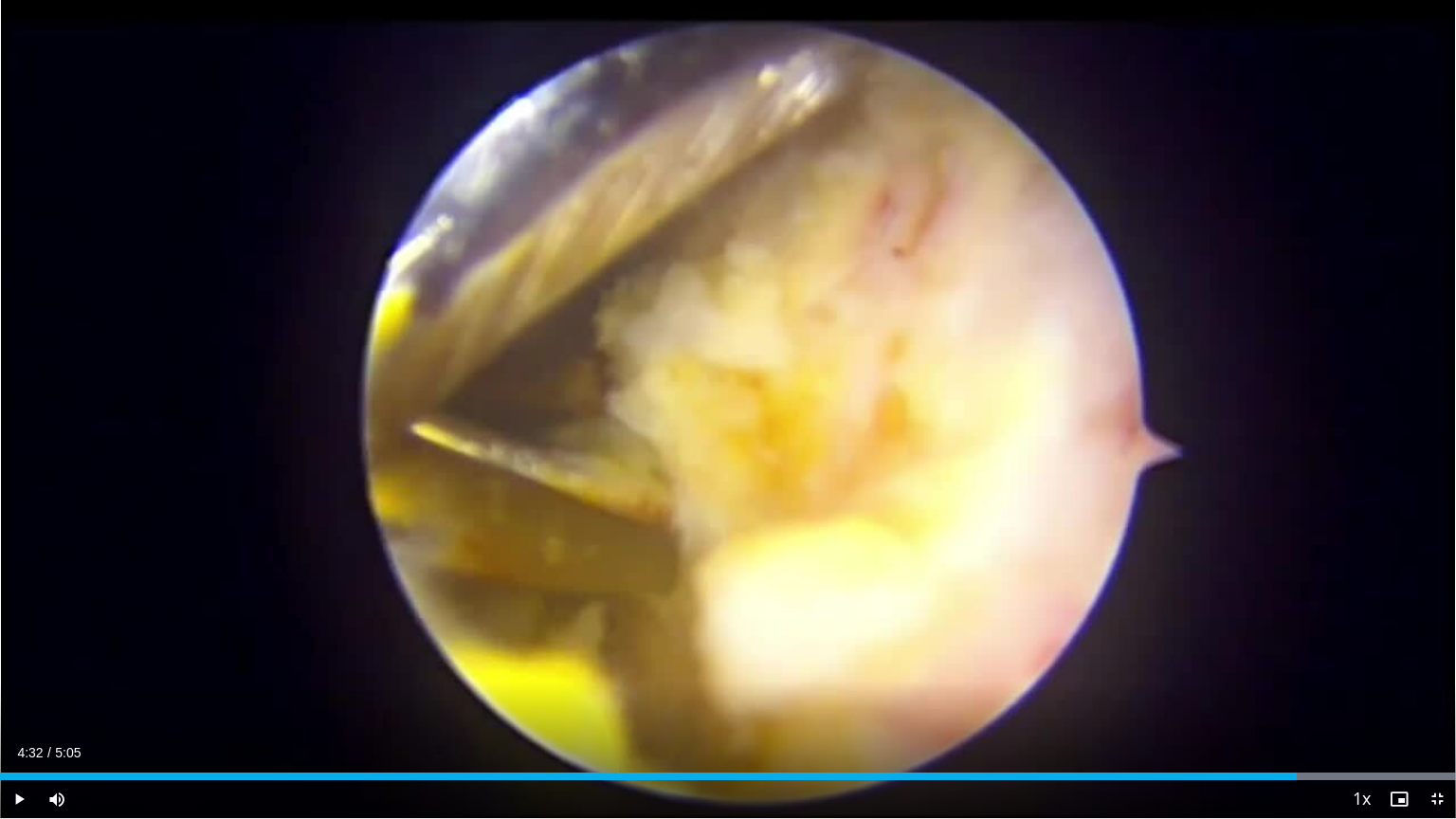 click on "Current Time  4:32 / Duration  5:05 Play Skip Backward Skip Forward Mute Loaded :  100.00% 4:32 5:02 Stream Type  LIVE Seek to live, currently behind live LIVE   1x Playback Rate 0.5x 0.75x 1x , selected 1.25x 1.5x 1.75x 2x Chapters Chapters Descriptions descriptions off , selected Captions captions settings , opens captions settings dialog captions off , selected Audio Track en (Main) , selected Exit Fullscreen Enable picture-in-picture mode" at bounding box center (728, 799) 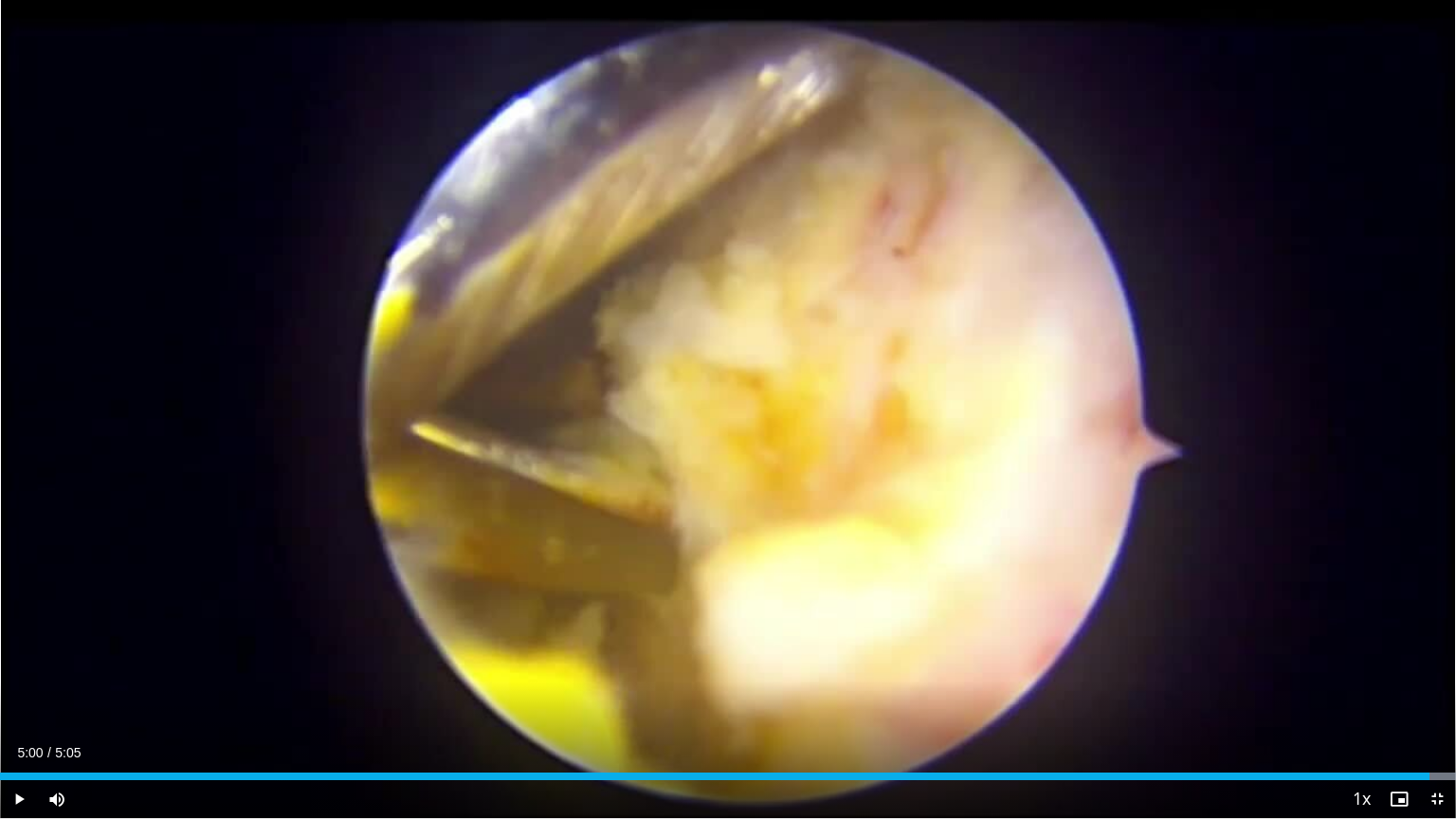 click on "Current Time  5:00 / Duration  5:05 Play Skip Backward Skip Forward Mute Loaded :  100.00% 5:00 4:59 Stream Type  LIVE Seek to live, currently behind live LIVE   1x Playback Rate 0.5x 0.75x 1x , selected 1.25x 1.5x 1.75x 2x Chapters Chapters Descriptions descriptions off , selected Captions captions settings , opens captions settings dialog captions off , selected Audio Track en (Main) , selected Exit Fullscreen Enable picture-in-picture mode" at bounding box center [728, 799] 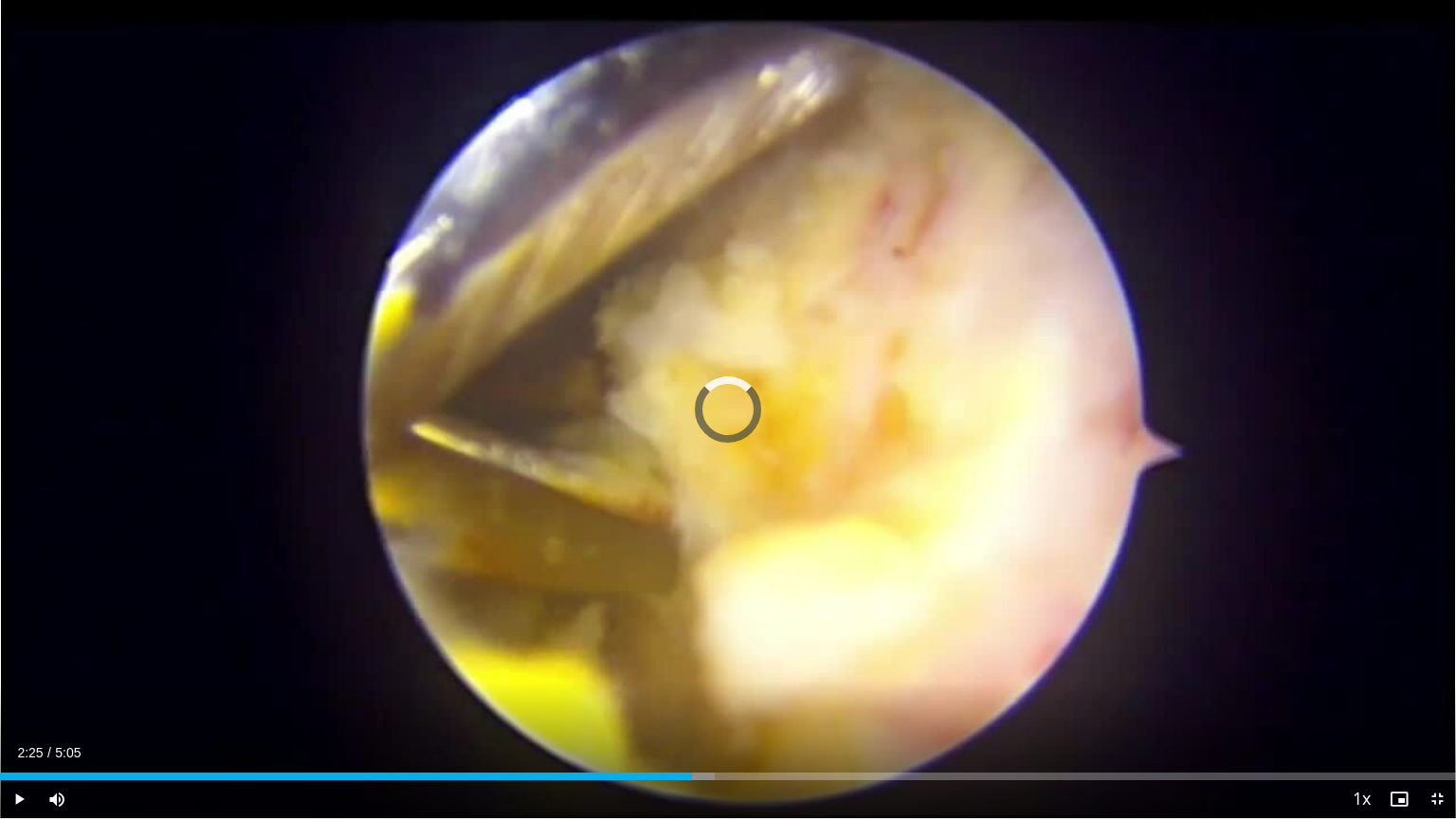 click at bounding box center (691, 776) 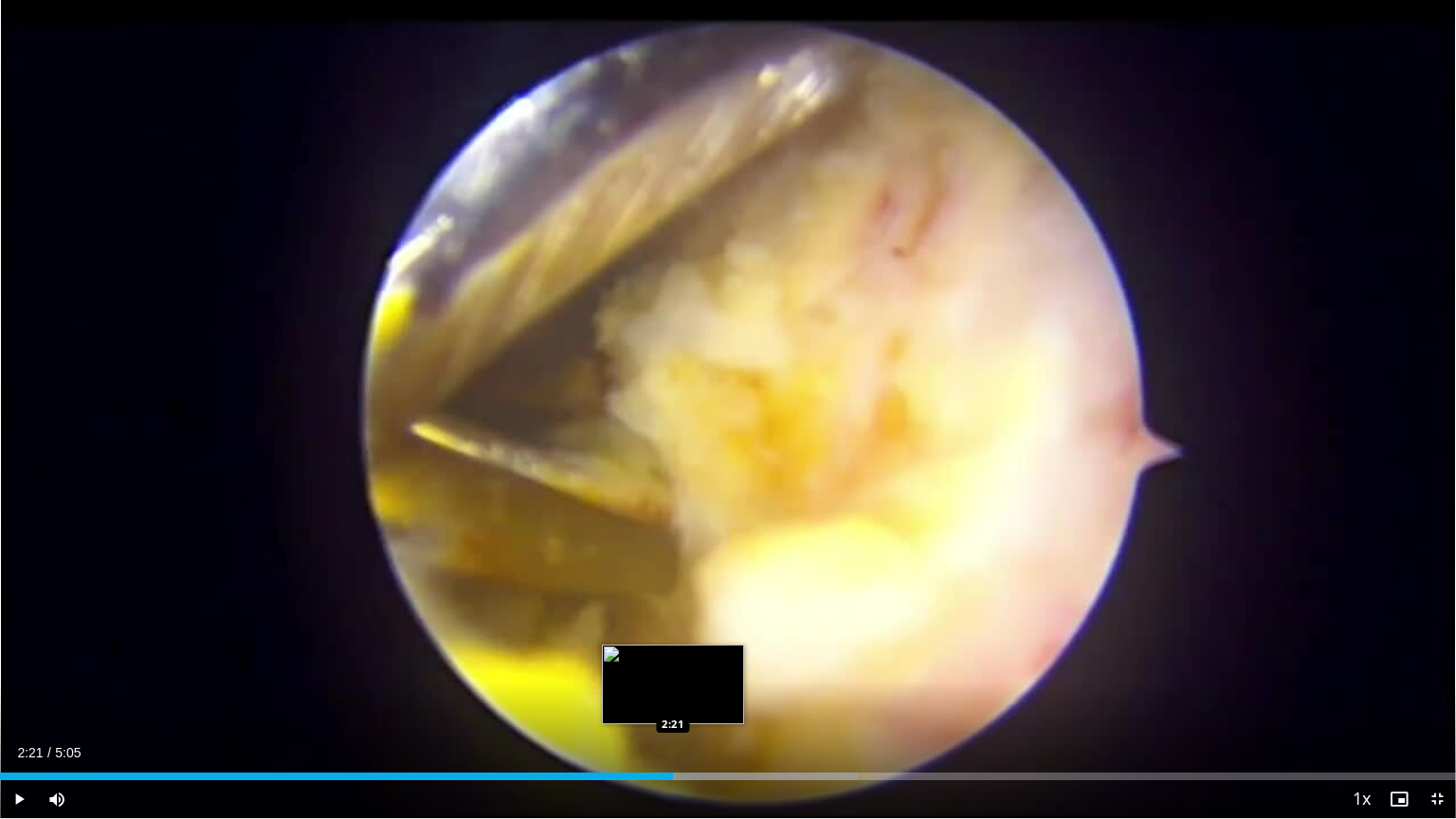 click on "2:21" at bounding box center [337, 776] 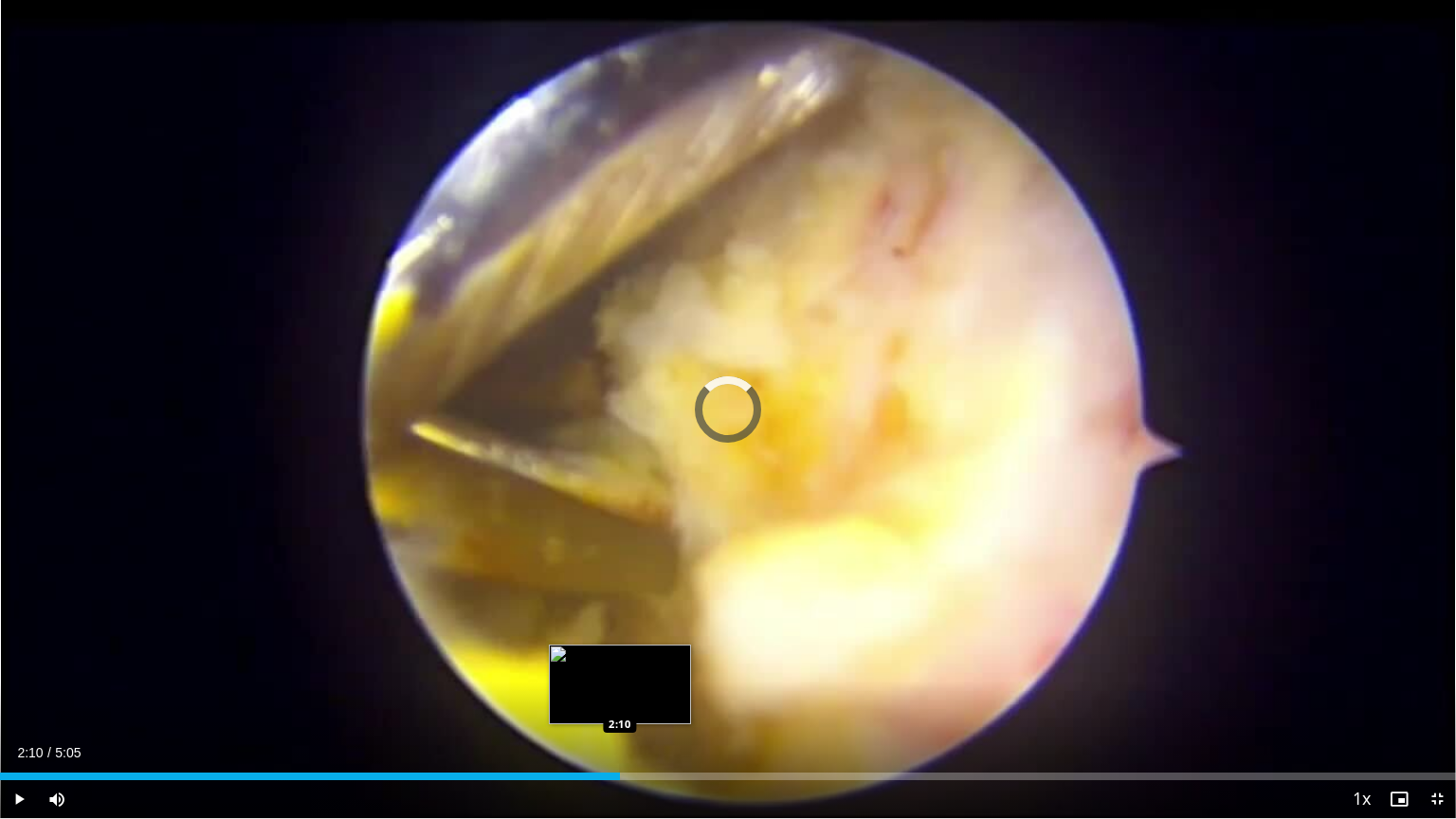 click on "Loaded :  0.00% 2:10 2:10" at bounding box center [728, 771] 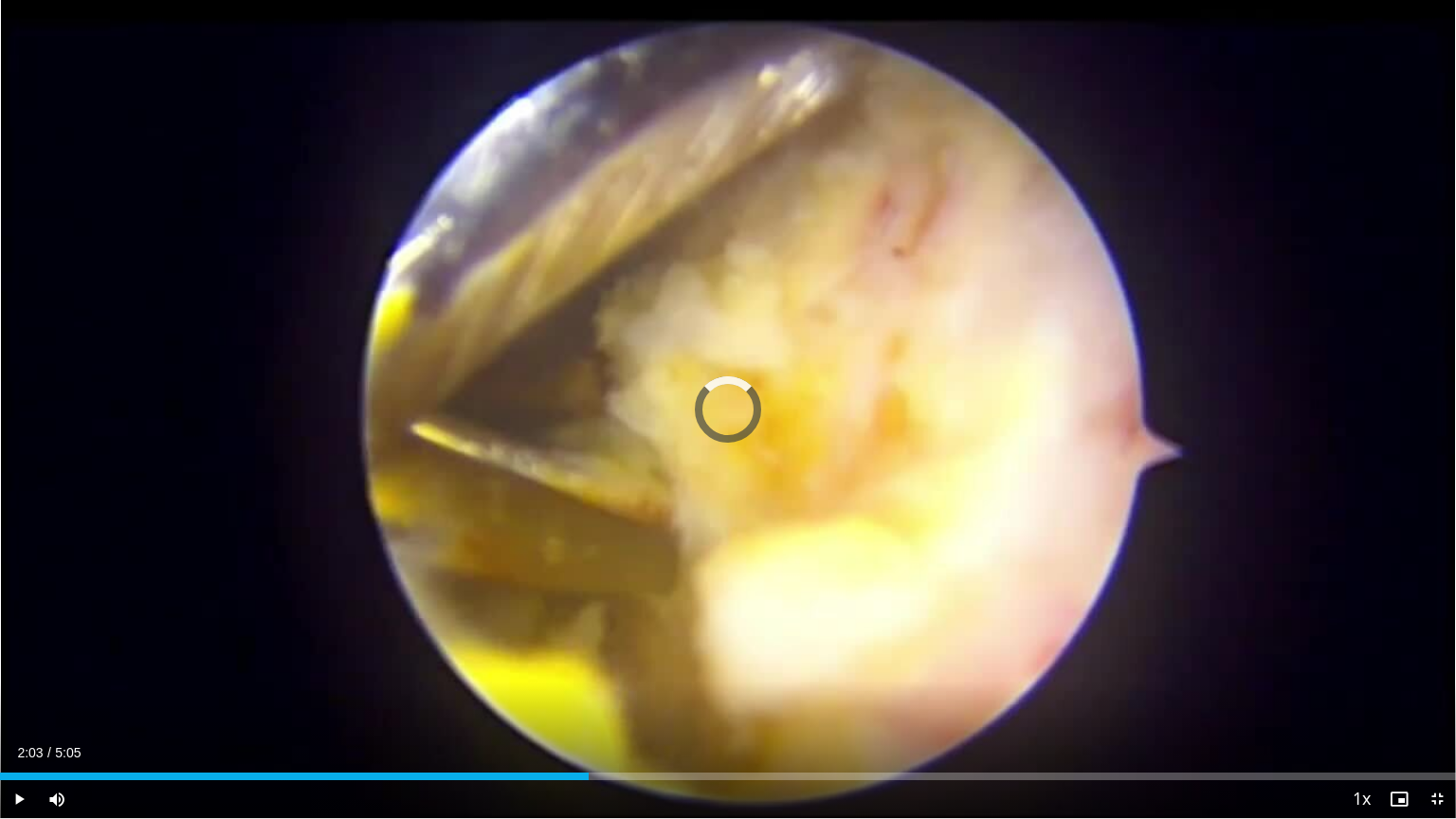 click on "Loaded :  0.00% 2:03 2:03" at bounding box center [728, 771] 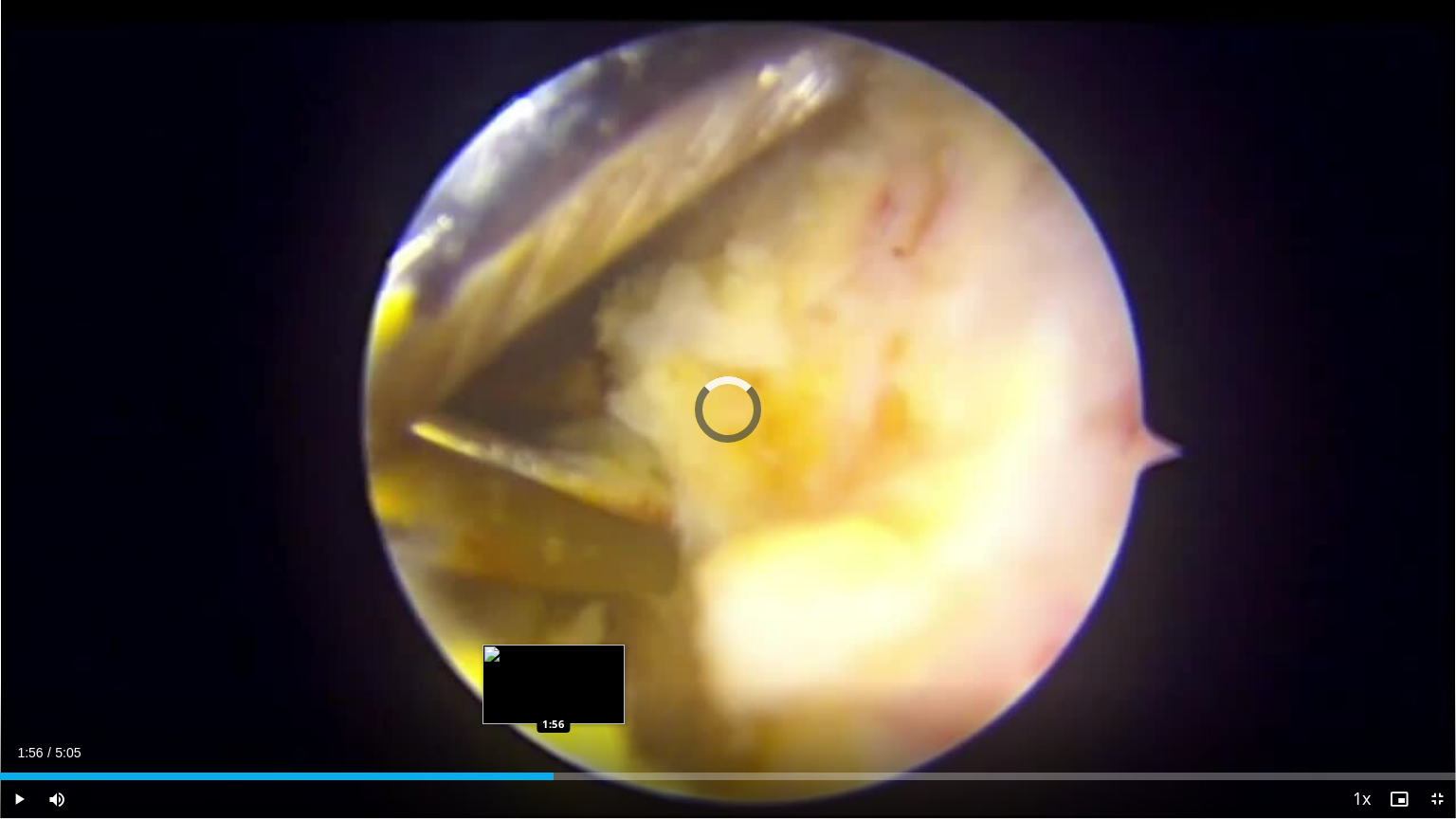click on "Loaded :  0.00% 1:56 1:56" at bounding box center [728, 771] 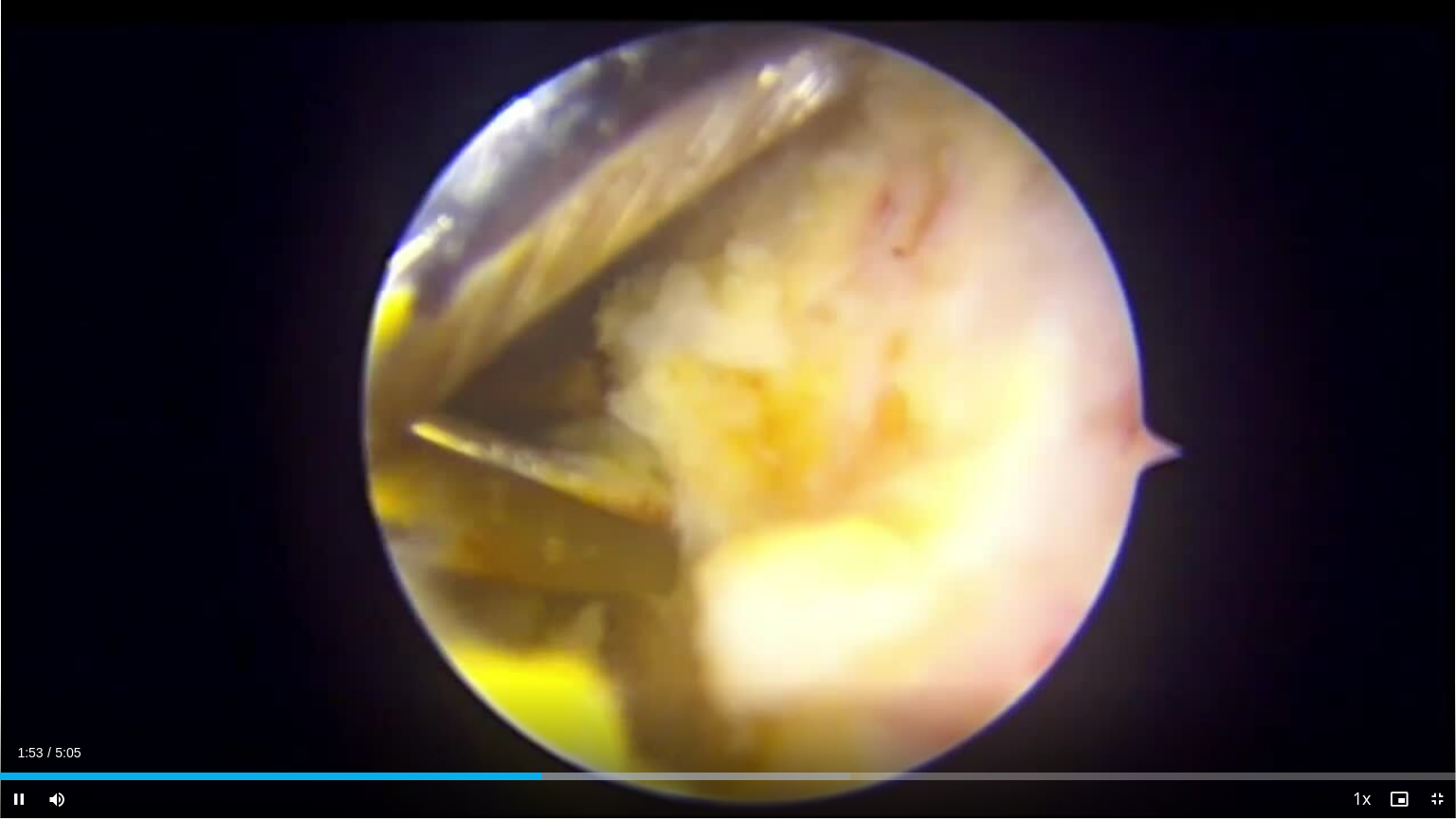 click on "10 seconds
Tap to unmute" at bounding box center (728, 409) 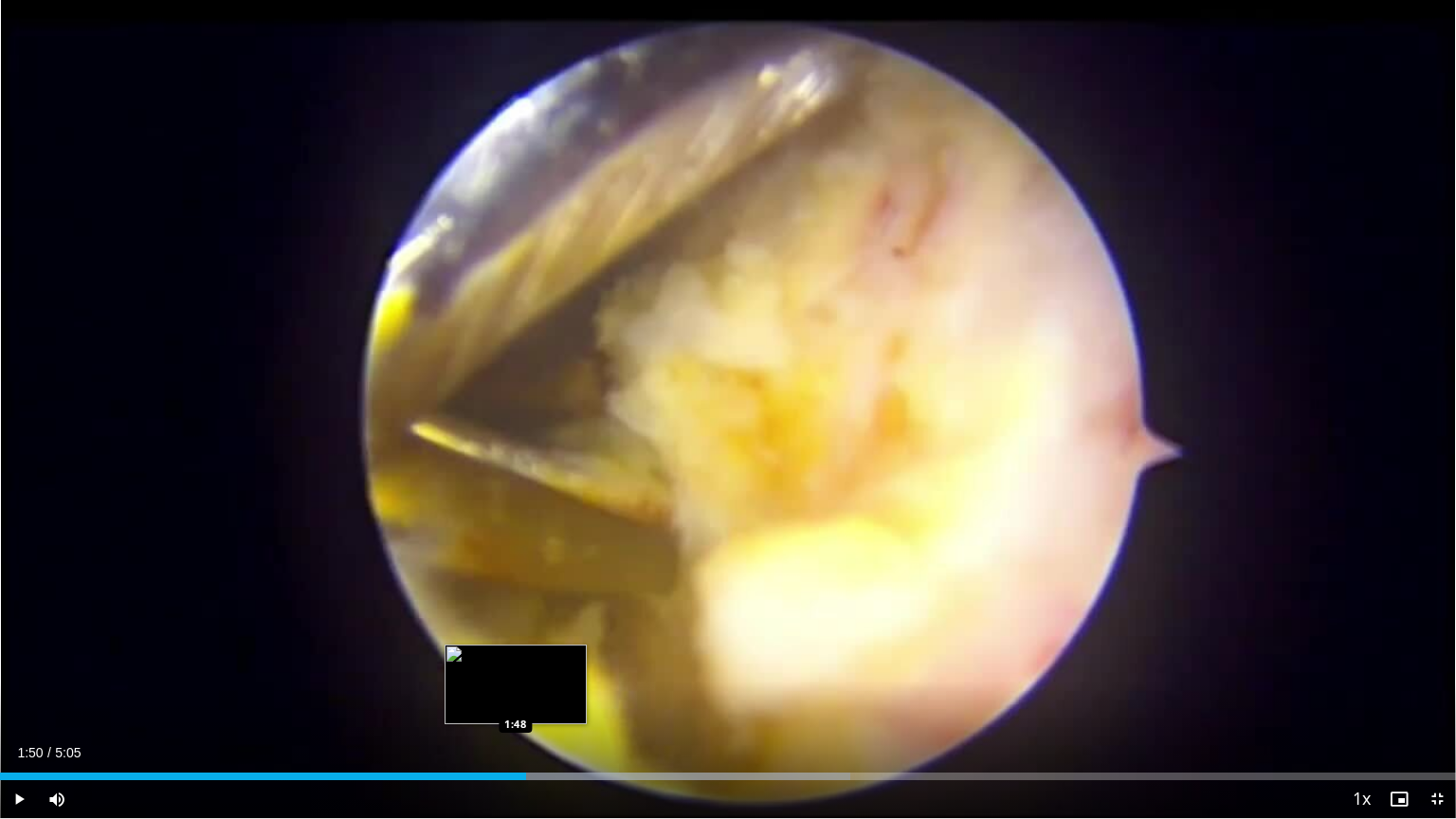 click on "1:50" at bounding box center (263, 776) 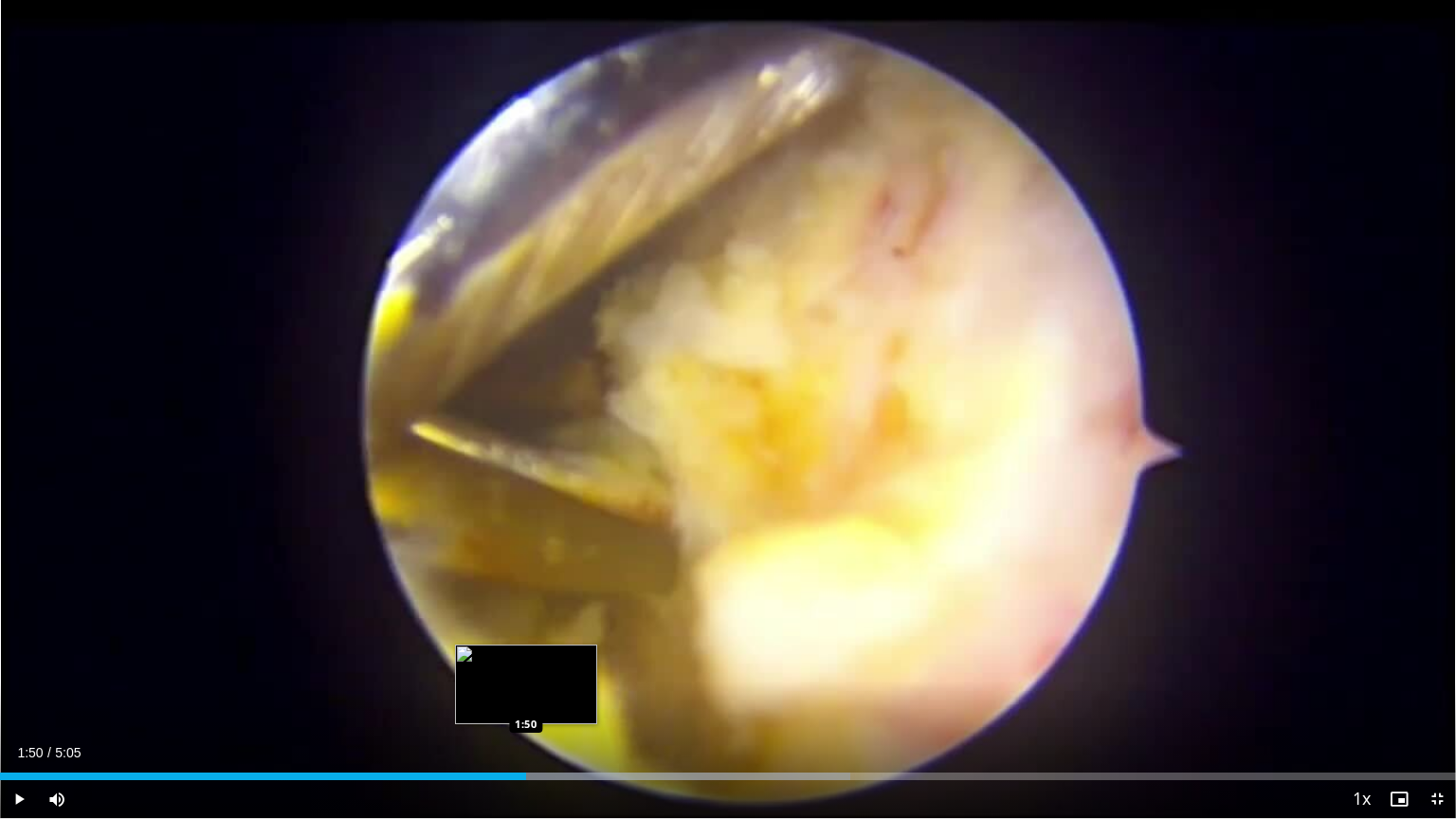 click on "1:50" at bounding box center (263, 776) 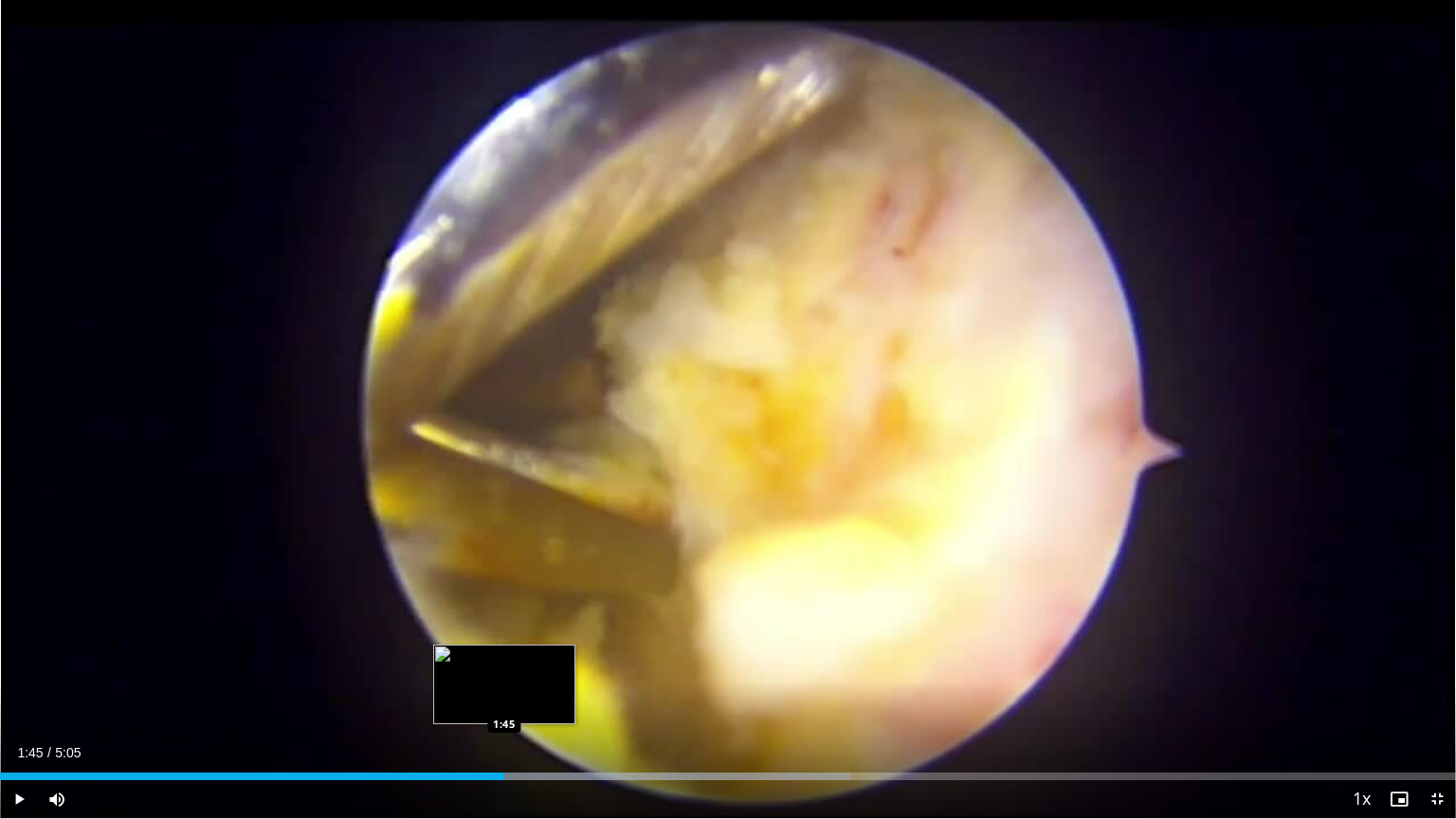 click at bounding box center [664, 776] 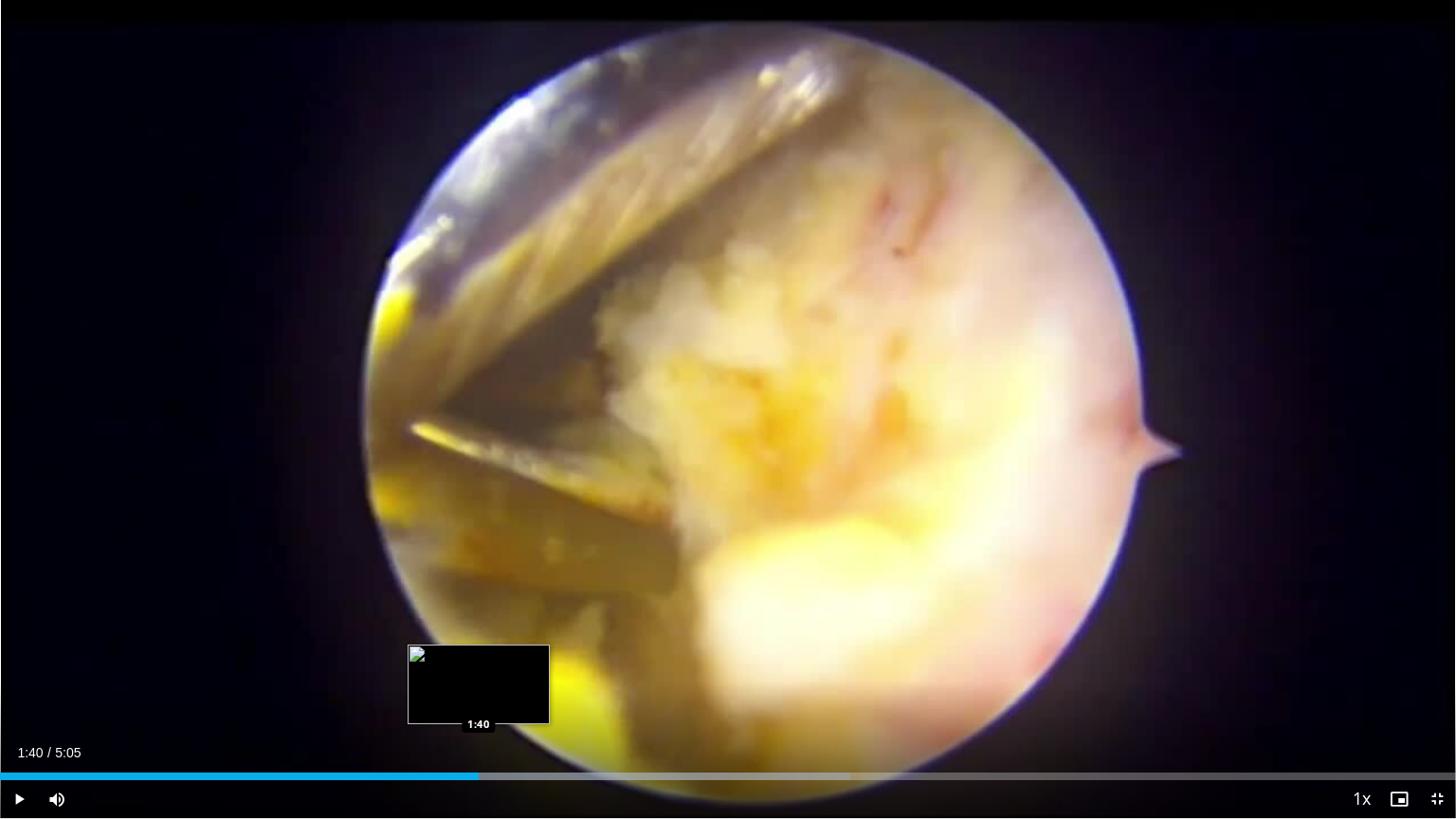 click on "1:40" at bounding box center [239, 776] 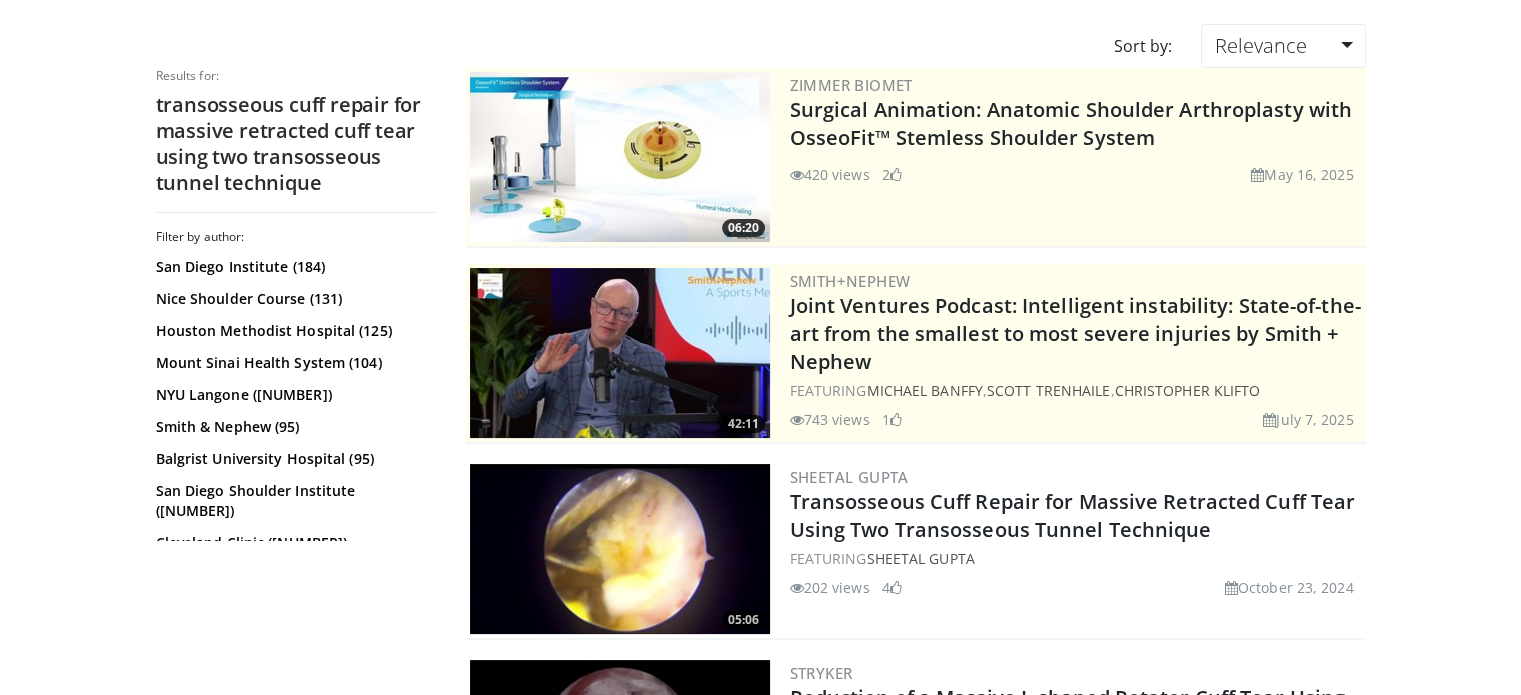 scroll, scrollTop: 0, scrollLeft: 0, axis: both 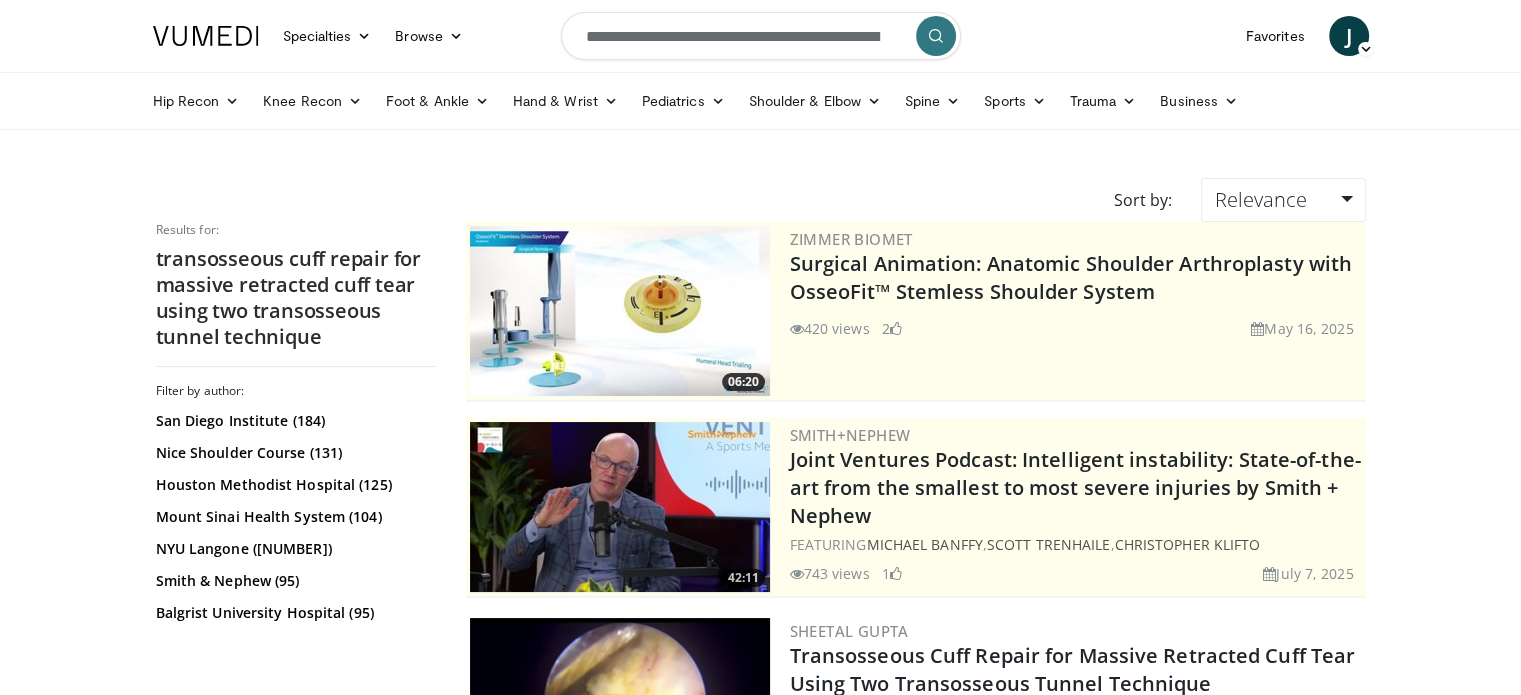 click on "**********" at bounding box center [761, 36] 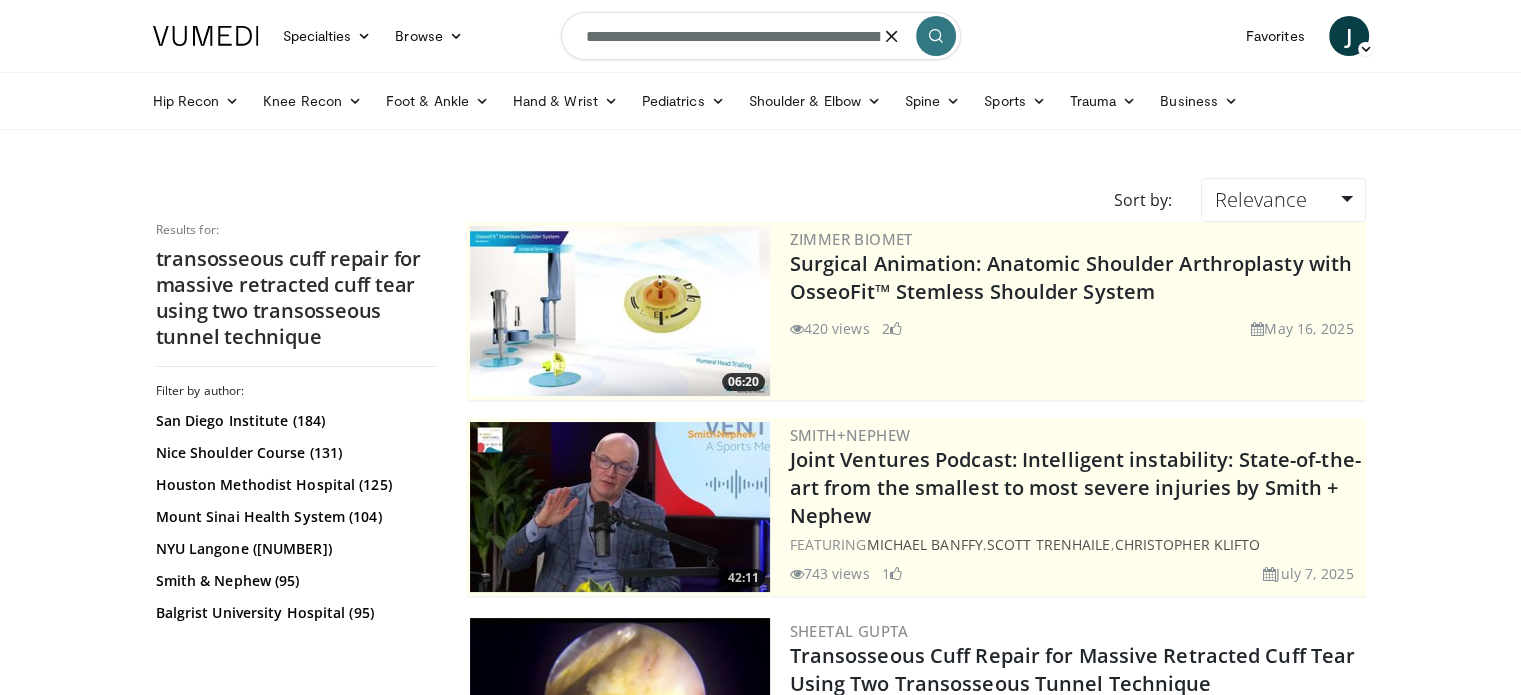 click on "Specialties
Adult & Family Medicine
Allergy, Asthma, Immunology
Anesthesiology
Cardiology
Dental
Dermatology
Endocrinology
Gastroenterology & Hepatology
General Surgery
Hematology & Oncology
Infectious Disease
Nephrology
Neurology
Neurosurgery
Obstetrics & Gynecology
Ophthalmology
Oral Maxillofacial
Orthopaedics
Otolaryngology
Pediatrics
Plastic Surgery
Podiatry
Psychiatry
Pulmonology
Radiation Oncology
Radiology
Rheumatology
Urology" at bounding box center [760, 2883] 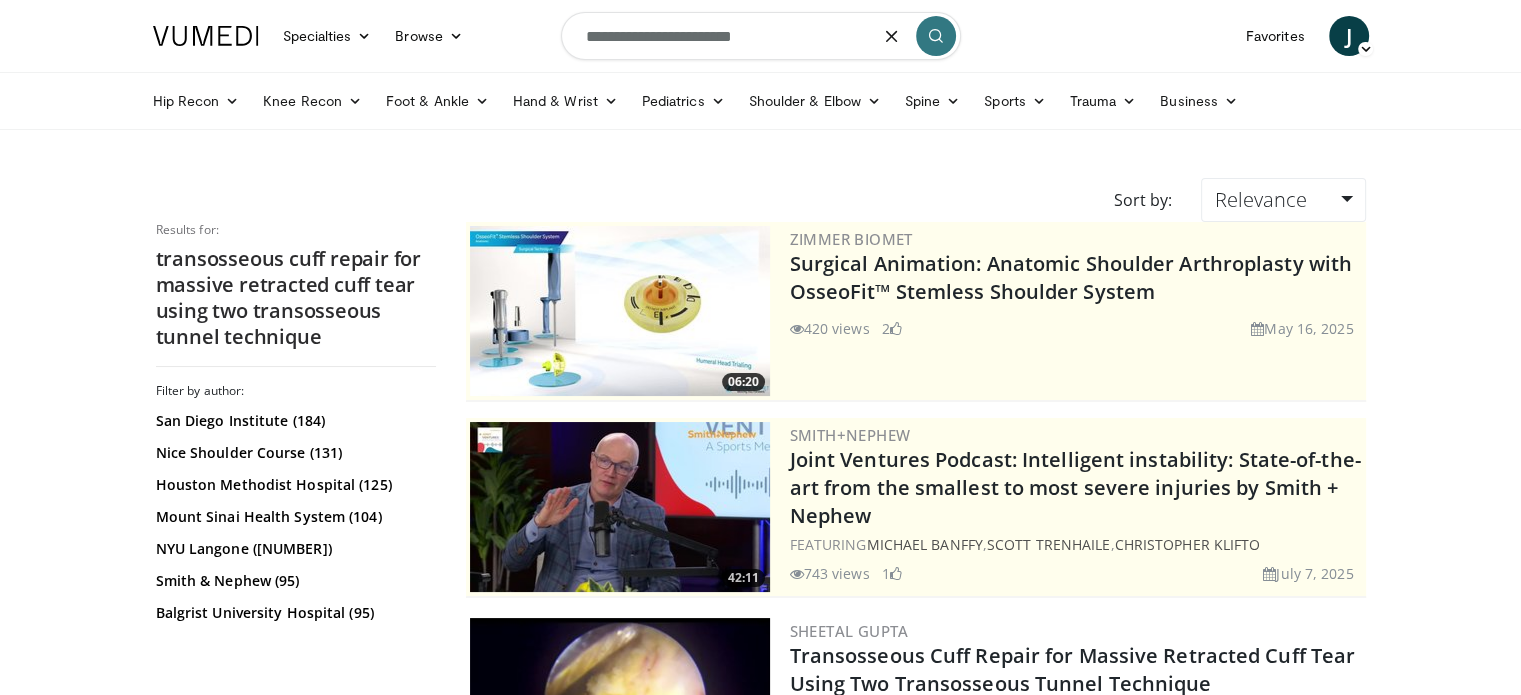 type on "**********" 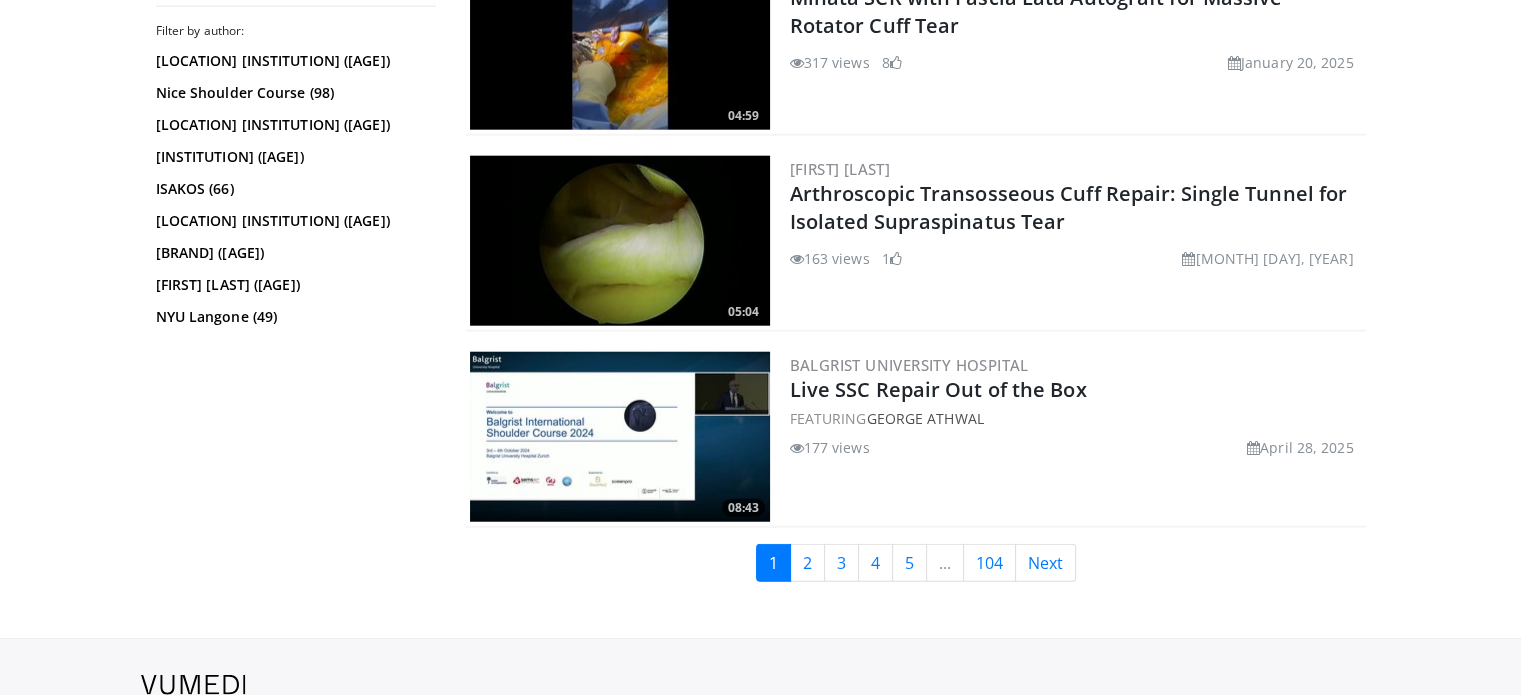 scroll, scrollTop: 4973, scrollLeft: 0, axis: vertical 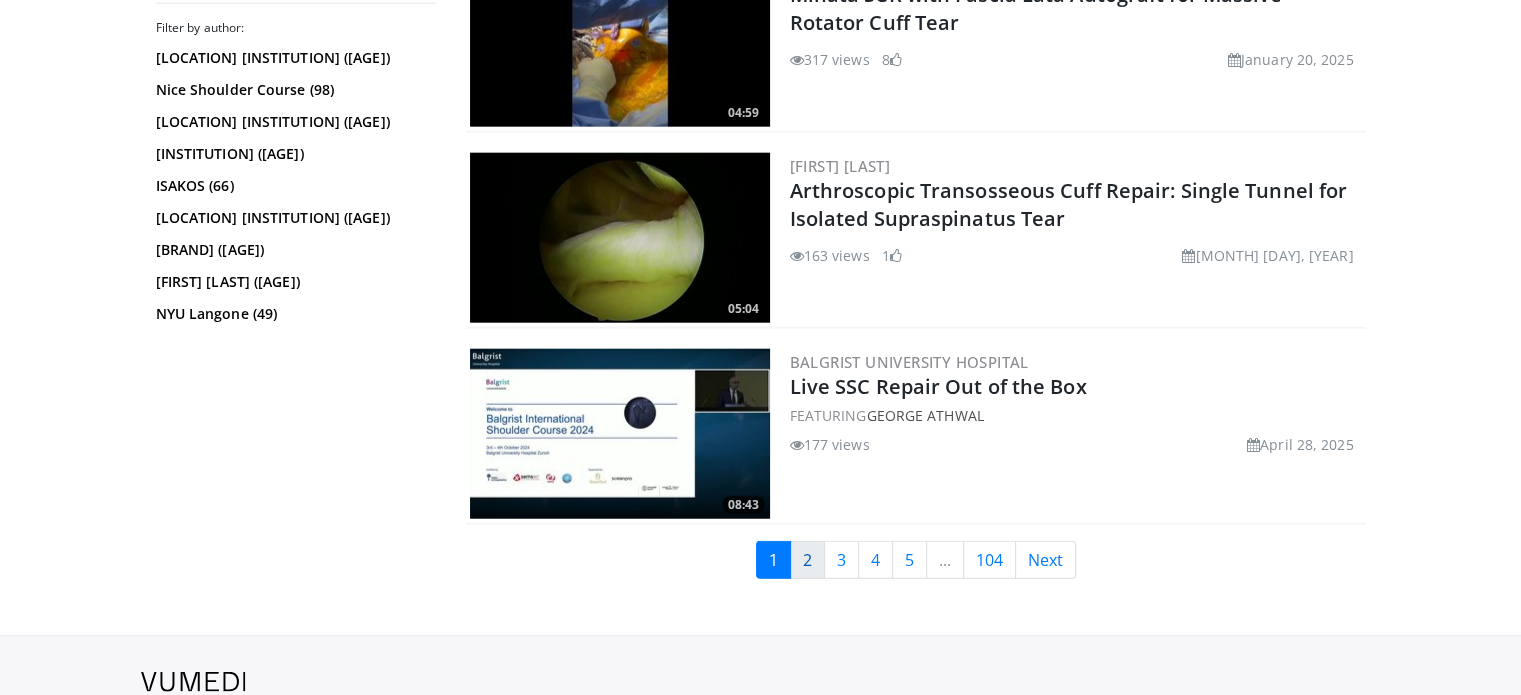 click on "2" at bounding box center [807, 560] 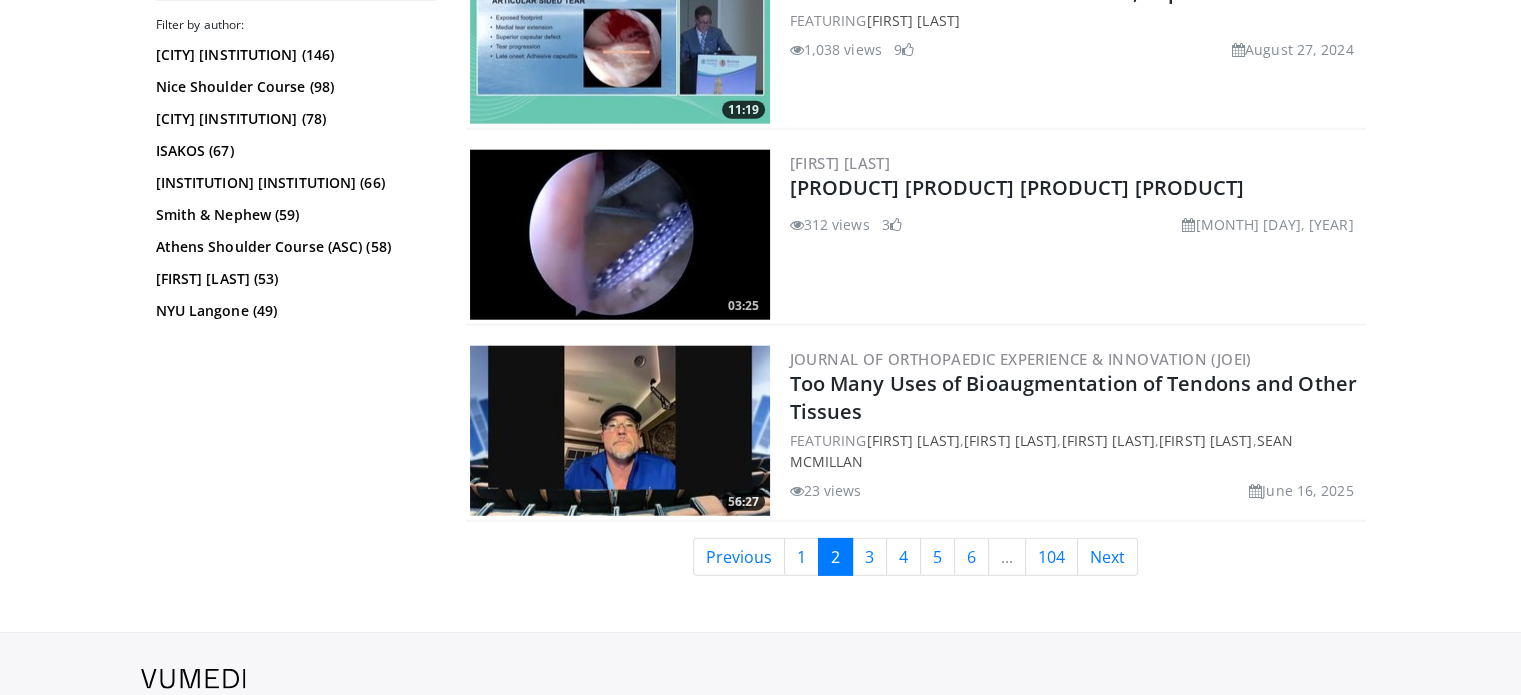 scroll, scrollTop: 5059, scrollLeft: 0, axis: vertical 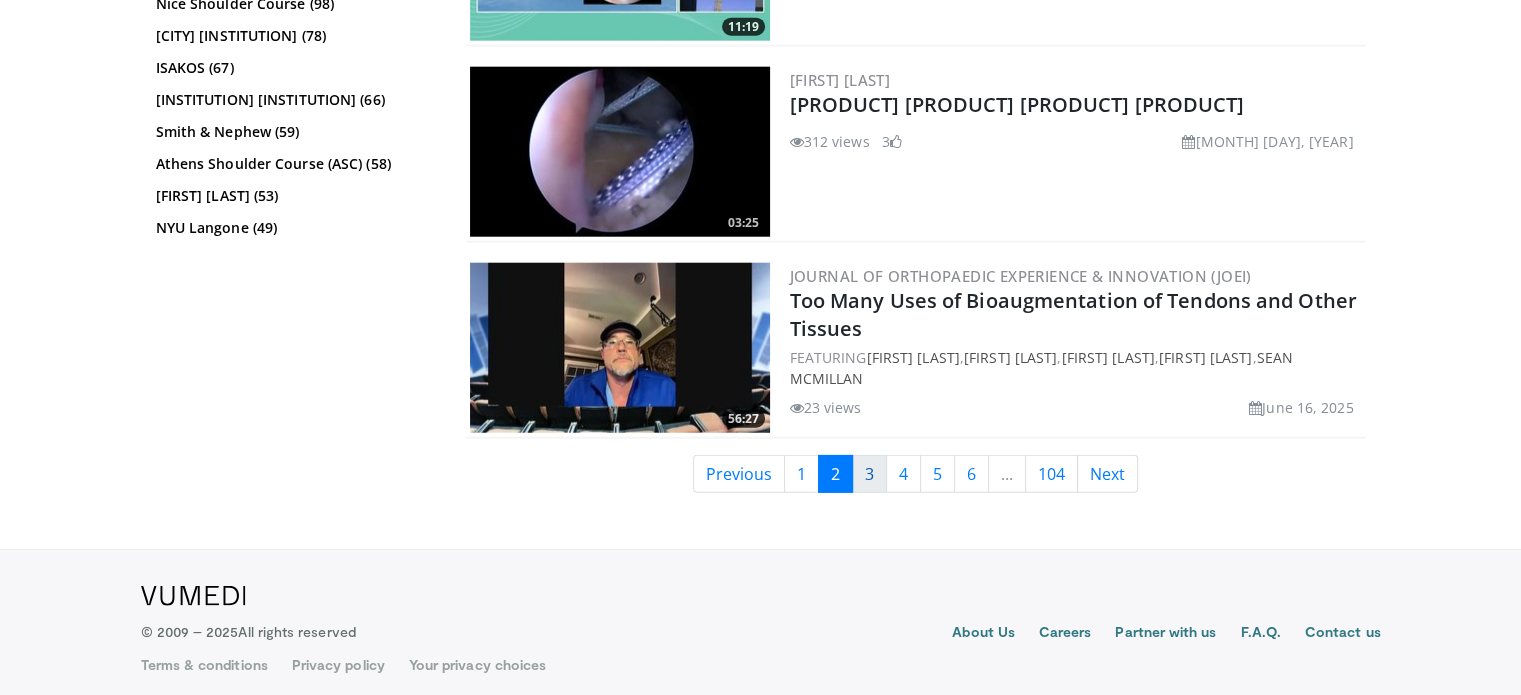 click on "3" at bounding box center [869, 474] 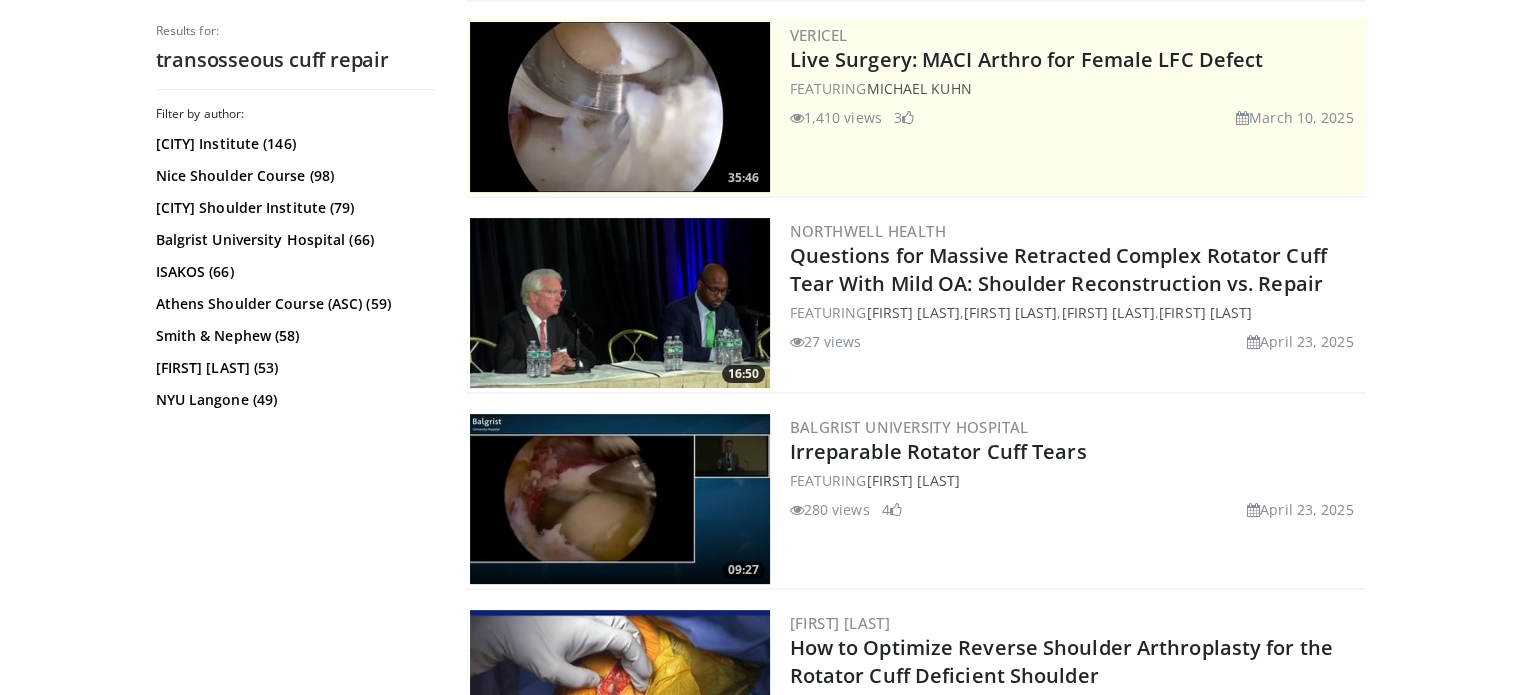scroll, scrollTop: 0, scrollLeft: 0, axis: both 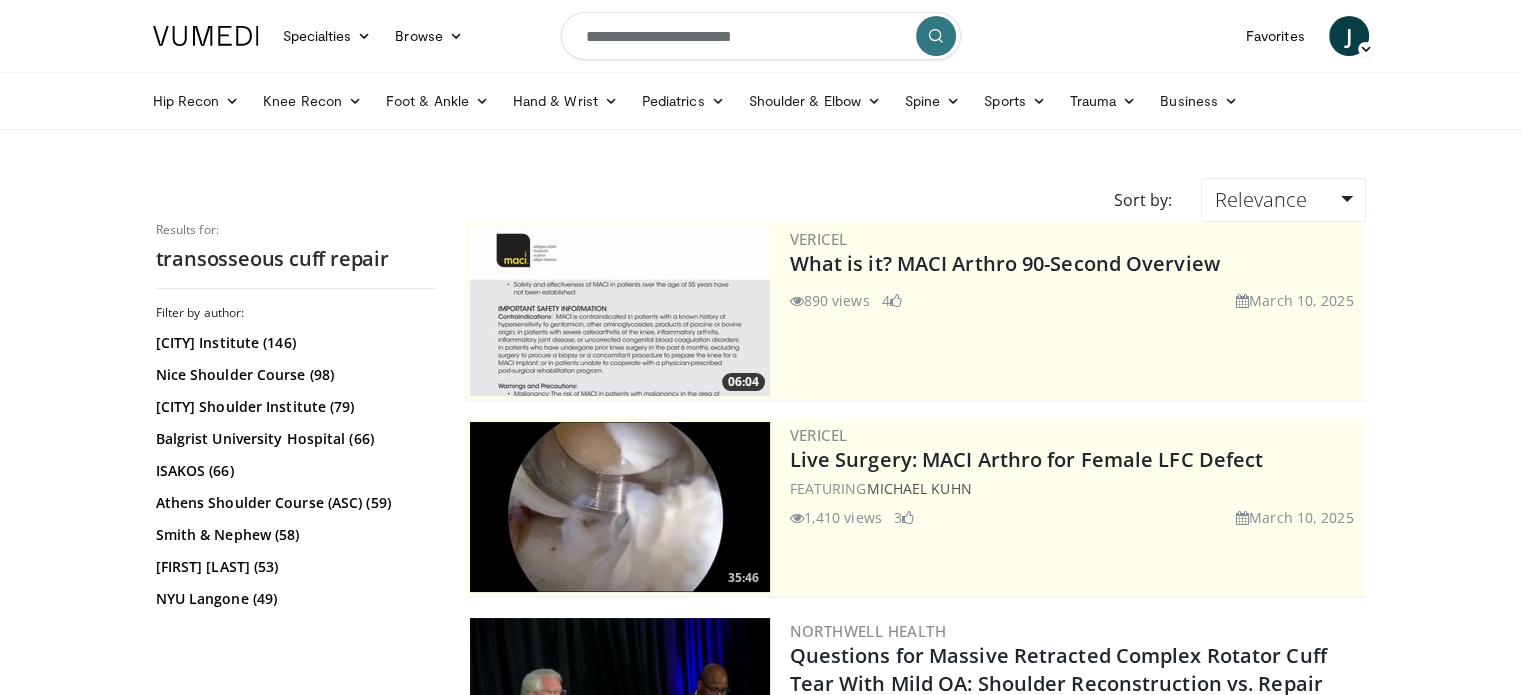 click on "**********" at bounding box center (761, 36) 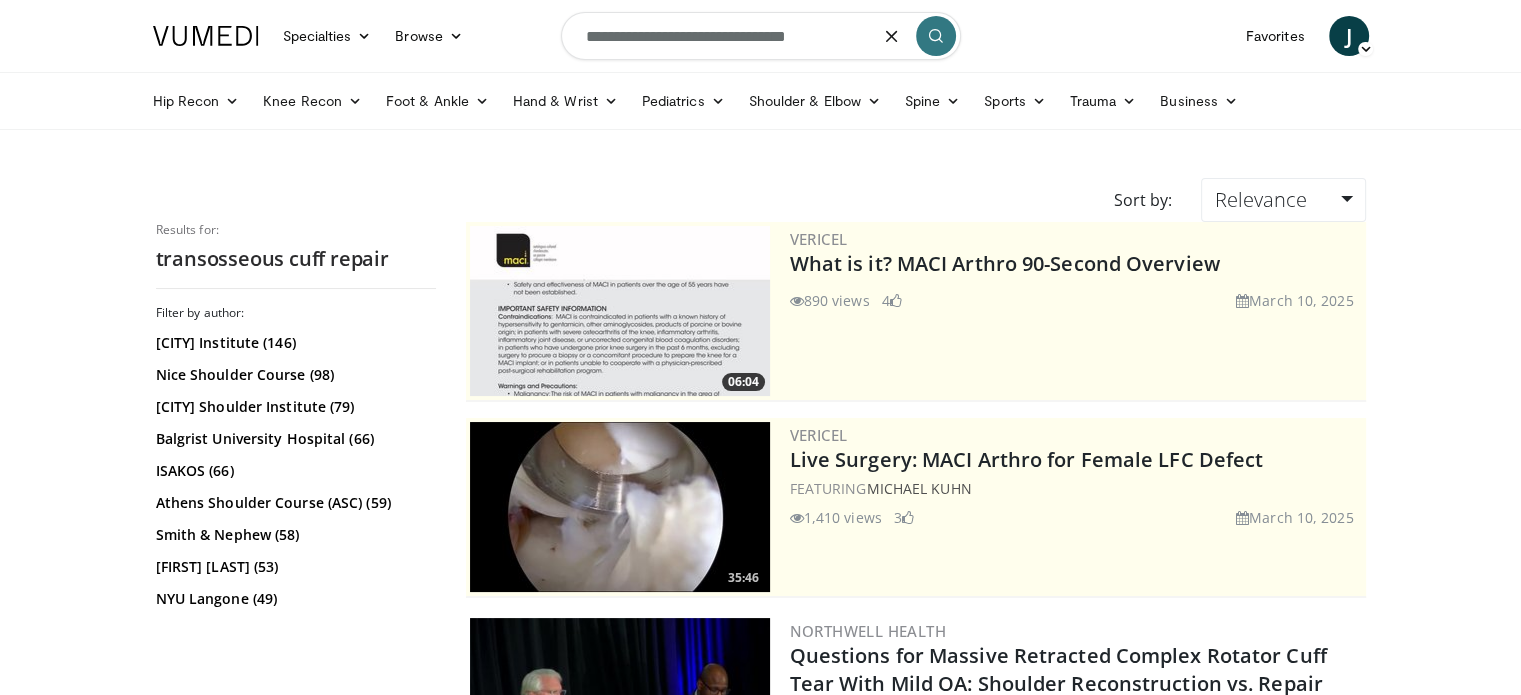 type on "**********" 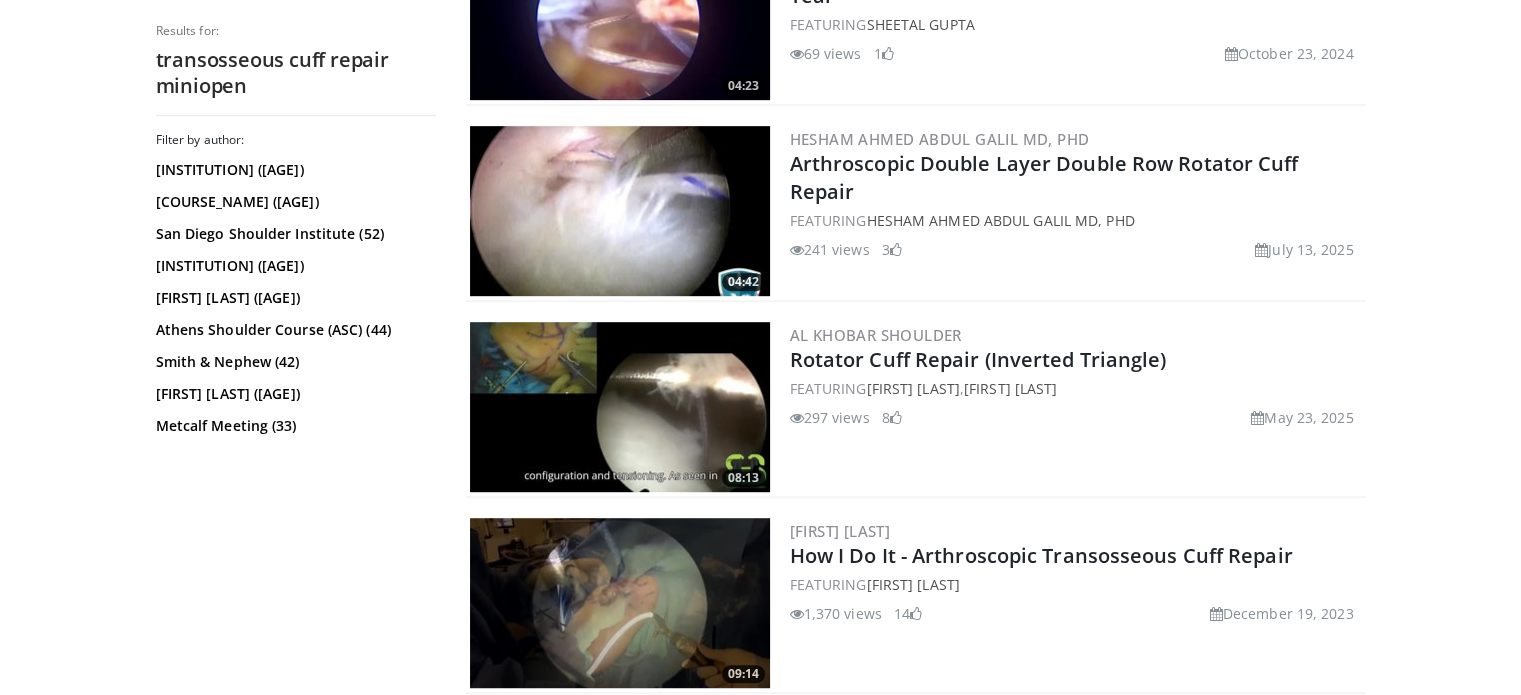scroll, scrollTop: 1074, scrollLeft: 0, axis: vertical 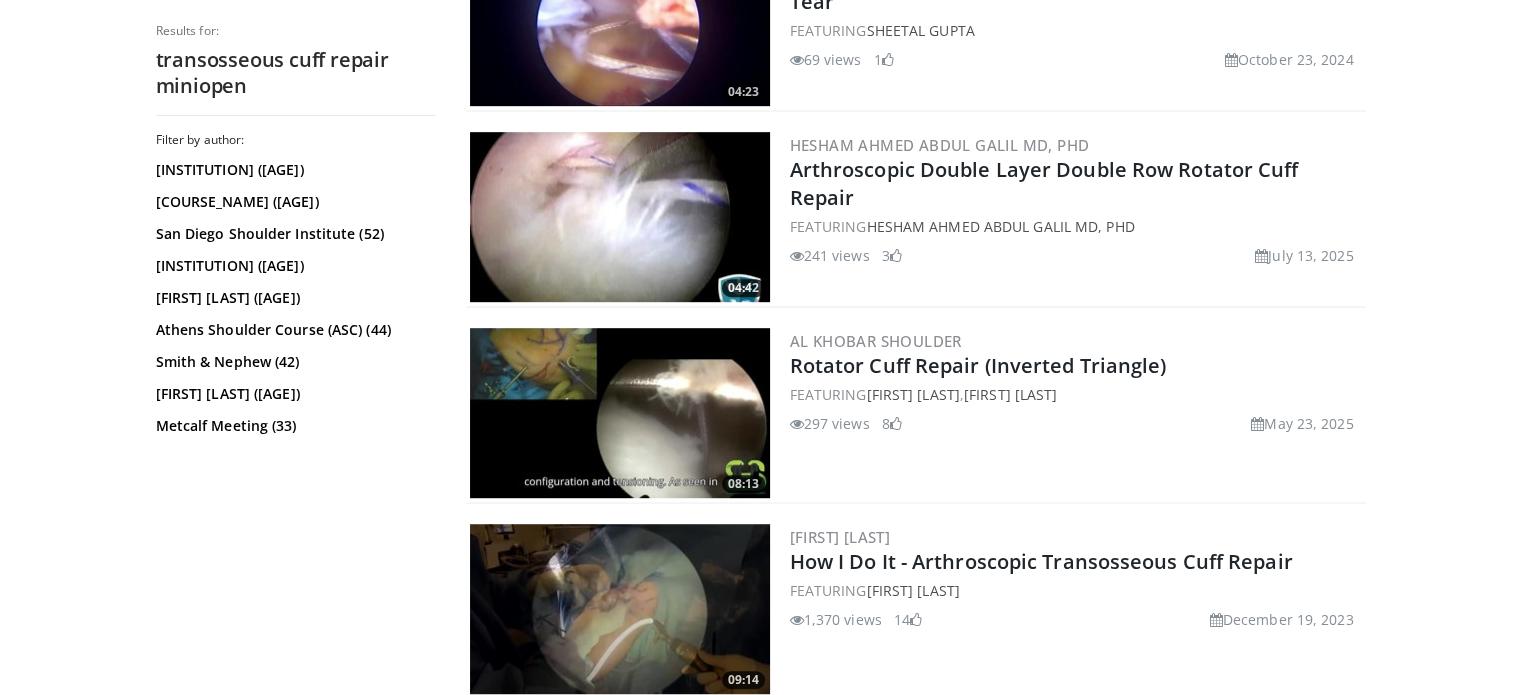 click at bounding box center [620, 609] 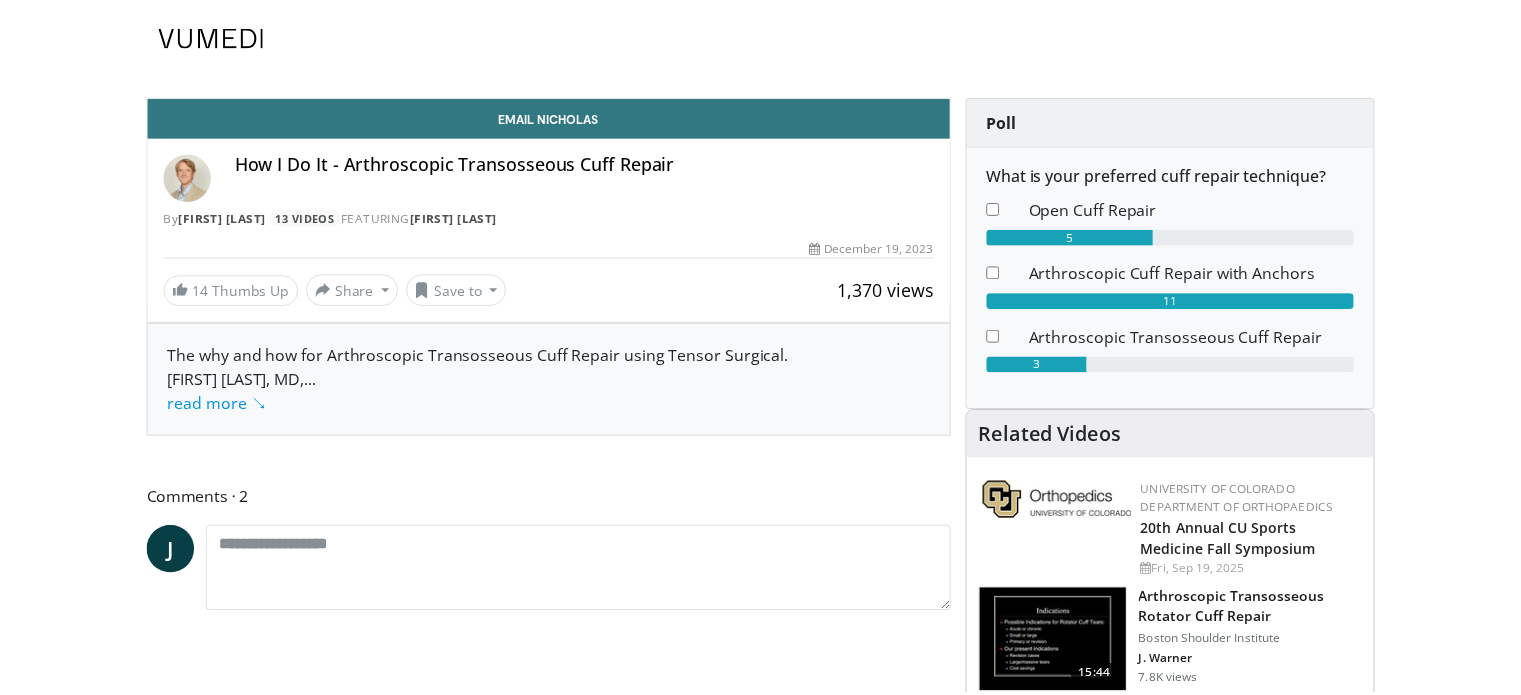 scroll, scrollTop: 0, scrollLeft: 0, axis: both 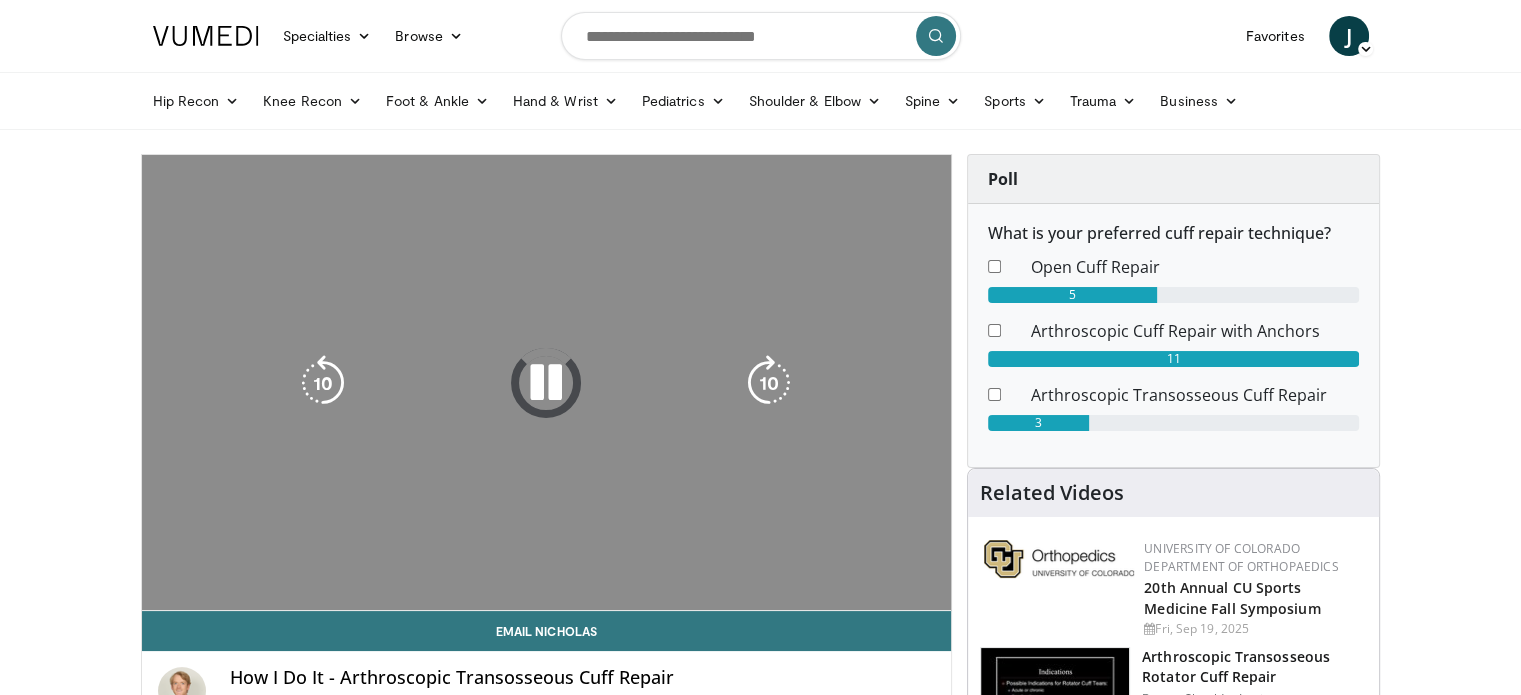 click on "10 seconds
Tap to unmute" at bounding box center [547, 382] 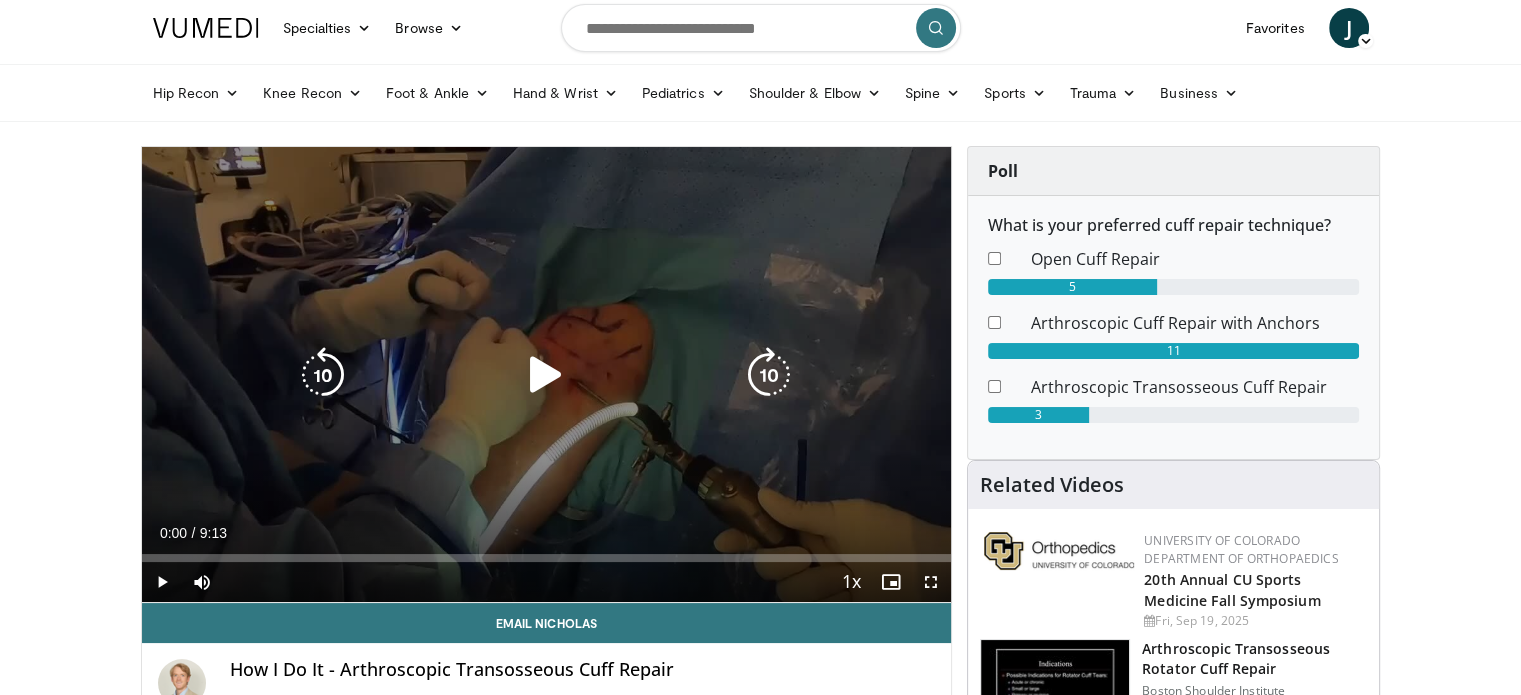scroll, scrollTop: 9, scrollLeft: 0, axis: vertical 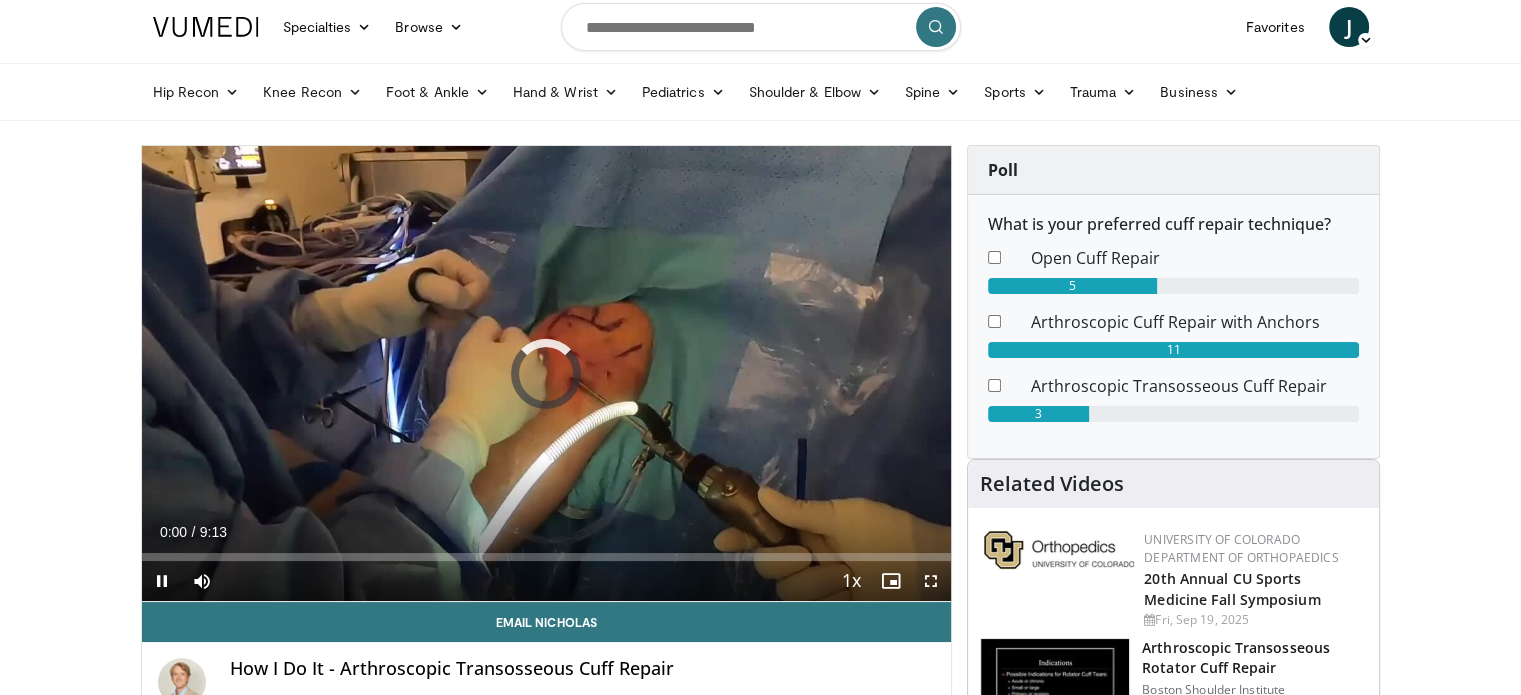 click on "Current Time  0:00 / Duration  9:13 Pause Skip Backward Skip Forward Mute Loaded :  0.00% 0:00 Stream Type  LIVE Seek to live, currently behind live LIVE   1x Playback Rate 0.5x 0.75x 1x , selected 1.25x 1.5x 1.75x 2x Chapters Chapters Descriptions descriptions off , selected Captions captions settings , opens captions settings dialog captions off , selected Audio Track en (Main) , selected Fullscreen Enable picture-in-picture mode" at bounding box center (547, 581) 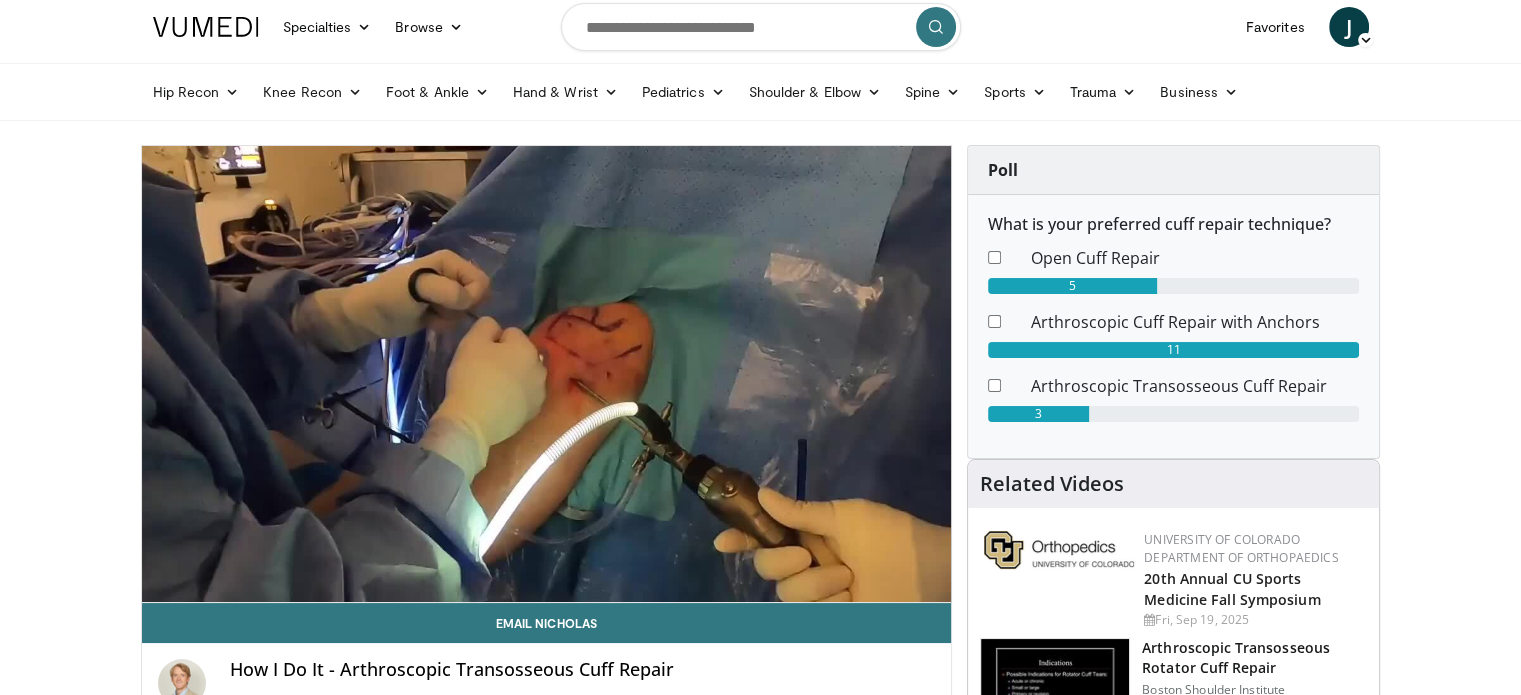 click on "10 seconds
Tap to unmute" at bounding box center (547, 374) 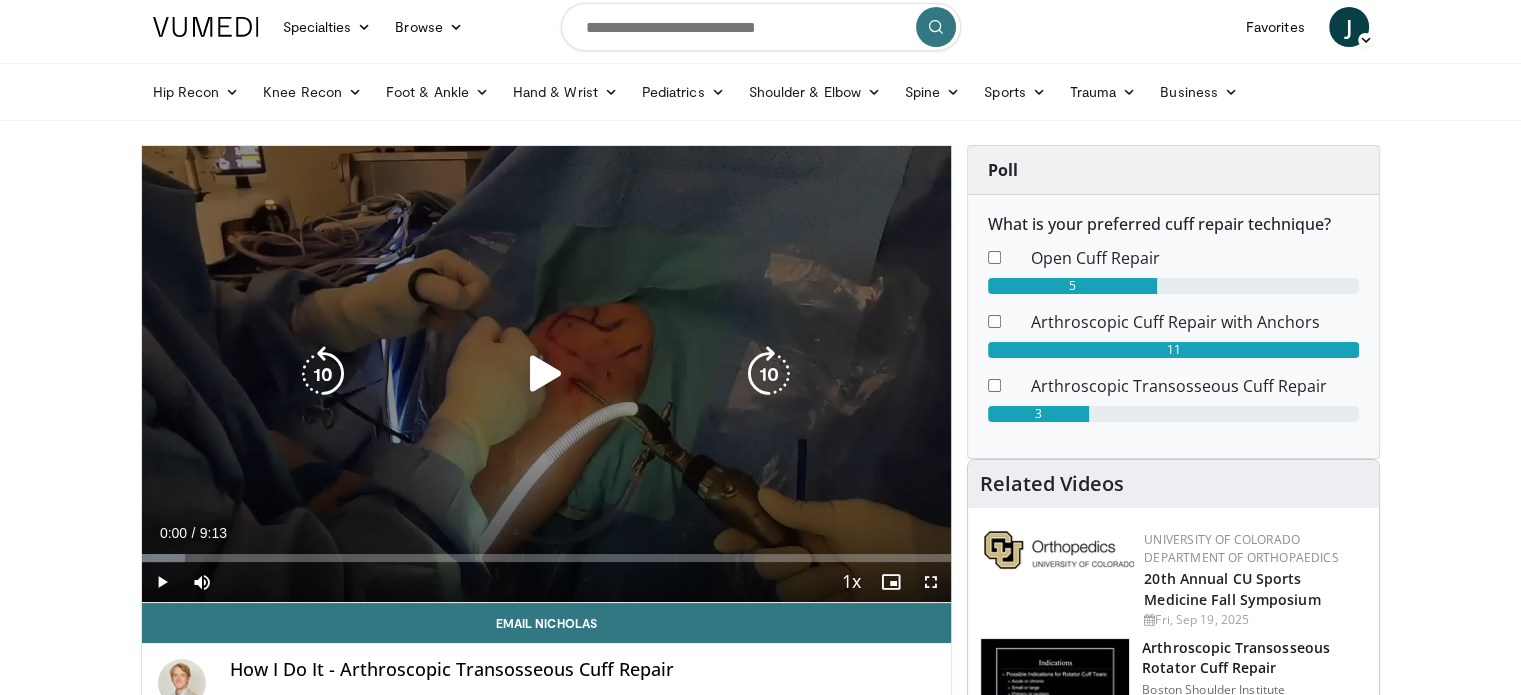 click at bounding box center [546, 374] 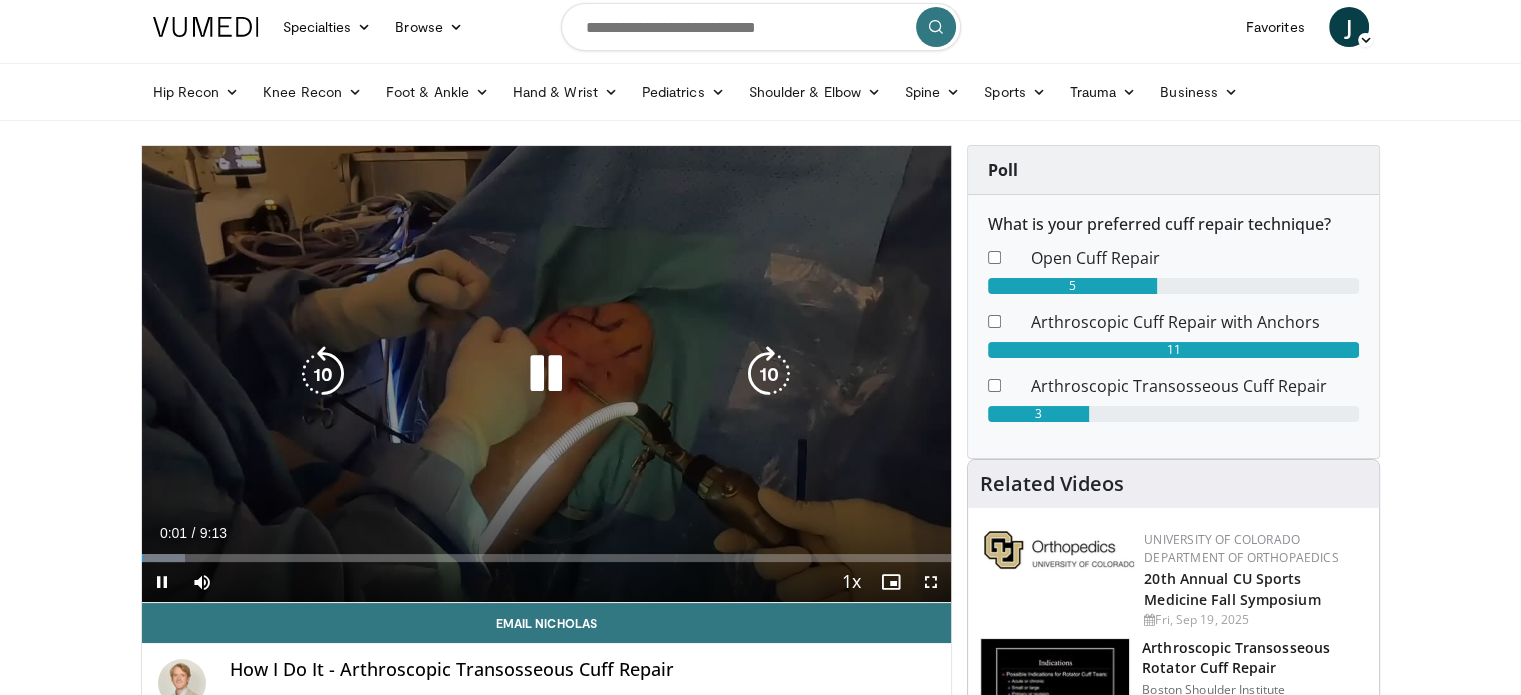 click on "10 seconds
Tap to unmute" at bounding box center (547, 374) 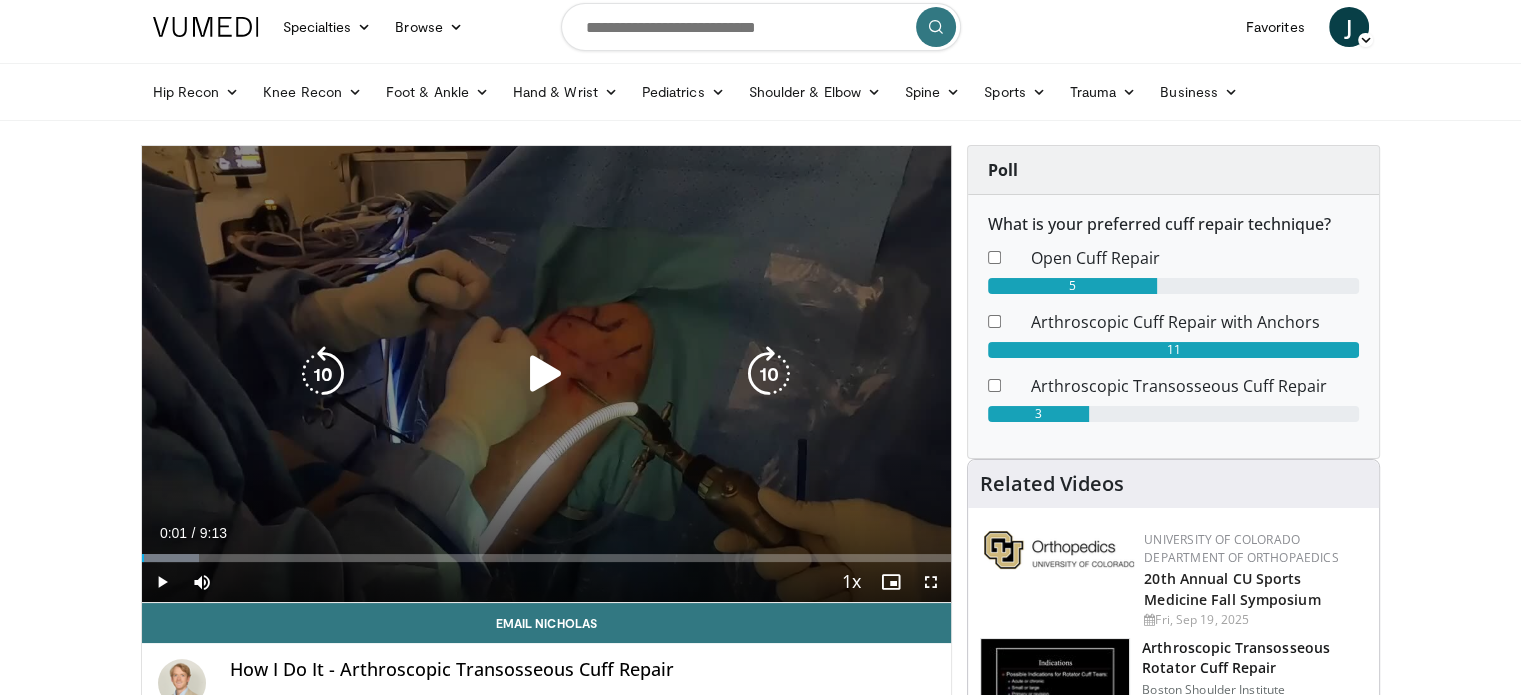 click on "10 seconds
Tap to unmute" at bounding box center [547, 374] 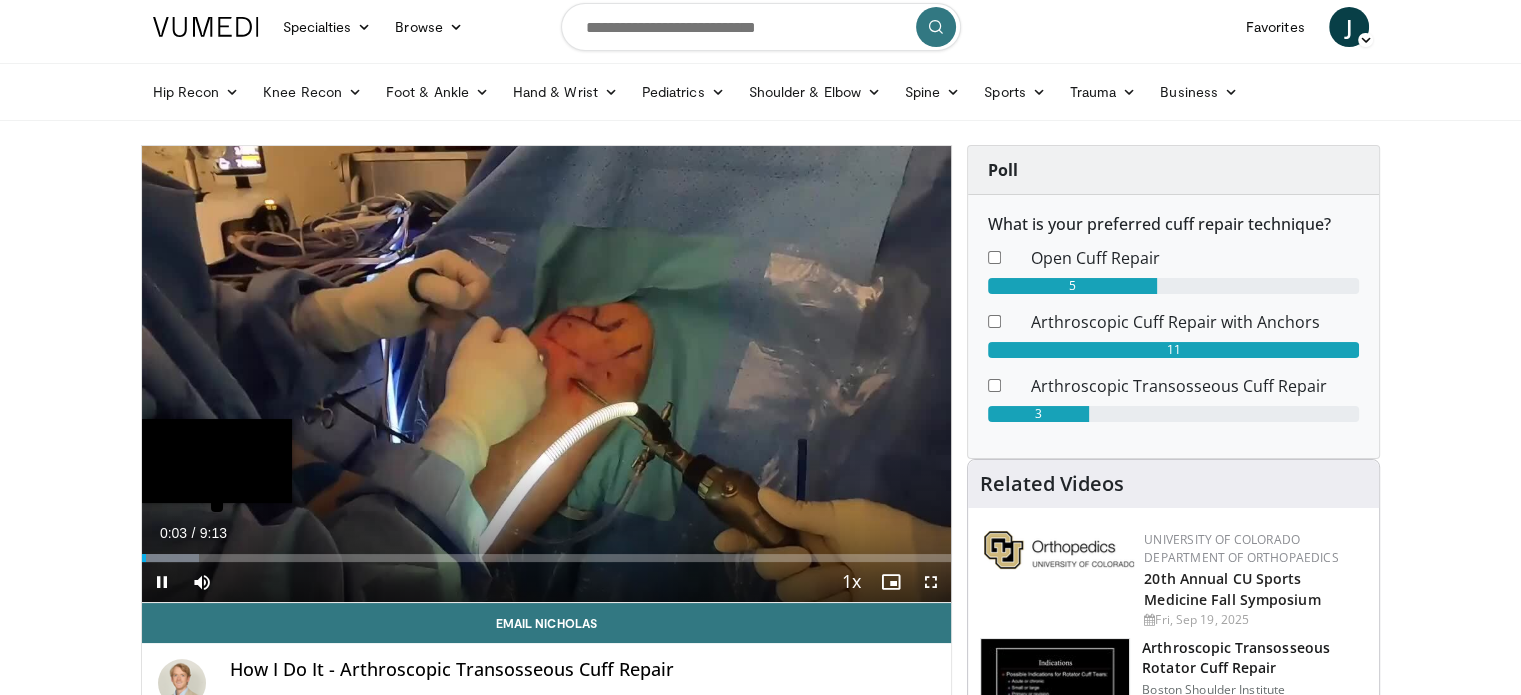 click on "Loaded :  7.16% 0:03" at bounding box center [547, 558] 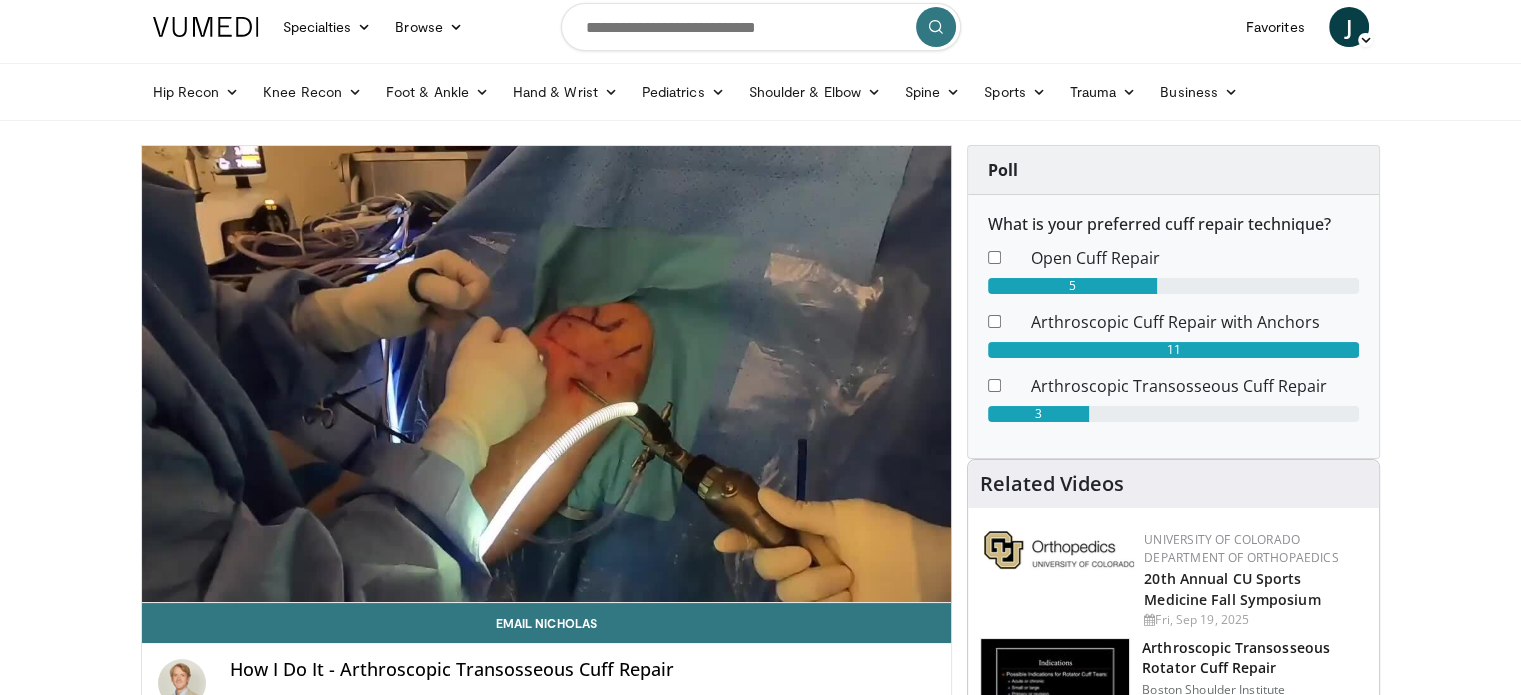 click on "Specialties
Adult & Family Medicine
Allergy, Asthma, Immunology
Anesthesiology
Cardiology
Dental
Dermatology
Endocrinology
Gastroenterology & Hepatology
General Surgery
Hematology & Oncology
Infectious Disease
Nephrology
Neurology
Neurosurgery
Obstetrics & Gynecology
Ophthalmology
Oral Maxillofacial
Orthopaedics
Otolaryngology
Pediatrics
Plastic Surgery
Podiatry
Psychiatry
Pulmonology
Radiation Oncology
Radiology
Rheumatology
Urology" at bounding box center (760, 1726) 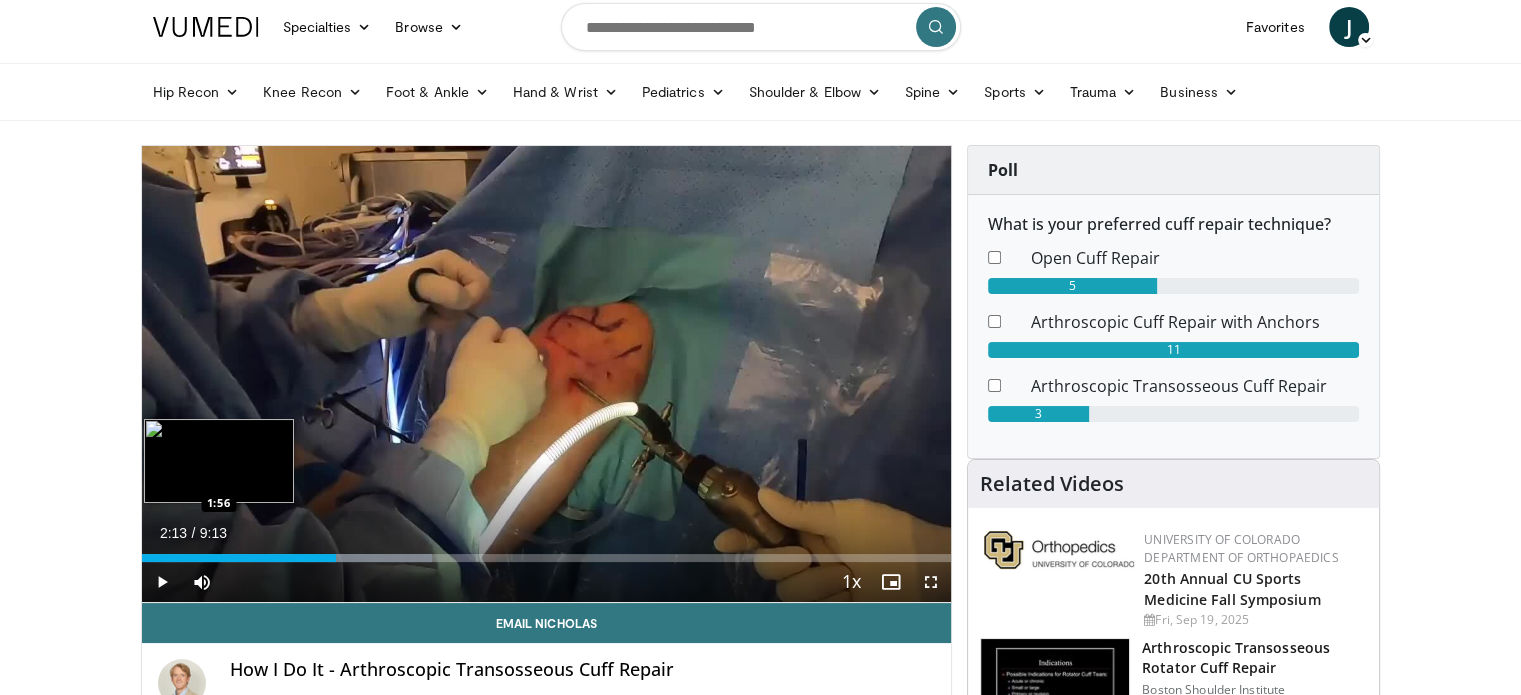 click on "2:13" at bounding box center (239, 558) 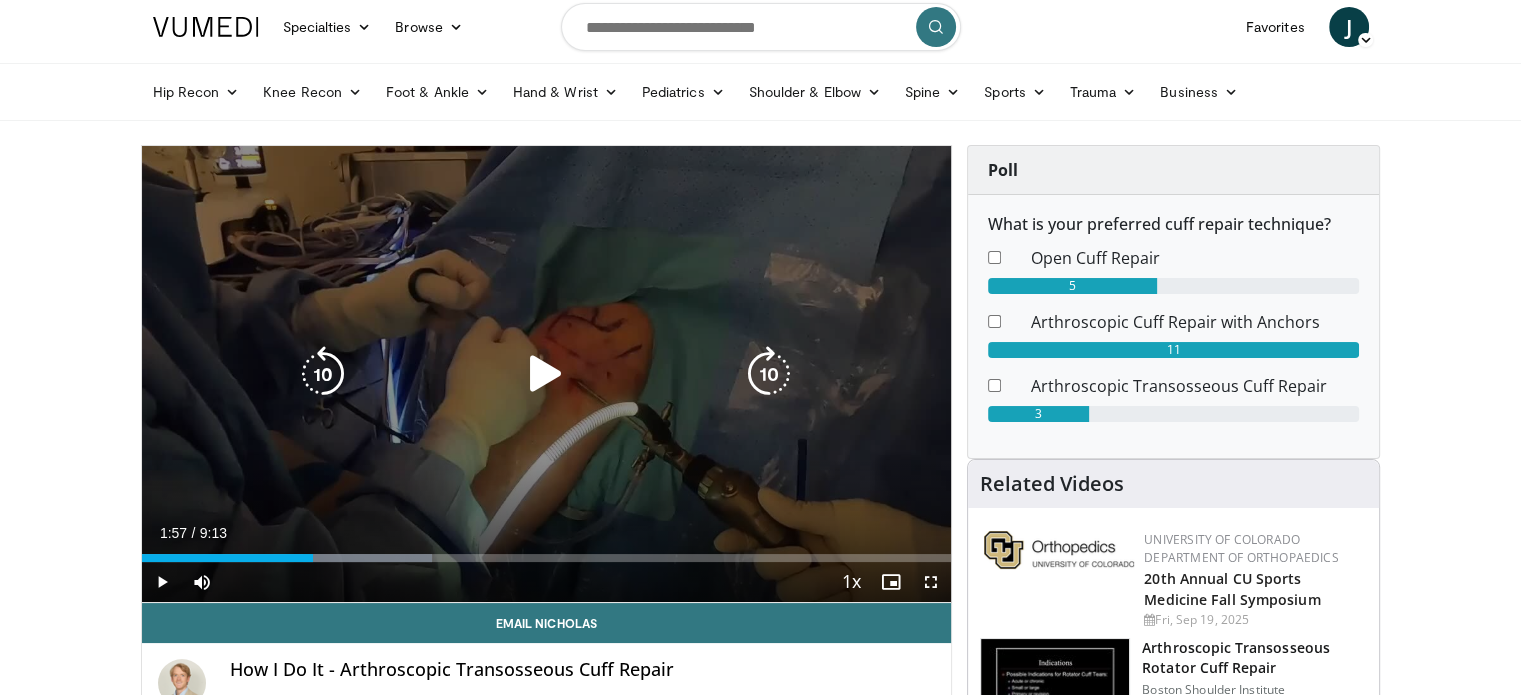 click at bounding box center (546, 374) 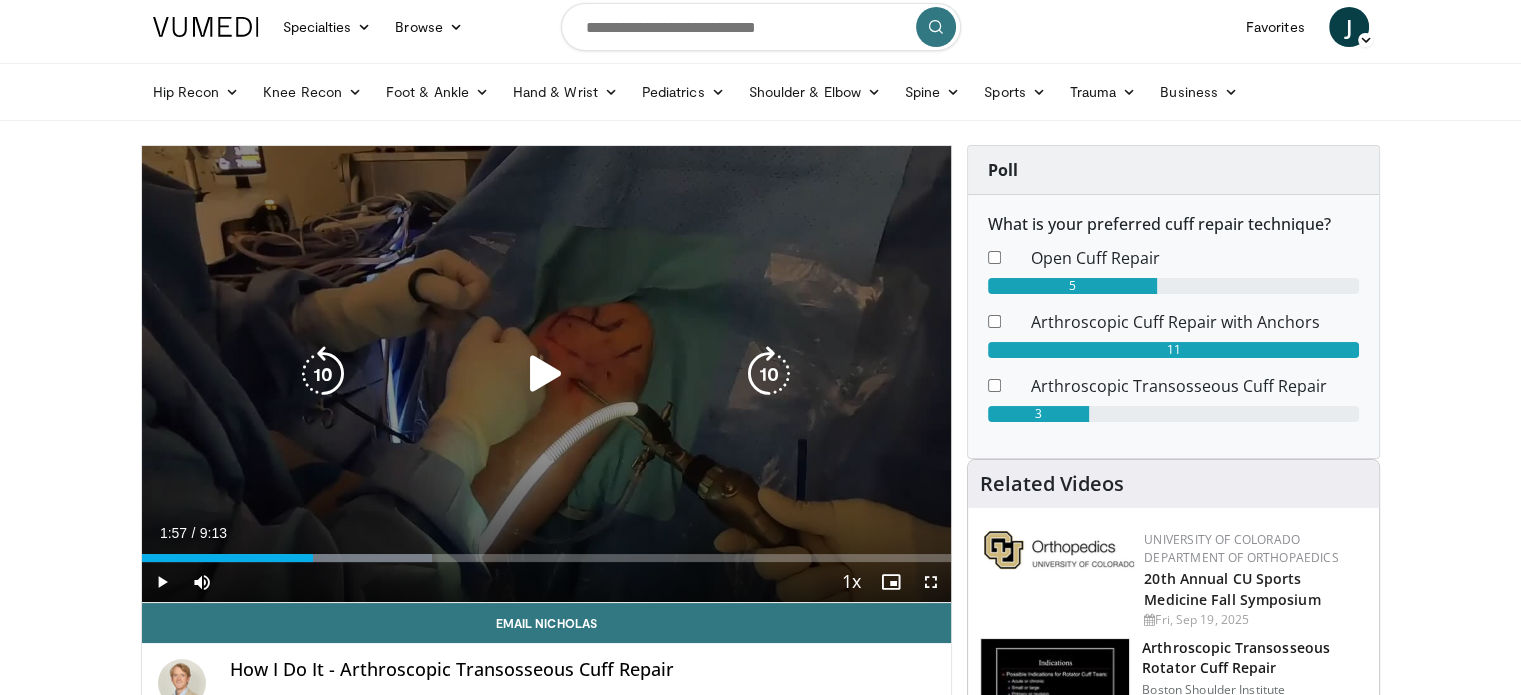 click at bounding box center [546, 374] 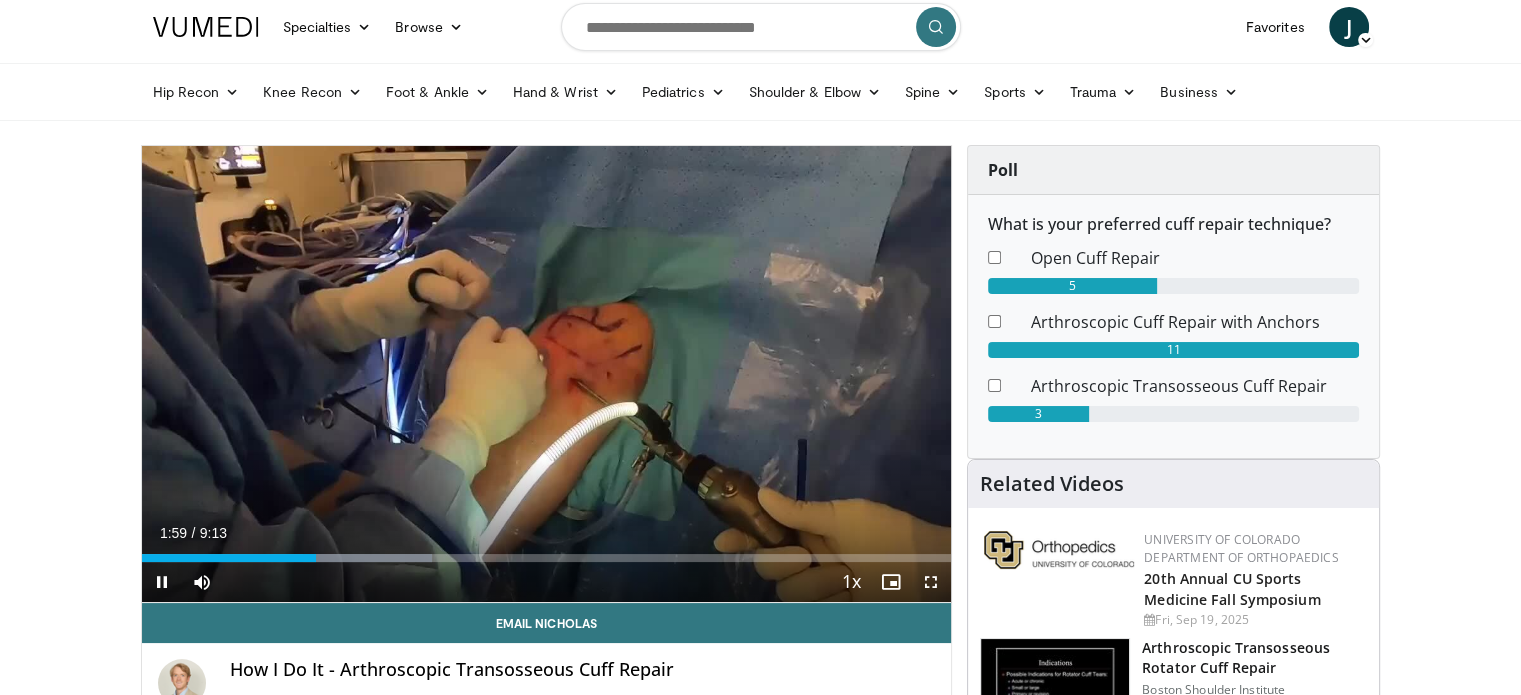 click on "Current Time  [TIME] / Duration  [TIME] Pause Skip Backward Skip Forward Mute Loaded :  35.86% [TIME] [TIME] Stream Type  LIVE Seek to live, currently behind live LIVE   1x Playback Rate 0.5x 0.75x 1x , selected 1.25x 1.5x 1.75x 2x Chapters Chapters Descriptions descriptions off , selected Captions captions settings , opens captions settings dialog captions off , selected Audio Track en (Main) , selected Fullscreen Enable picture-in-picture mode" at bounding box center (547, 582) 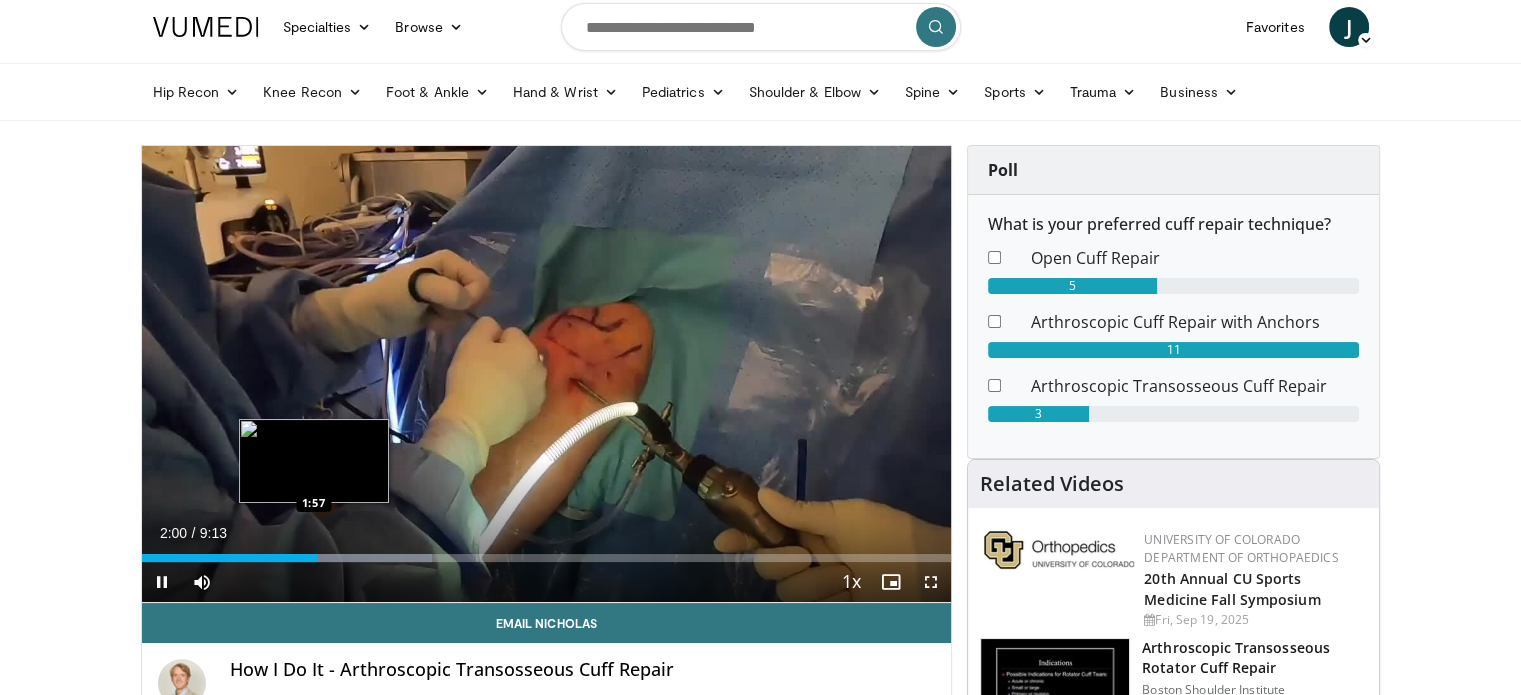 click on "2:00" at bounding box center [230, 558] 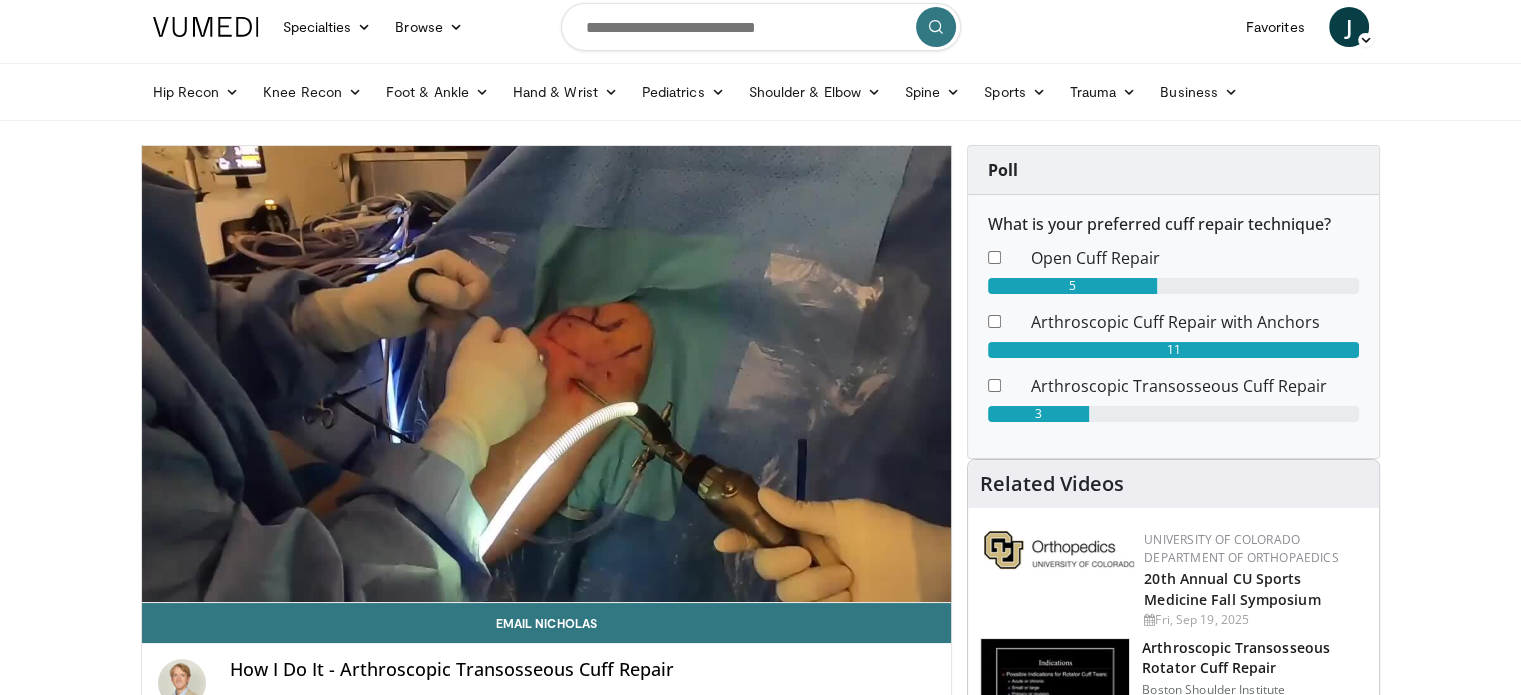 click on "10 seconds
Tap to unmute" at bounding box center [547, 374] 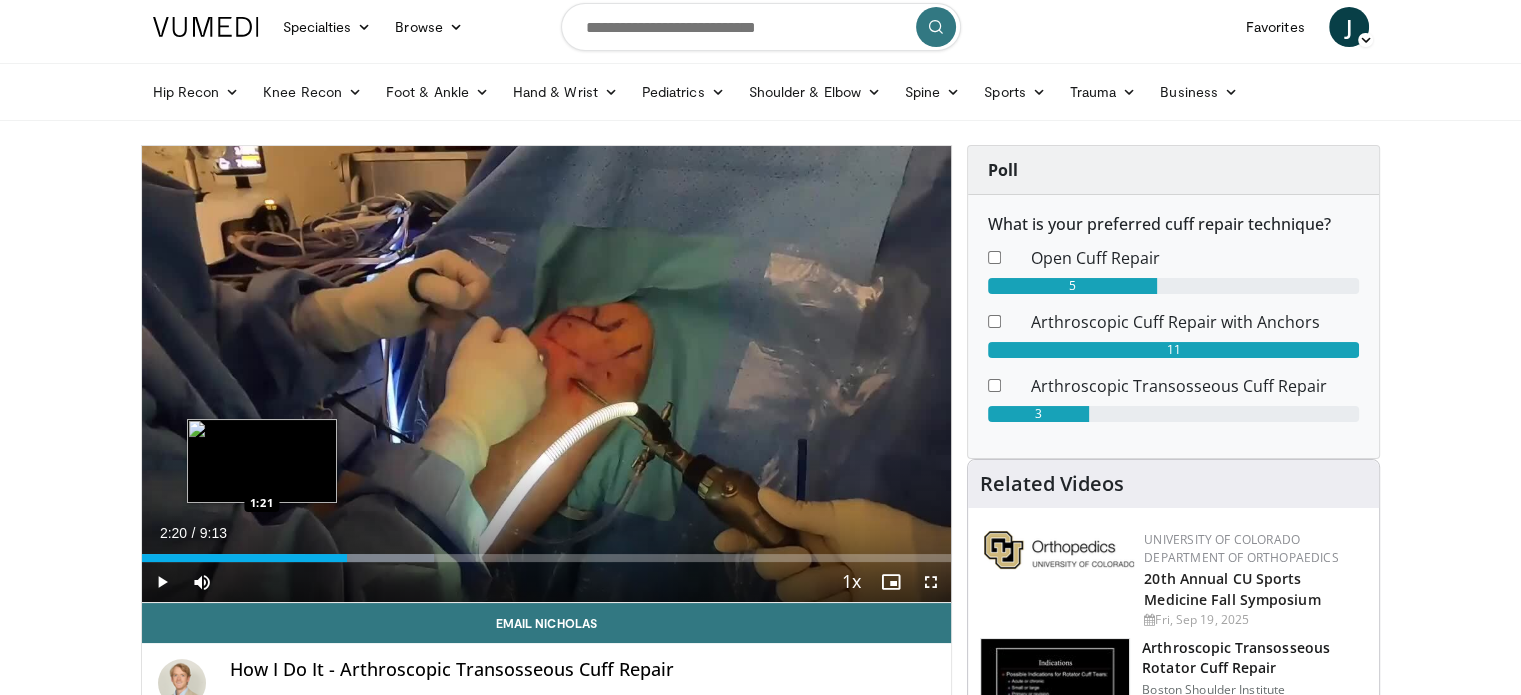 click on "2:20" at bounding box center (245, 558) 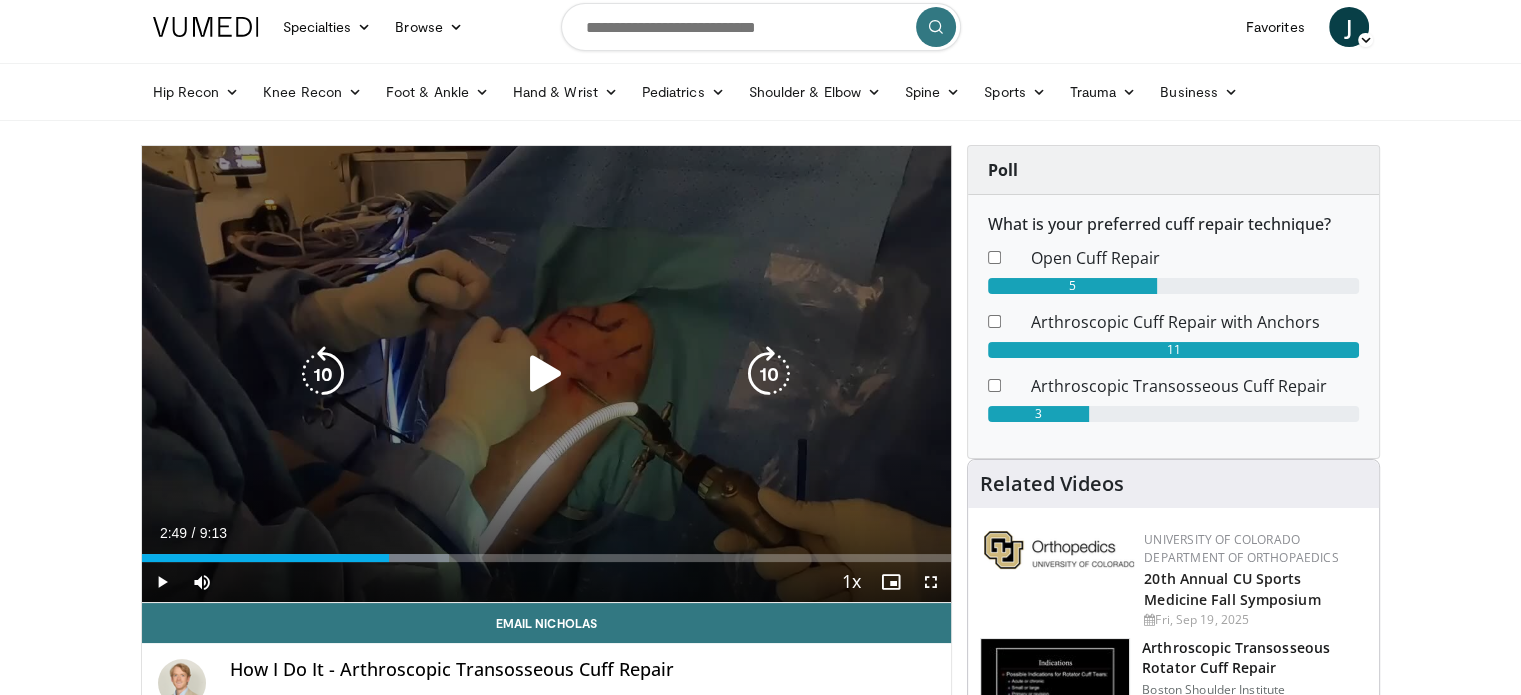 click at bounding box center [546, 374] 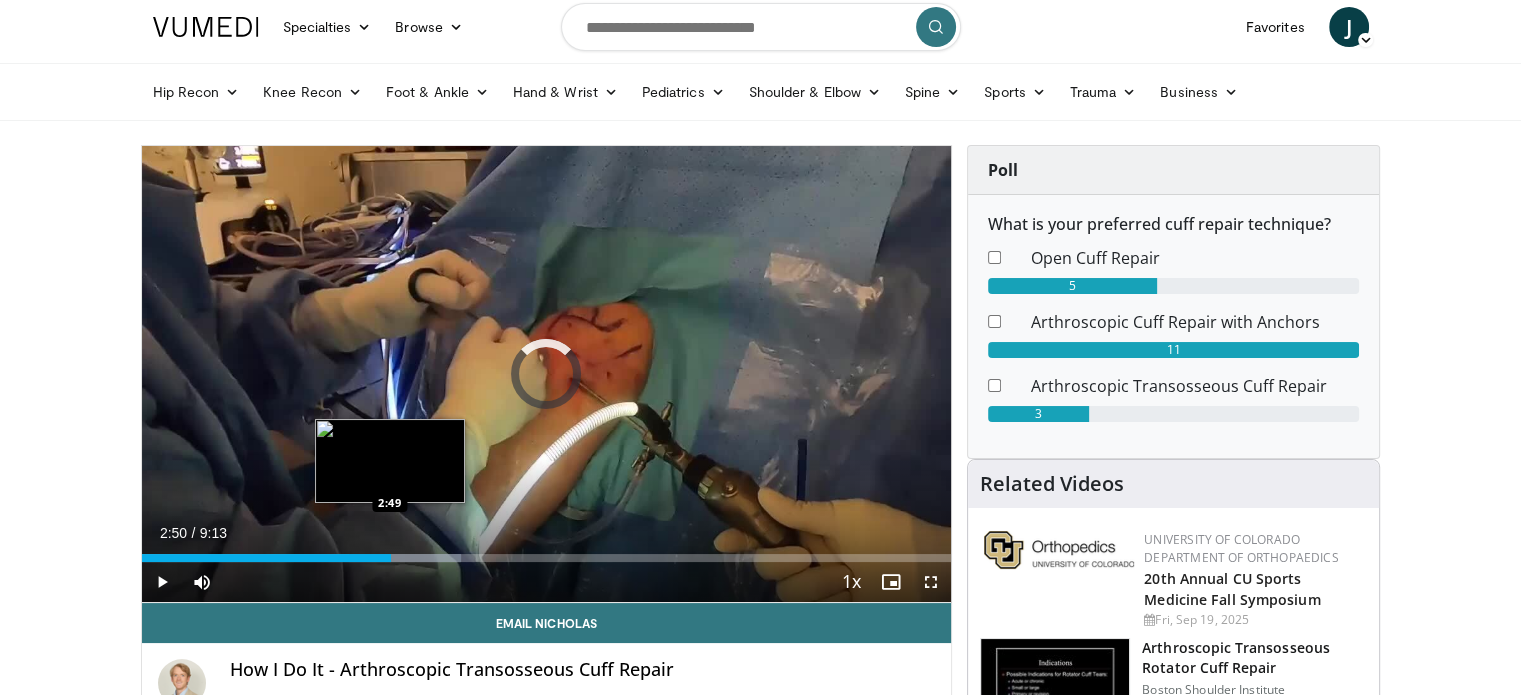 click on "2:50" at bounding box center [266, 558] 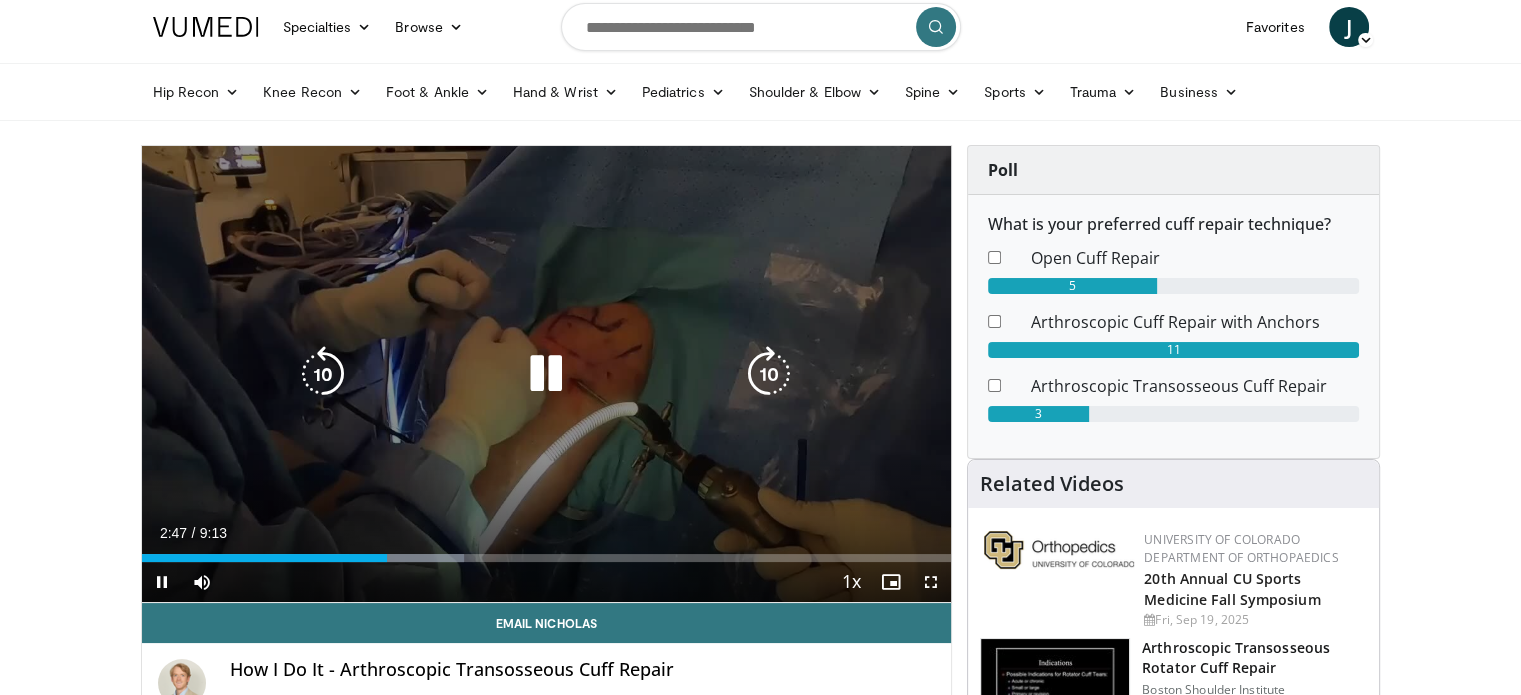 click at bounding box center (546, 374) 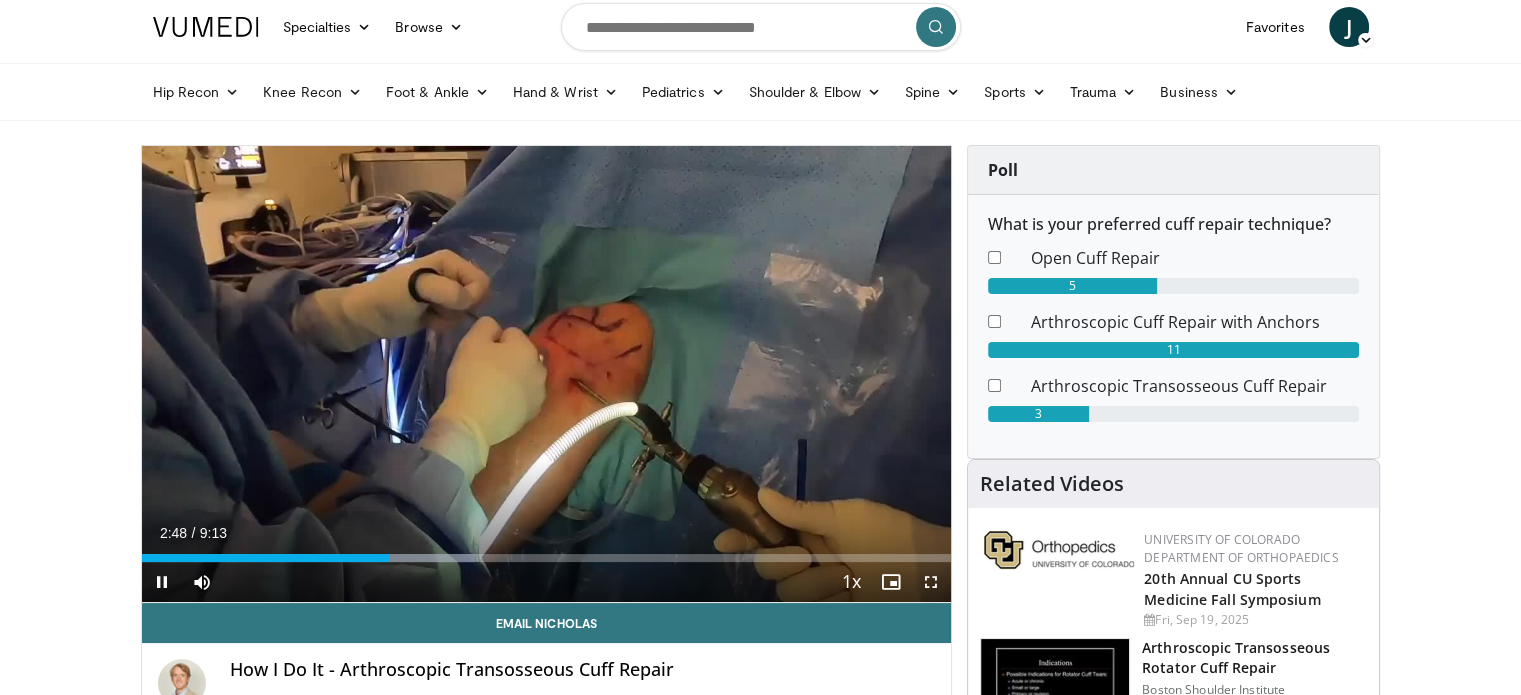click on "Current Time  [TIME] / Duration  [TIME] Pause Skip Backward Skip Forward Mute Loaded :  41.24% [TIME] [TIME] Stream Type  LIVE Seek to live, currently behind live LIVE   1x Playback Rate 0.5x 0.75x 1x , selected 1.25x 1.5x 1.75x 2x Chapters Chapters Descriptions descriptions off , selected Captions captions settings , opens captions settings dialog captions off , selected Audio Track en (Main) , selected Fullscreen Enable picture-in-picture mode" at bounding box center [547, 582] 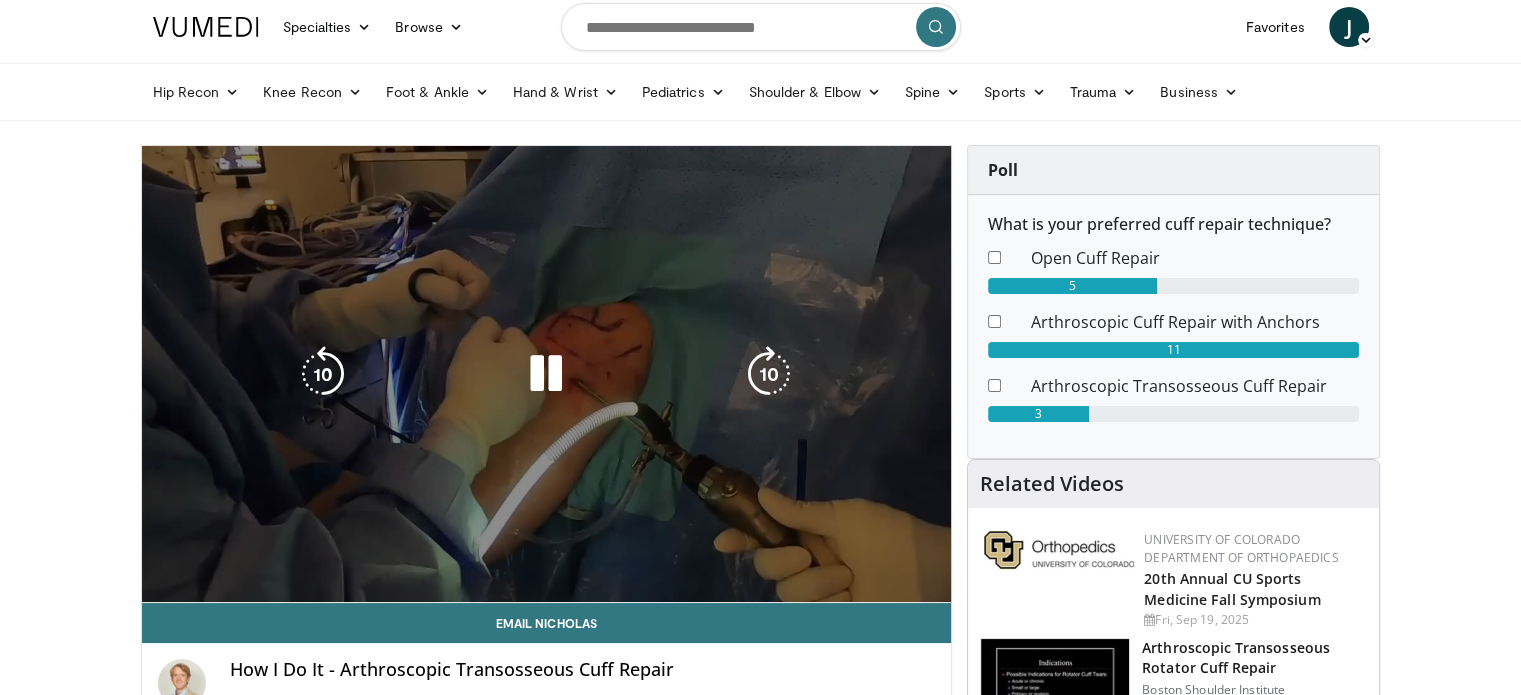 click on "10 seconds
Tap to unmute" at bounding box center (547, 374) 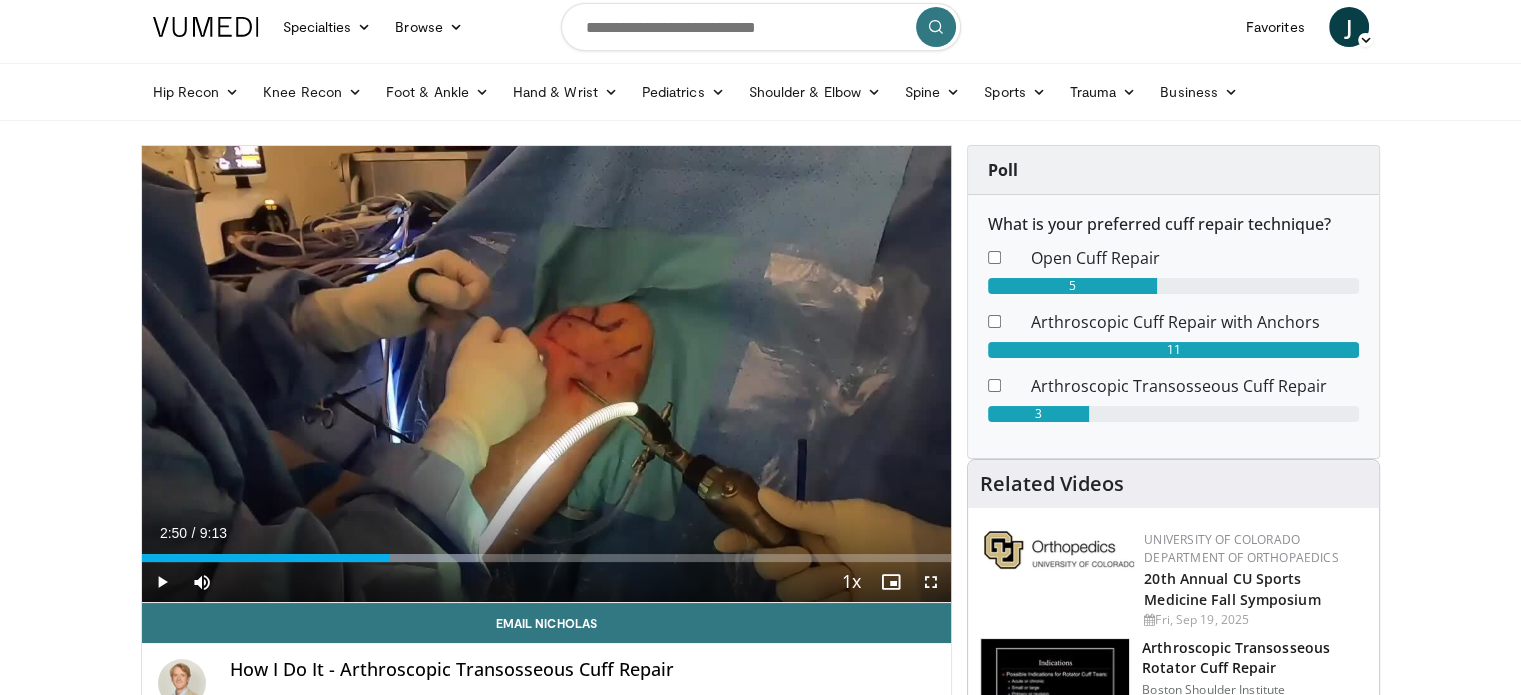 click on "Current Time  [TIME] / Duration  [TIME] Play Skip Backward Skip Forward Mute Loaded :  41.59% [TIME] [TIME] Stream Type  LIVE Seek to live, currently behind live LIVE   1x Playback Rate 0.5x 0.75x 1x , selected 1.25x 1.5x 1.75x 2x Chapters Chapters Descriptions descriptions off , selected Captions captions settings , opens captions settings dialog captions off , selected Audio Track en (Main) , selected Fullscreen Enable picture-in-picture mode" at bounding box center [547, 582] 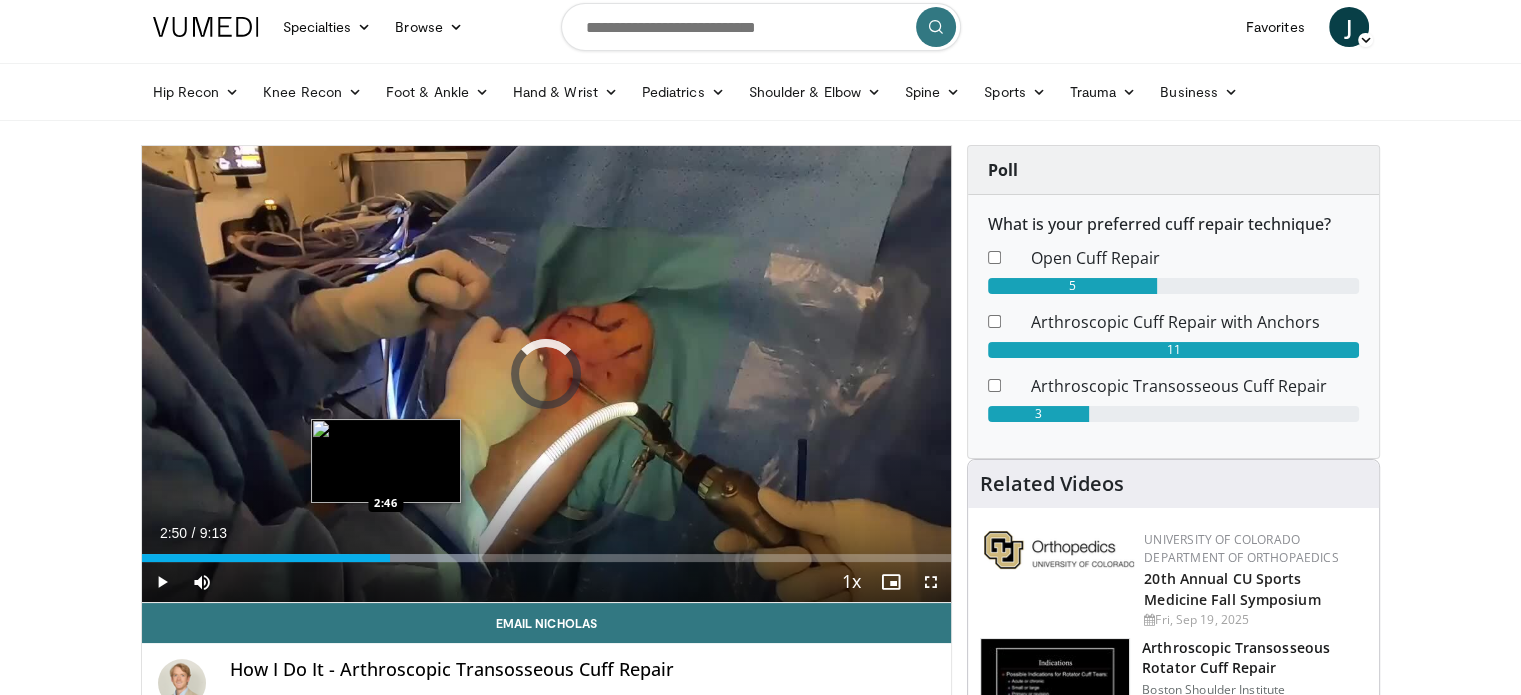 click on "2:50" at bounding box center (266, 558) 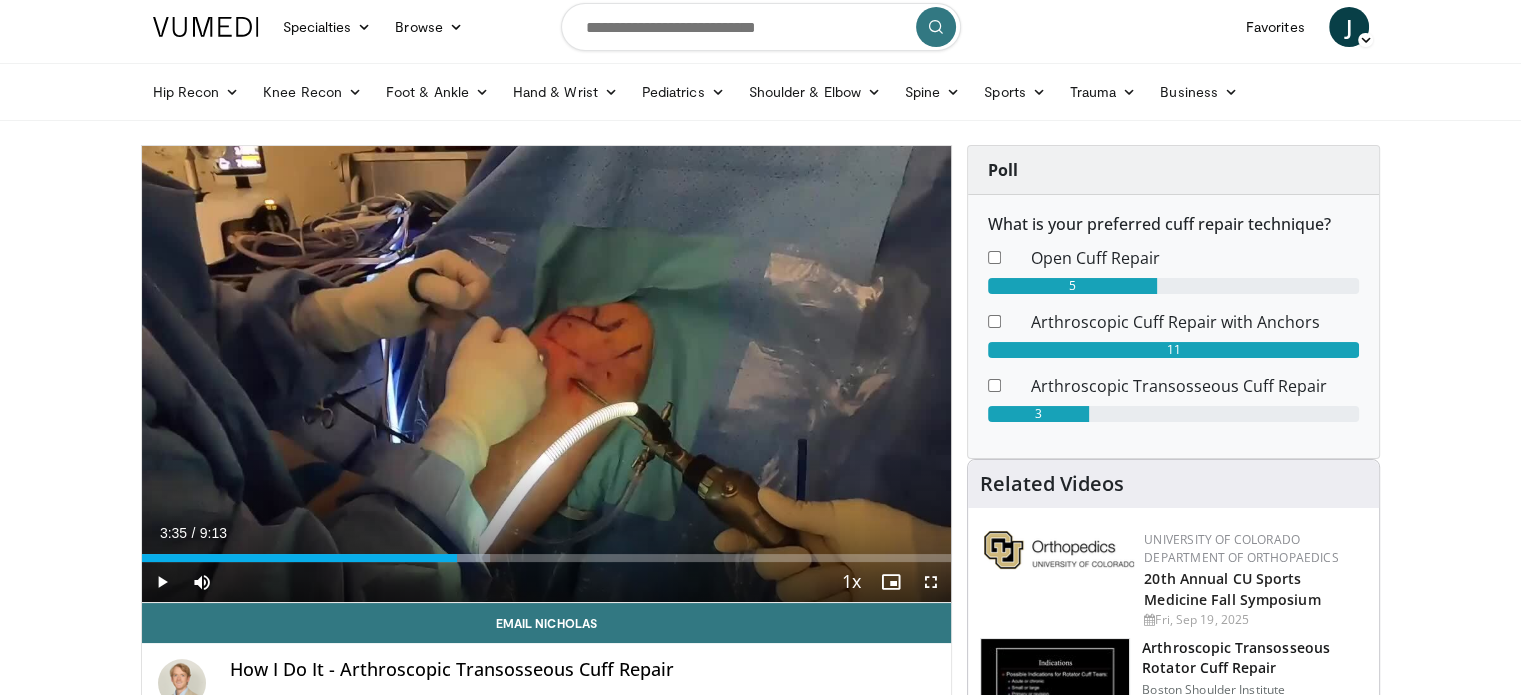 click on "10 seconds
Tap to unmute" at bounding box center (547, 374) 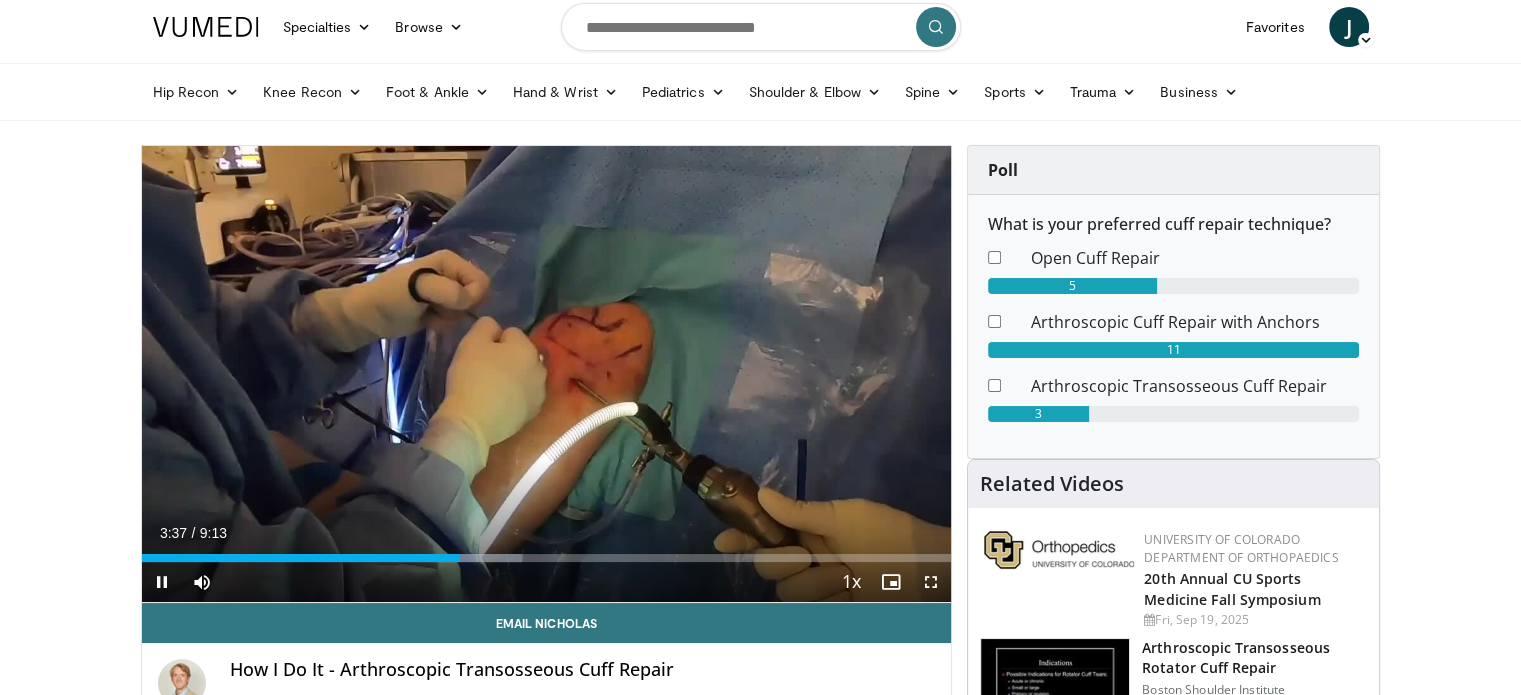 click on "Specialties
Adult & Family Medicine
Allergy, Asthma, Immunology
Anesthesiology
Cardiology
Dental
Dermatology
Endocrinology
Gastroenterology & Hepatology
General Surgery
Hematology & Oncology
Infectious Disease
Nephrology
Neurology
Neurosurgery
Obstetrics & Gynecology
Ophthalmology
Oral Maxillofacial
Orthopaedics
Otolaryngology
Pediatrics
Plastic Surgery
Podiatry
Psychiatry
Pulmonology
Radiation Oncology
Radiology
Rheumatology
Urology" at bounding box center (760, 1726) 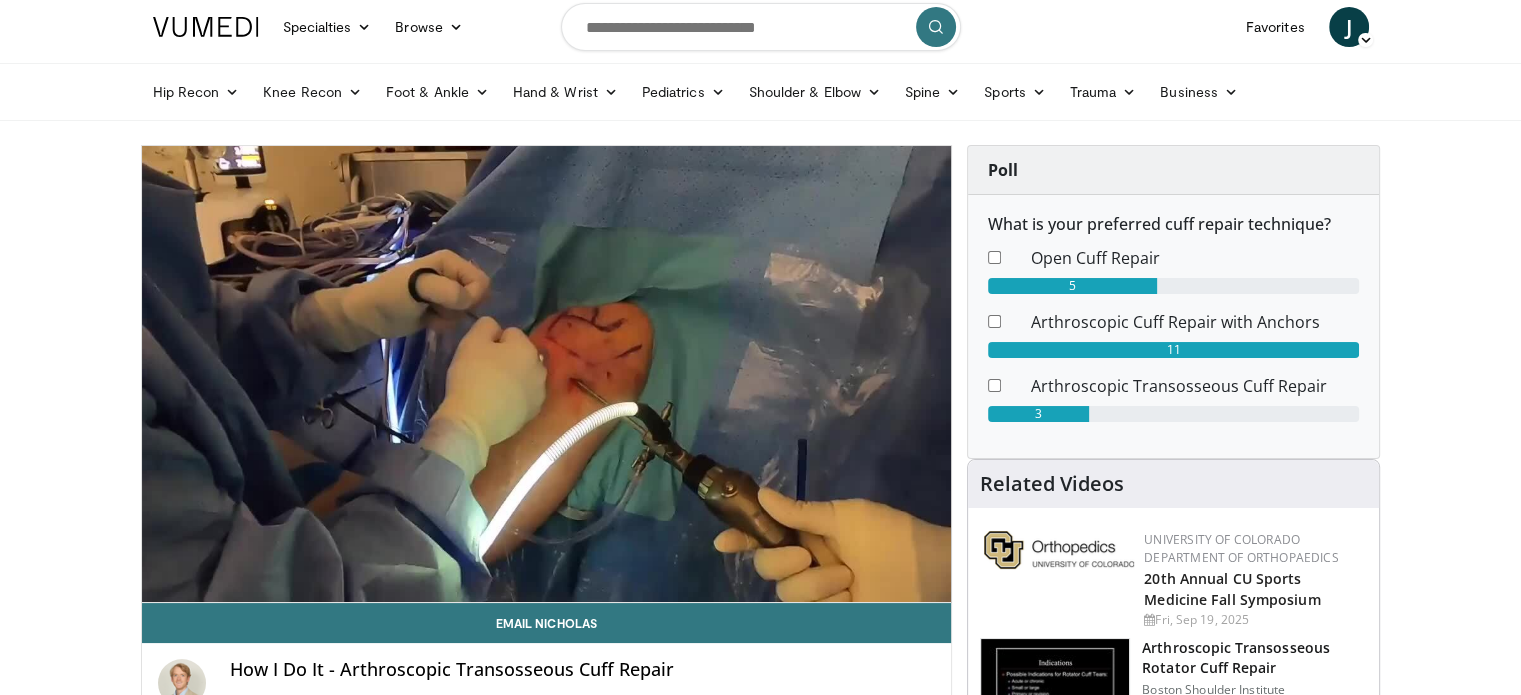 click on "10 seconds
Tap to unmute" at bounding box center [547, 374] 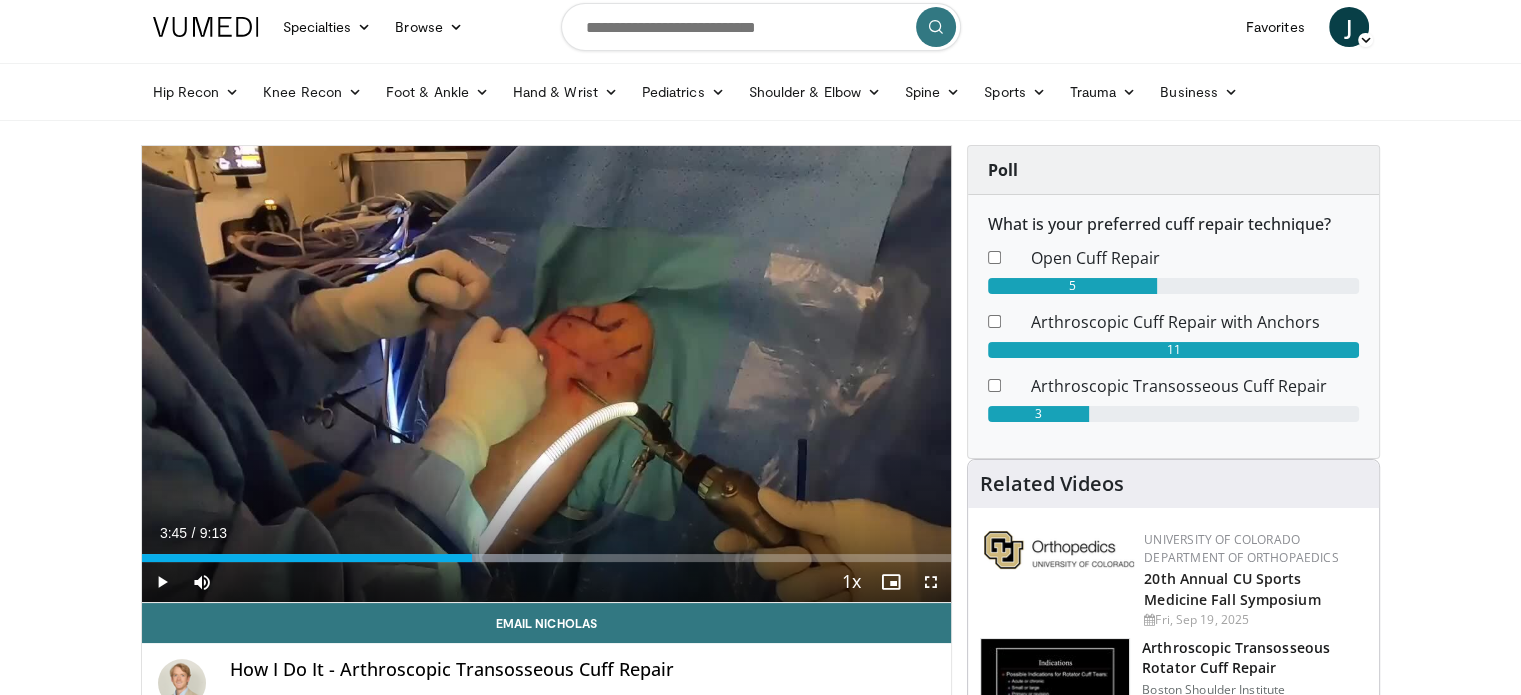 click on "Current Time  [TIME] / Duration  [TIME] Play Skip Backward Skip Forward Mute Loaded :  52.00% [TIME] [TIME] Stream Type  LIVE Seek to live, currently behind live LIVE   1x Playback Rate 0.5x 0.75x 1x , selected 1.25x 1.5x 1.75x 2x Chapters Chapters Descriptions descriptions off , selected Captions captions settings , opens captions settings dialog captions off , selected Audio Track en (Main) , selected Fullscreen Enable picture-in-picture mode" at bounding box center (547, 582) 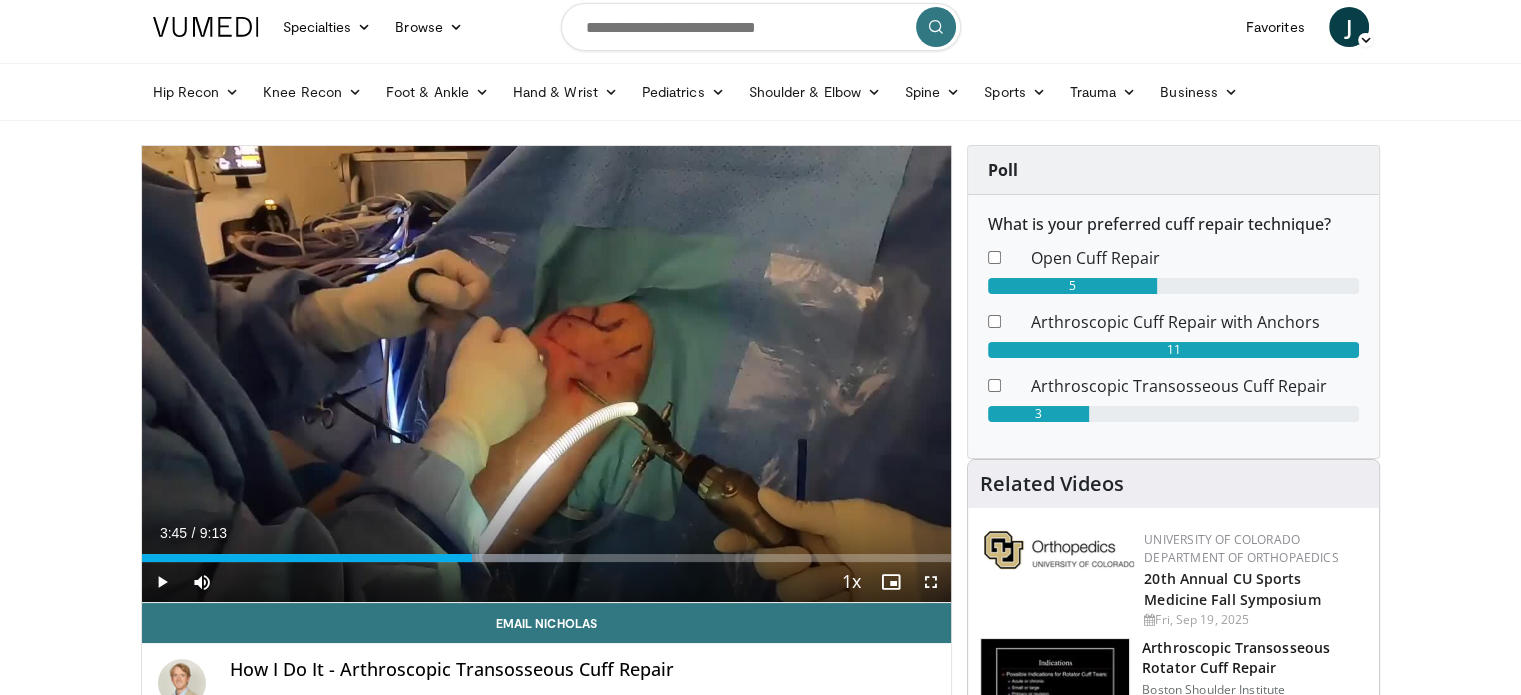 click on "Loaded :  52.00% 3:45 3:35" at bounding box center [547, 552] 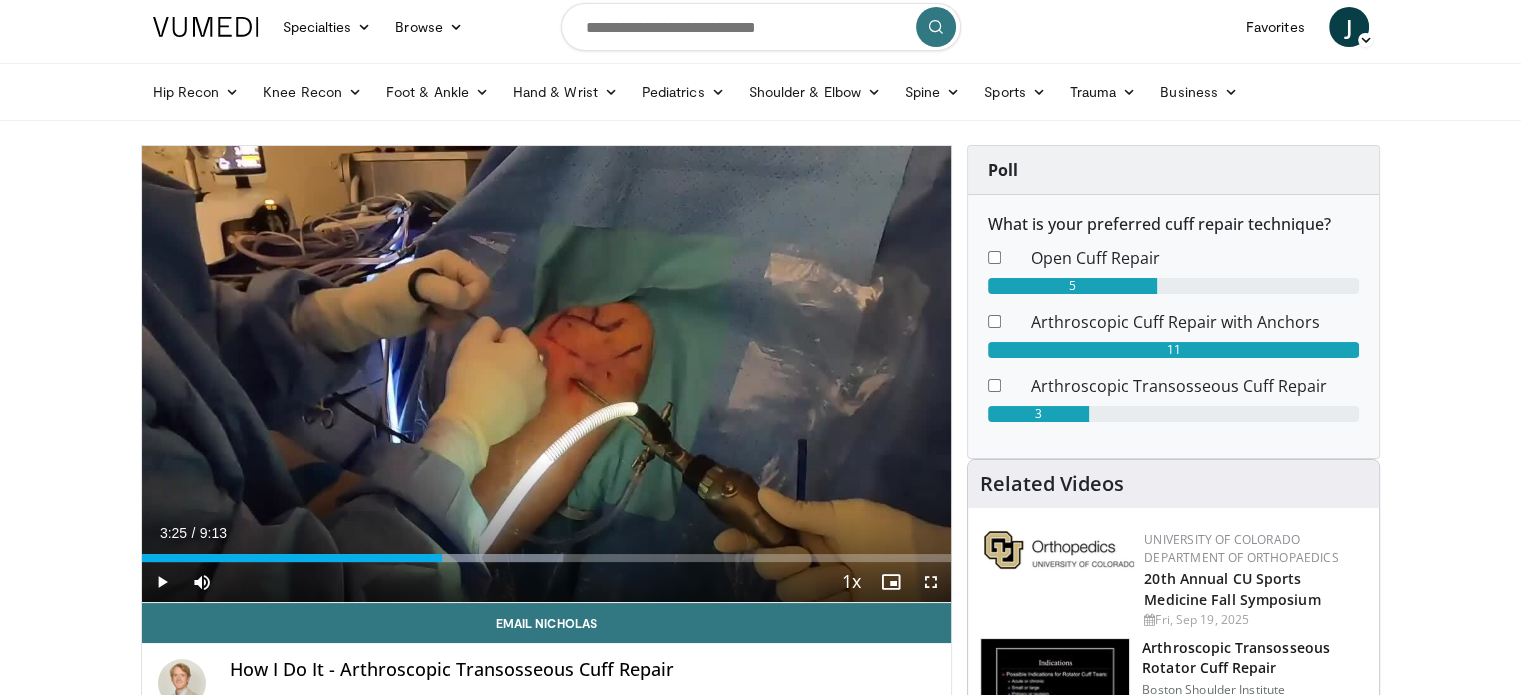 click on "Current Time  [TIME] / Duration  [TIME] Play Skip Backward Skip Forward Mute Loaded :  52.00% [TIME] [TIME] Stream Type  LIVE Seek to live, currently behind live LIVE   1x Playback Rate 0.5x 0.75x 1x , selected 1.25x 1.5x 1.75x 2x Chapters Chapters Descriptions descriptions off , selected Captions captions settings , opens captions settings dialog captions off , selected Audio Track en (Main) , selected Fullscreen Enable picture-in-picture mode" at bounding box center (547, 582) 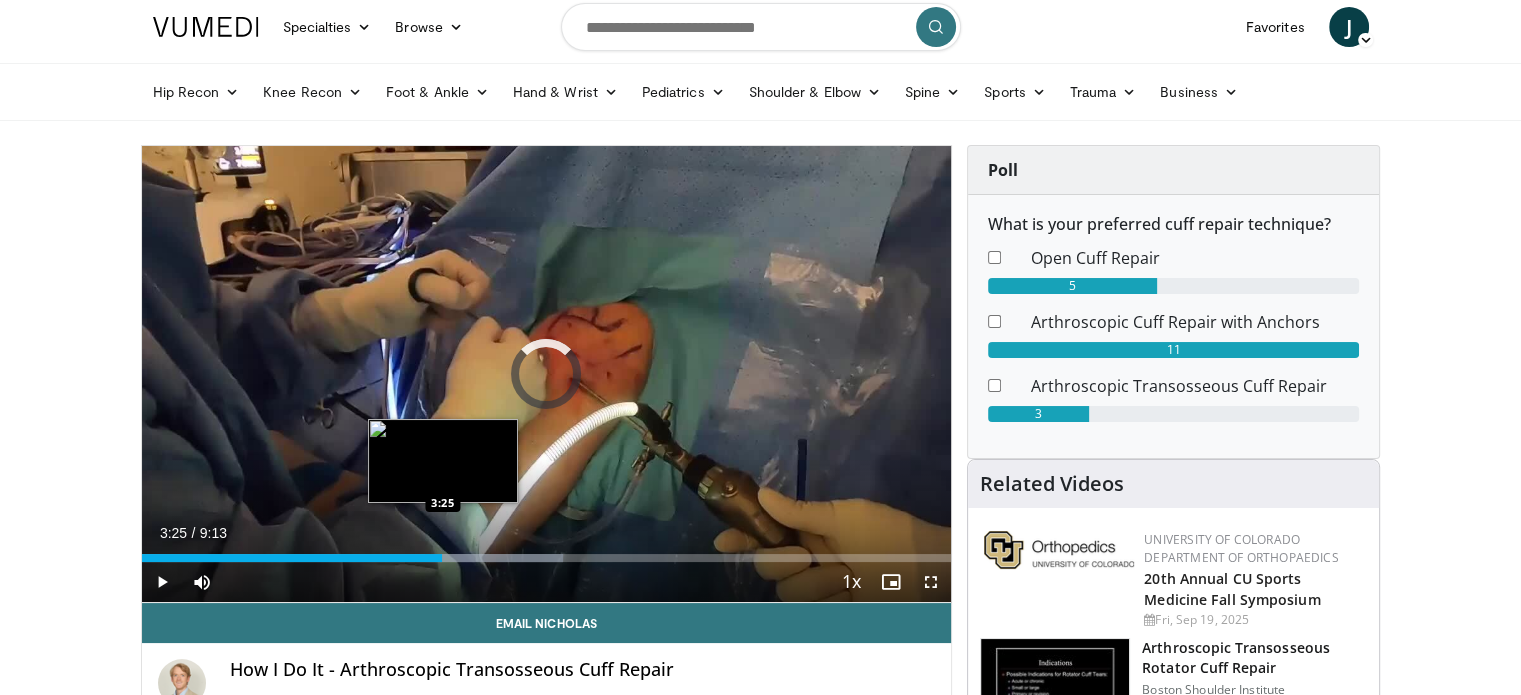 click on "3:26" at bounding box center (292, 558) 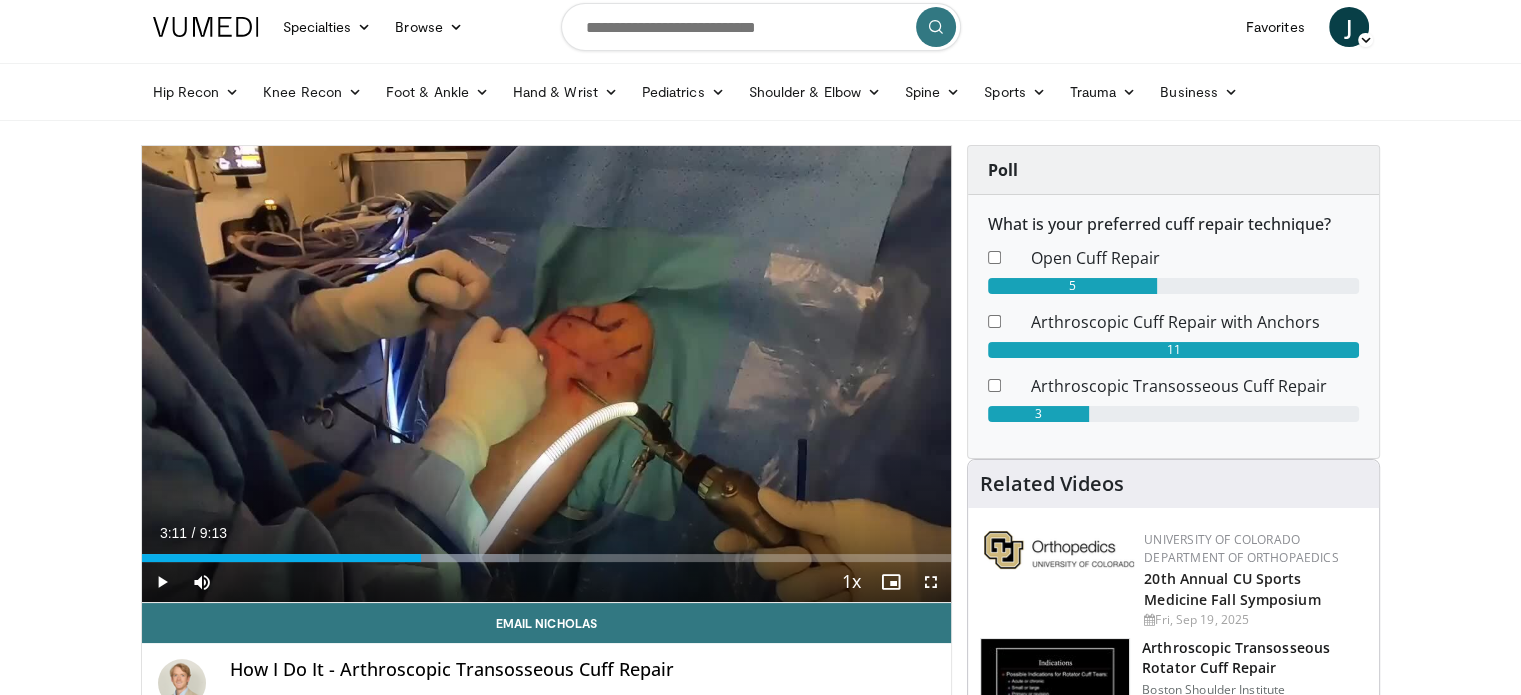 click on "Current Time  [TIME] / Duration  [TIME] Play Skip Backward Skip Forward Mute Loaded :  46.62% [TIME] [TIME] Stream Type  LIVE Seek to live, currently behind live LIVE   1x Playback Rate 0.5x 0.75x 1x , selected 1.25x 1.5x 1.75x 2x Chapters Chapters Descriptions descriptions off , selected Captions captions settings , opens captions settings dialog captions off , selected Audio Track en (Main) , selected Fullscreen Enable picture-in-picture mode" at bounding box center [547, 582] 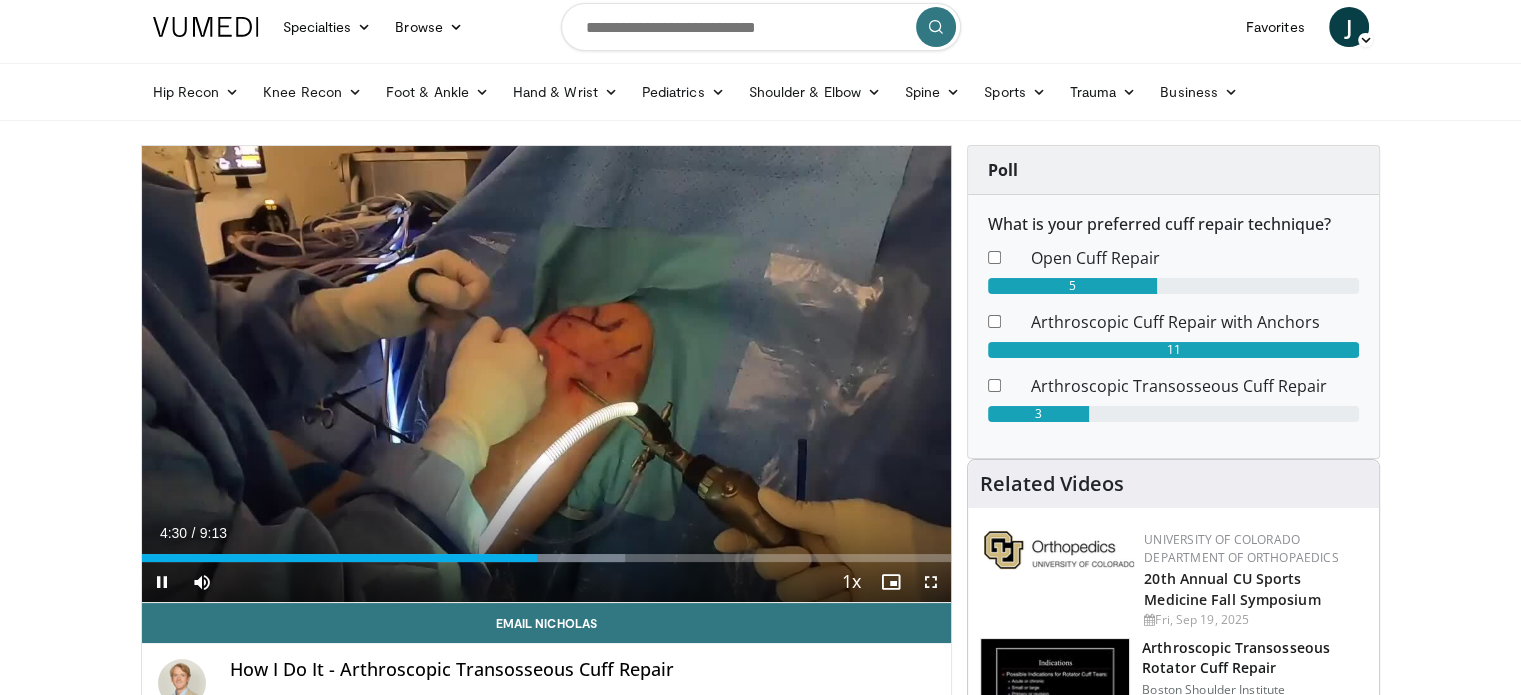 click on "10 seconds
Tap to unmute" at bounding box center (547, 374) 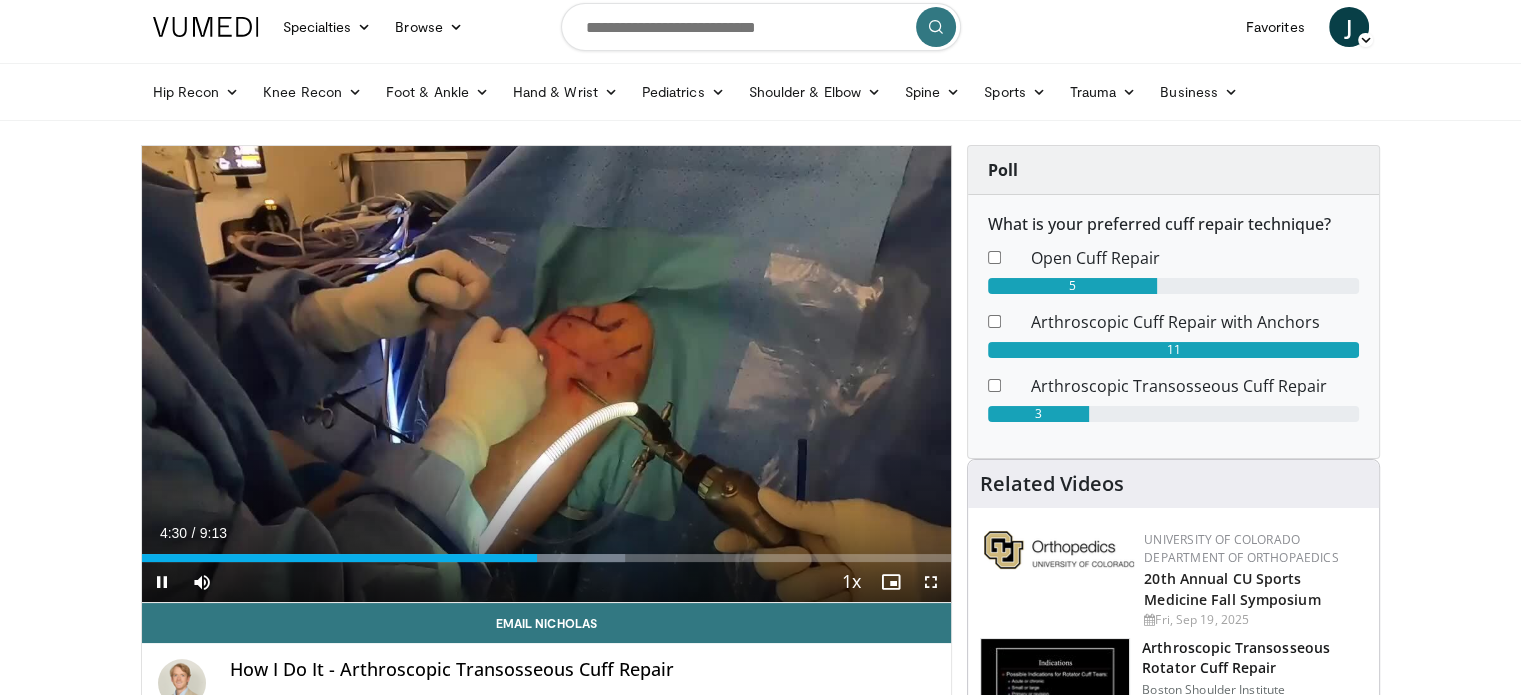 click on "10 seconds
Tap to unmute" at bounding box center [547, 374] 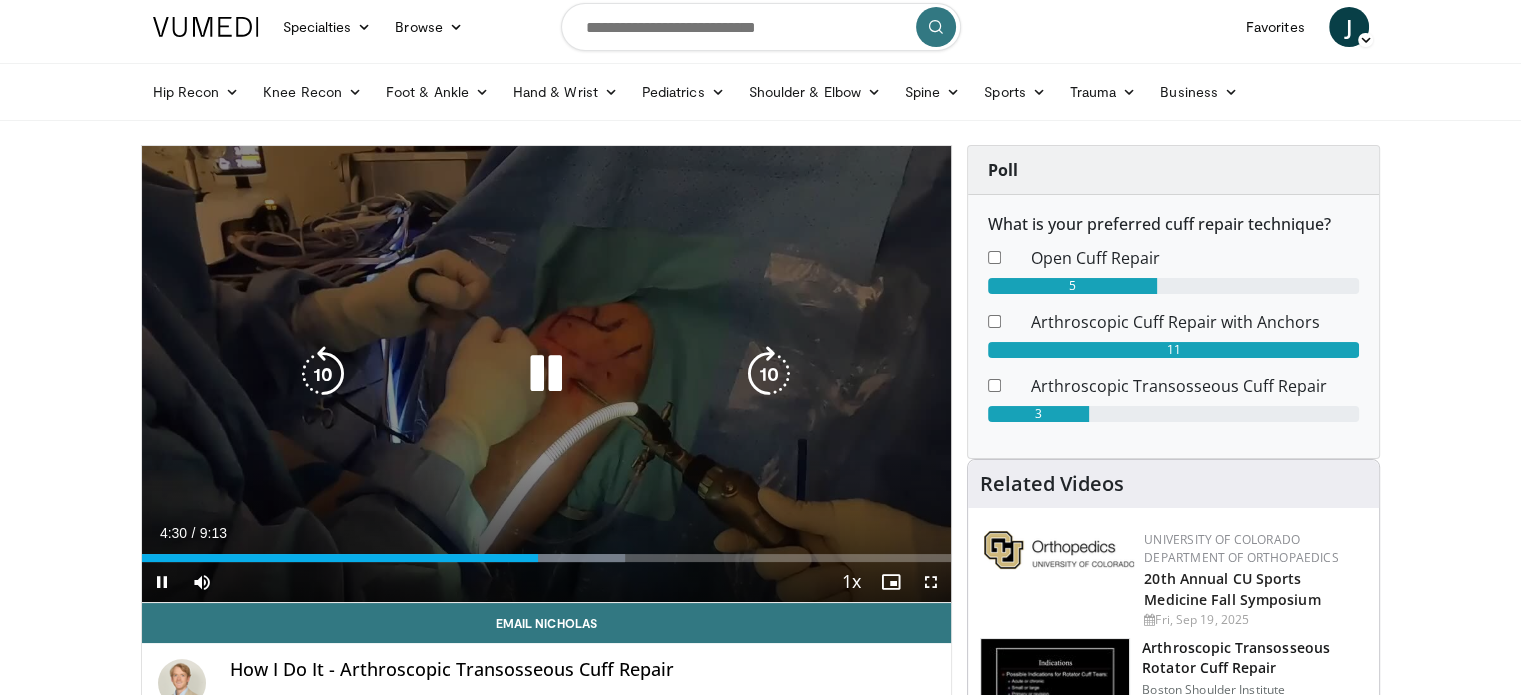 click on "10 seconds
Tap to unmute" at bounding box center [547, 374] 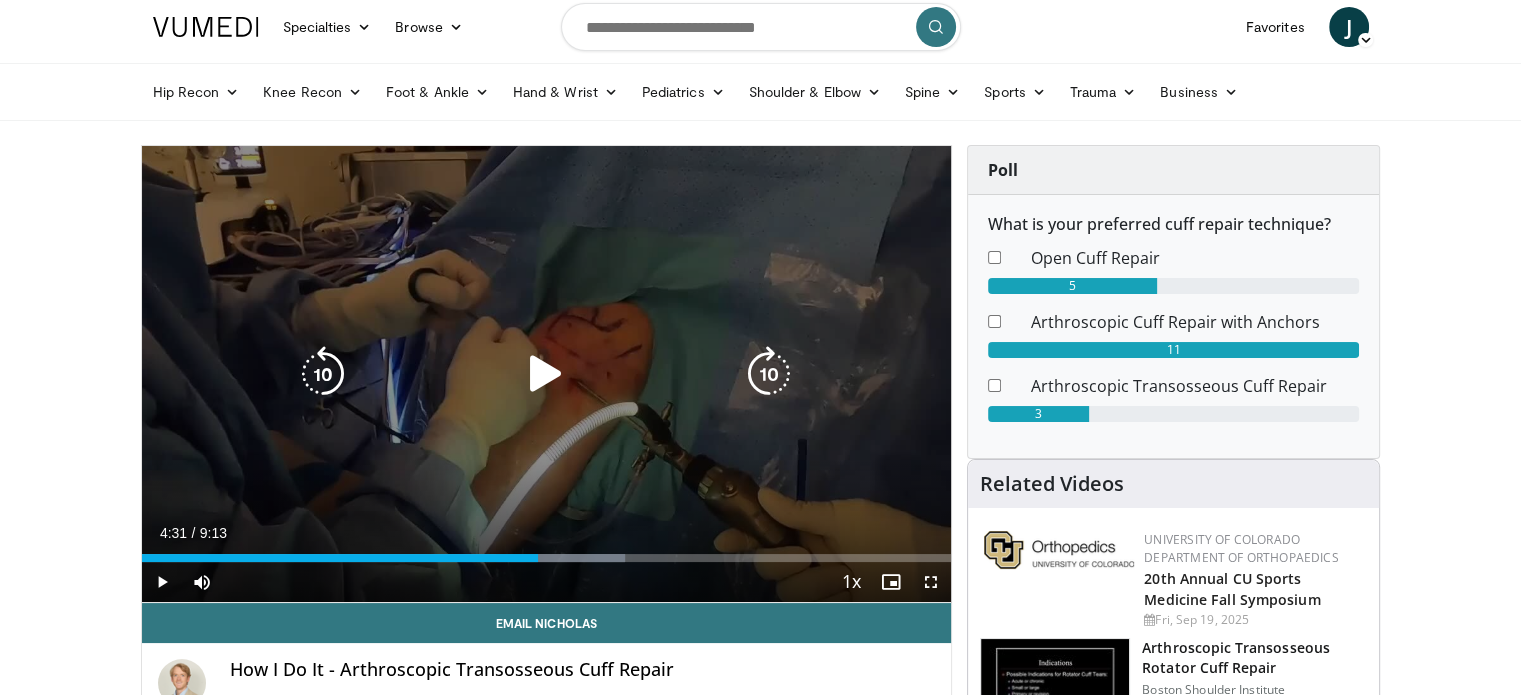 click on "10 seconds
Tap to unmute" at bounding box center [547, 374] 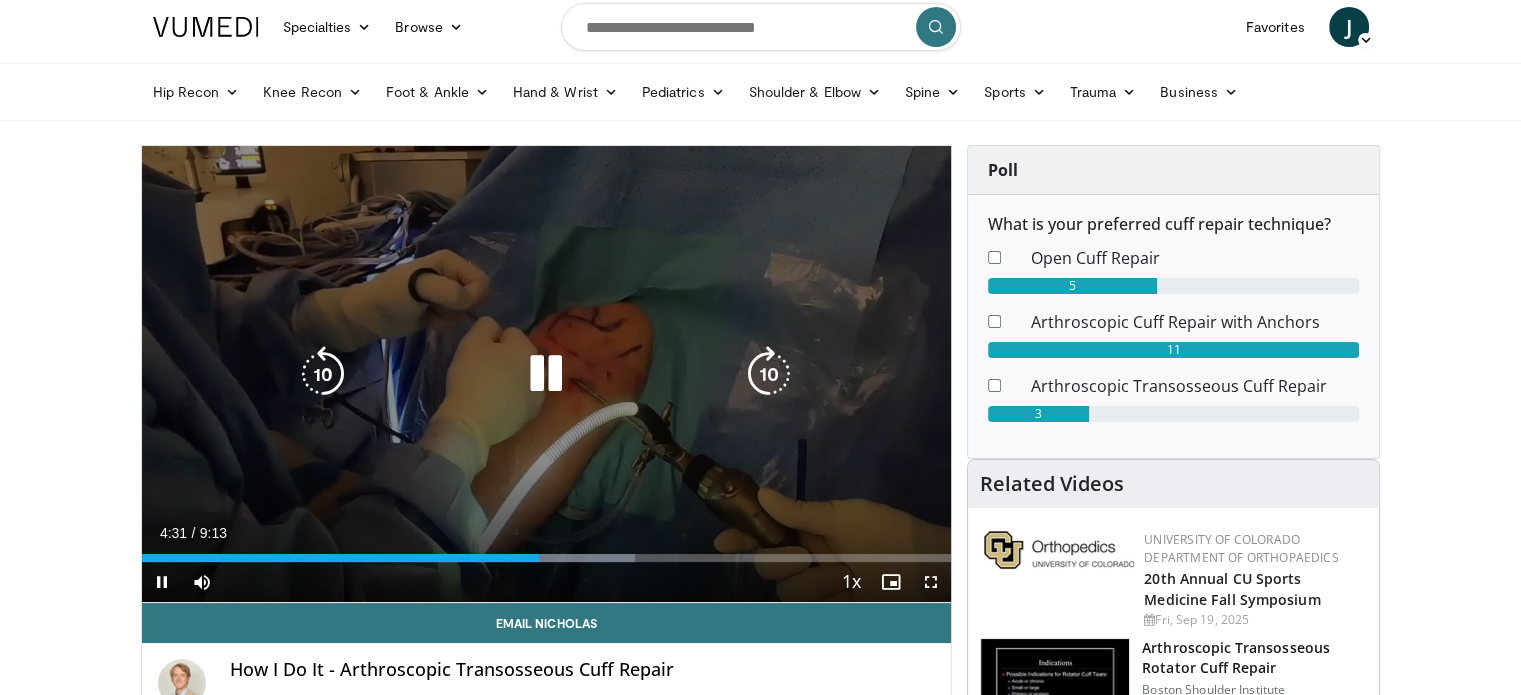 click at bounding box center (769, 374) 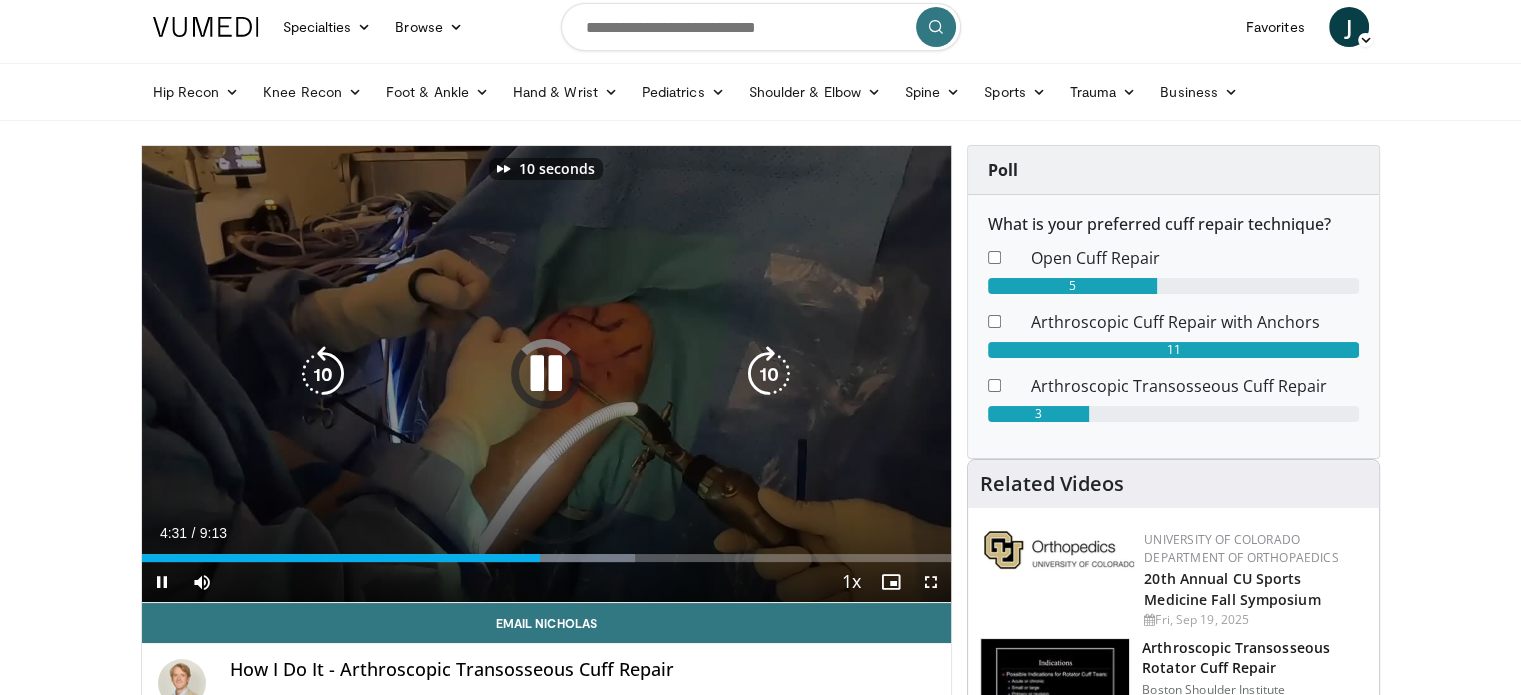 click at bounding box center [769, 374] 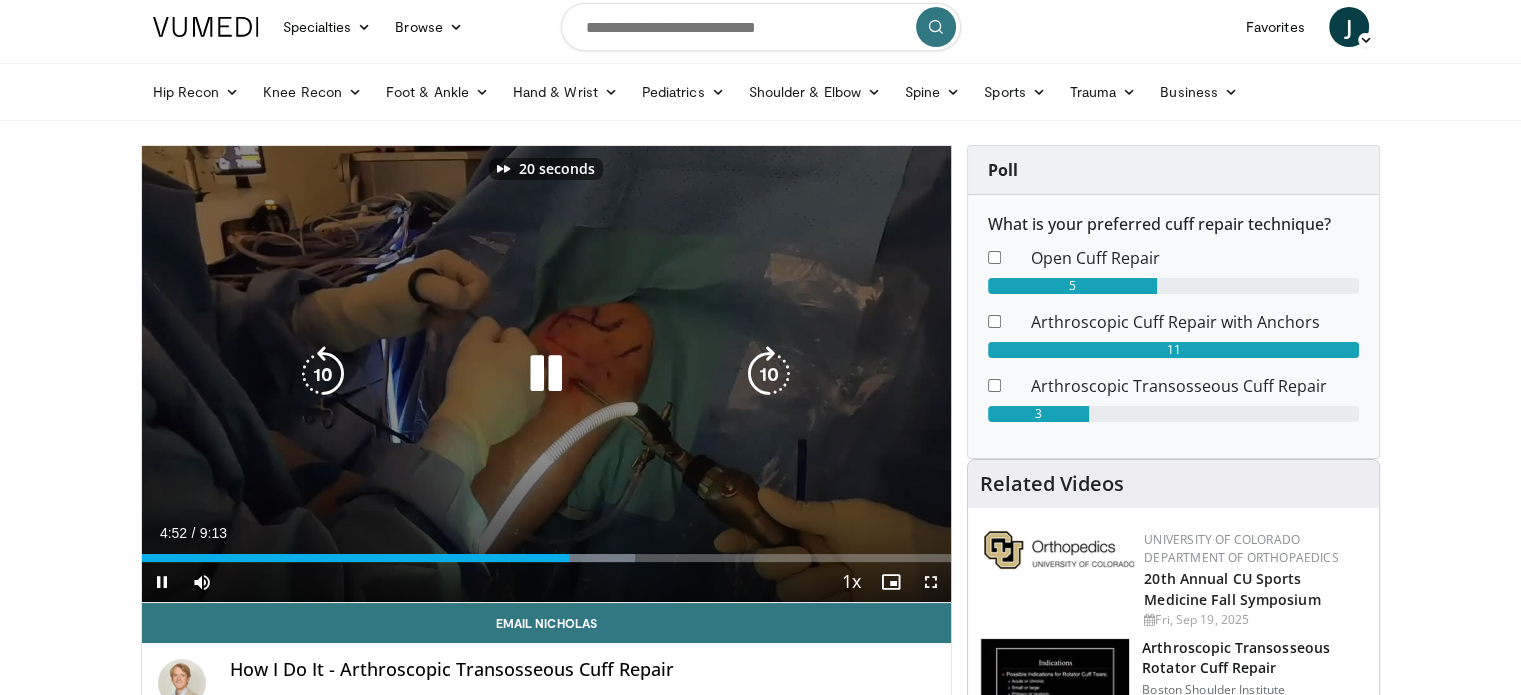click at bounding box center [769, 374] 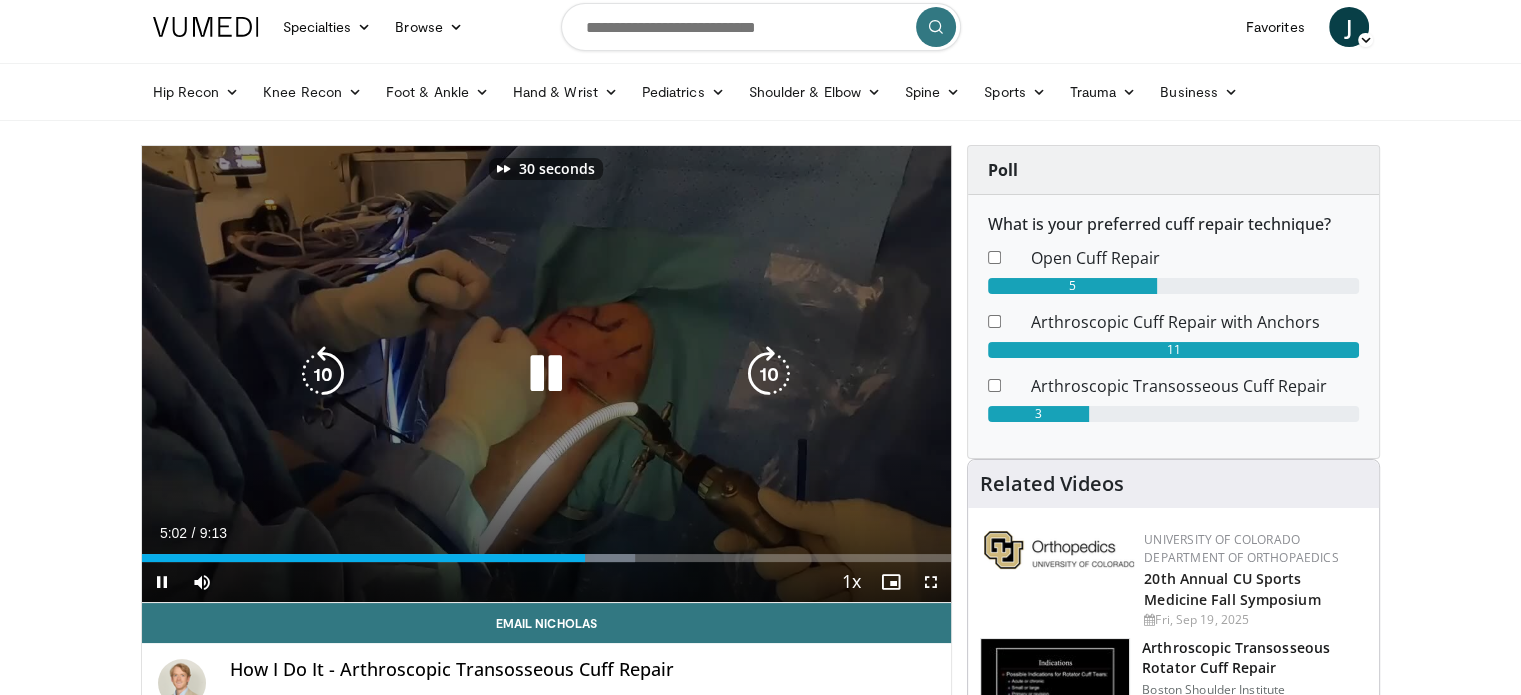 click at bounding box center [769, 374] 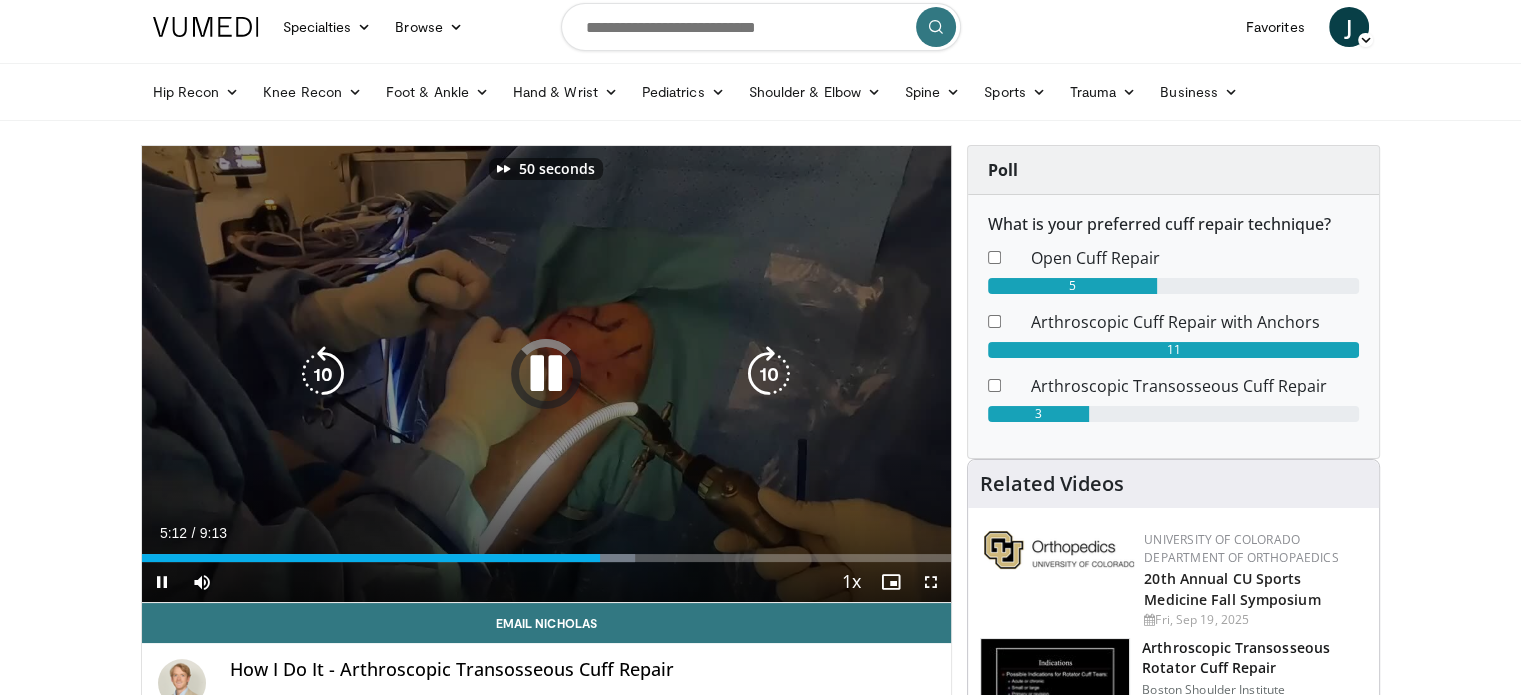 click at bounding box center [769, 374] 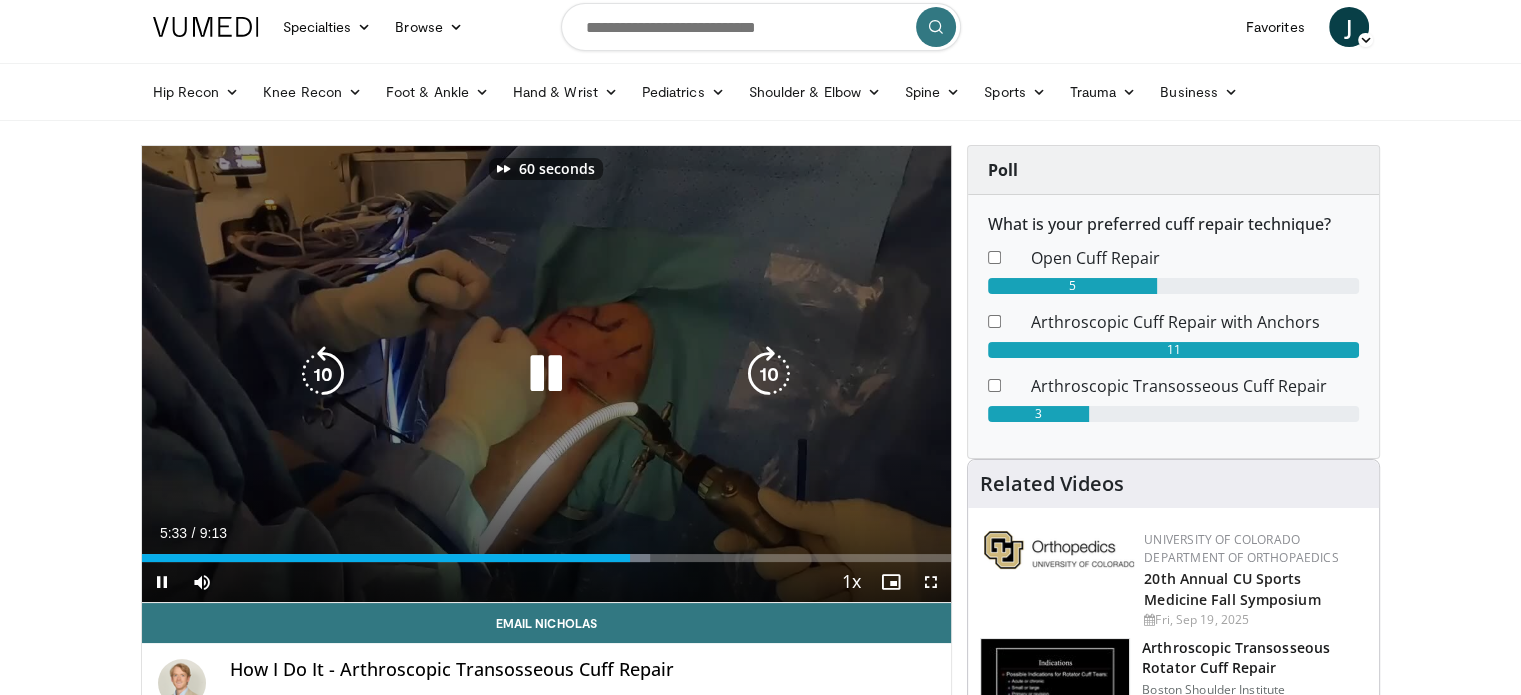 click on "60 seconds
Tap to unmute" at bounding box center [547, 374] 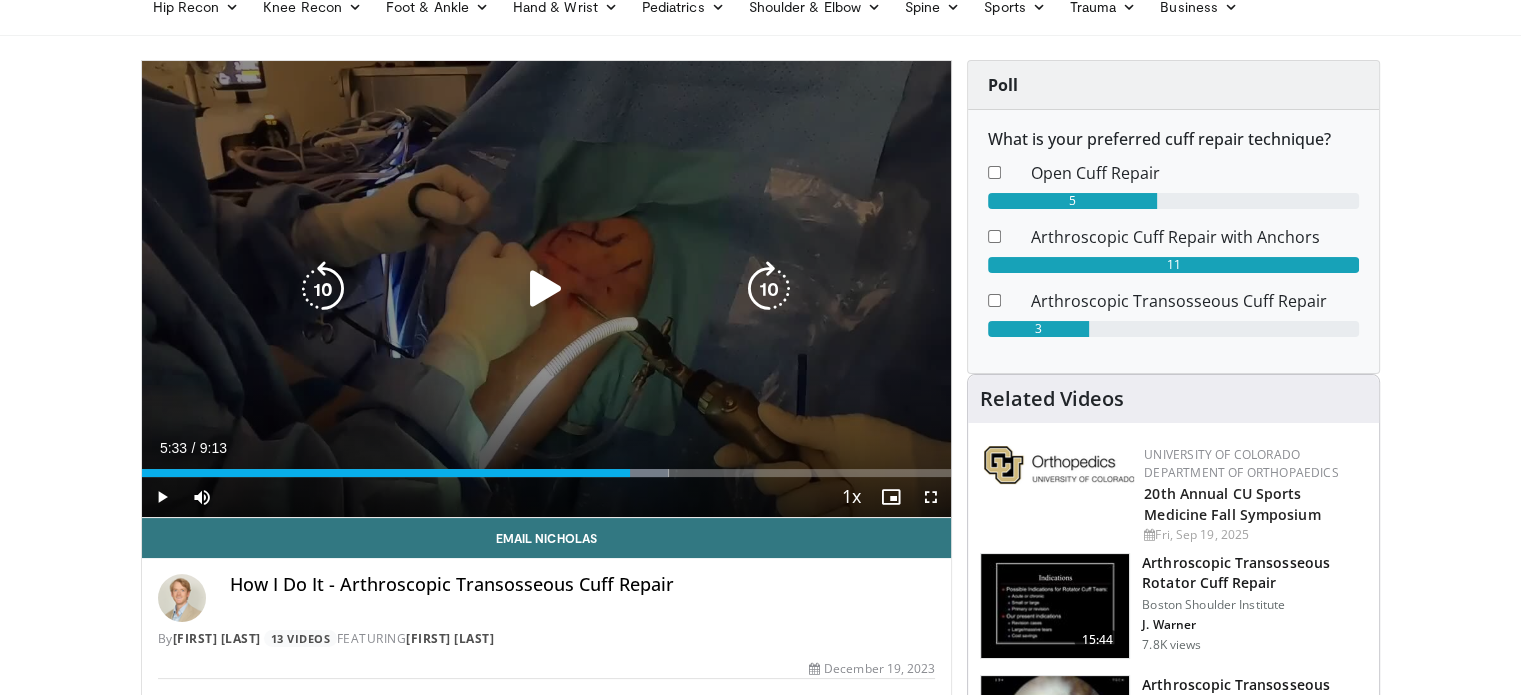 scroll, scrollTop: 95, scrollLeft: 0, axis: vertical 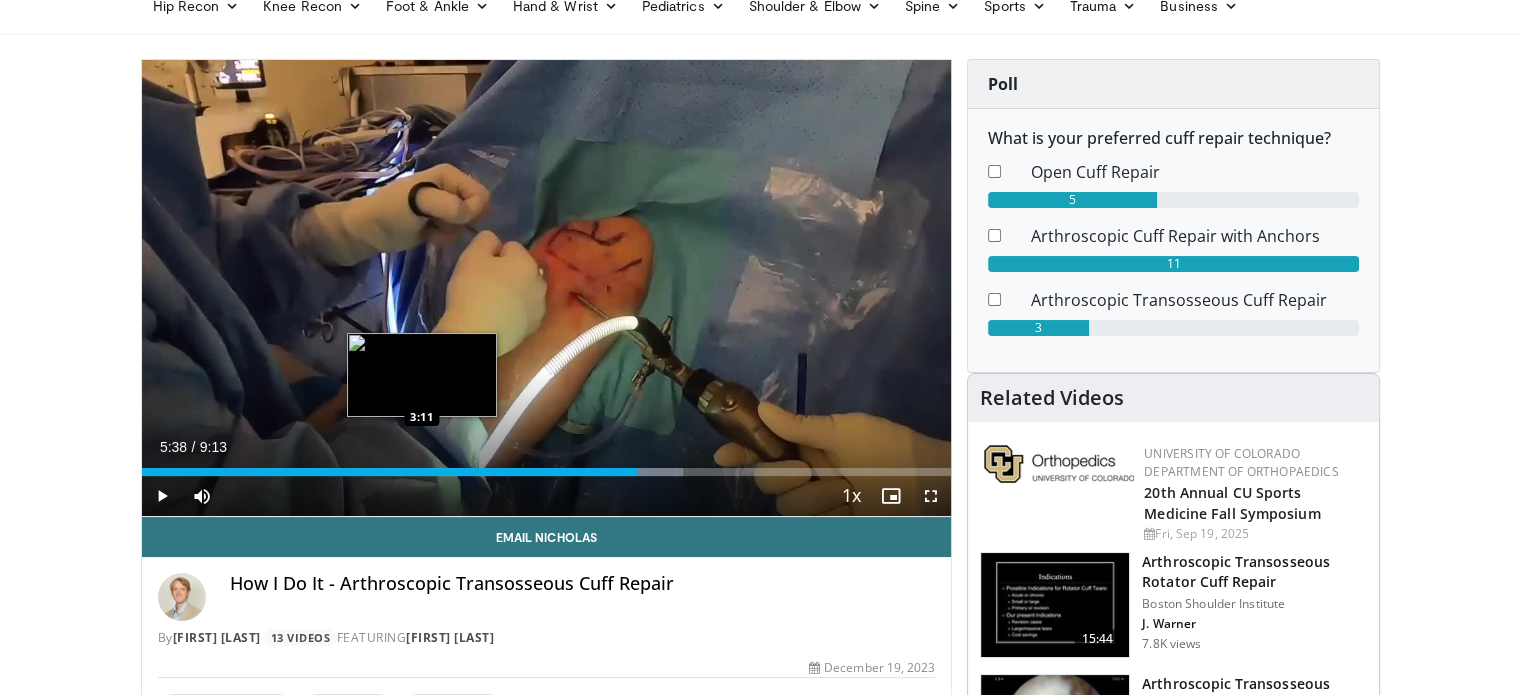 click on "5:38" at bounding box center (389, 472) 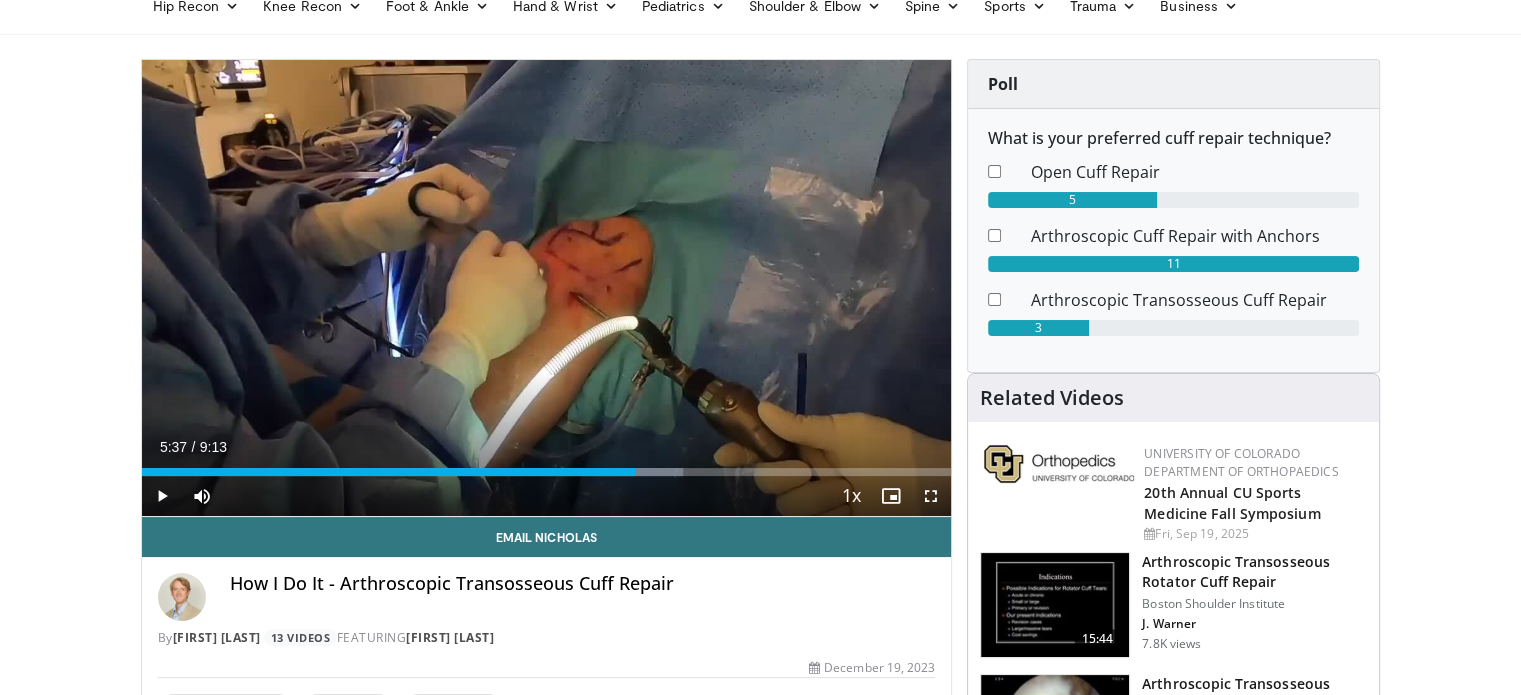 click at bounding box center (546, 288) 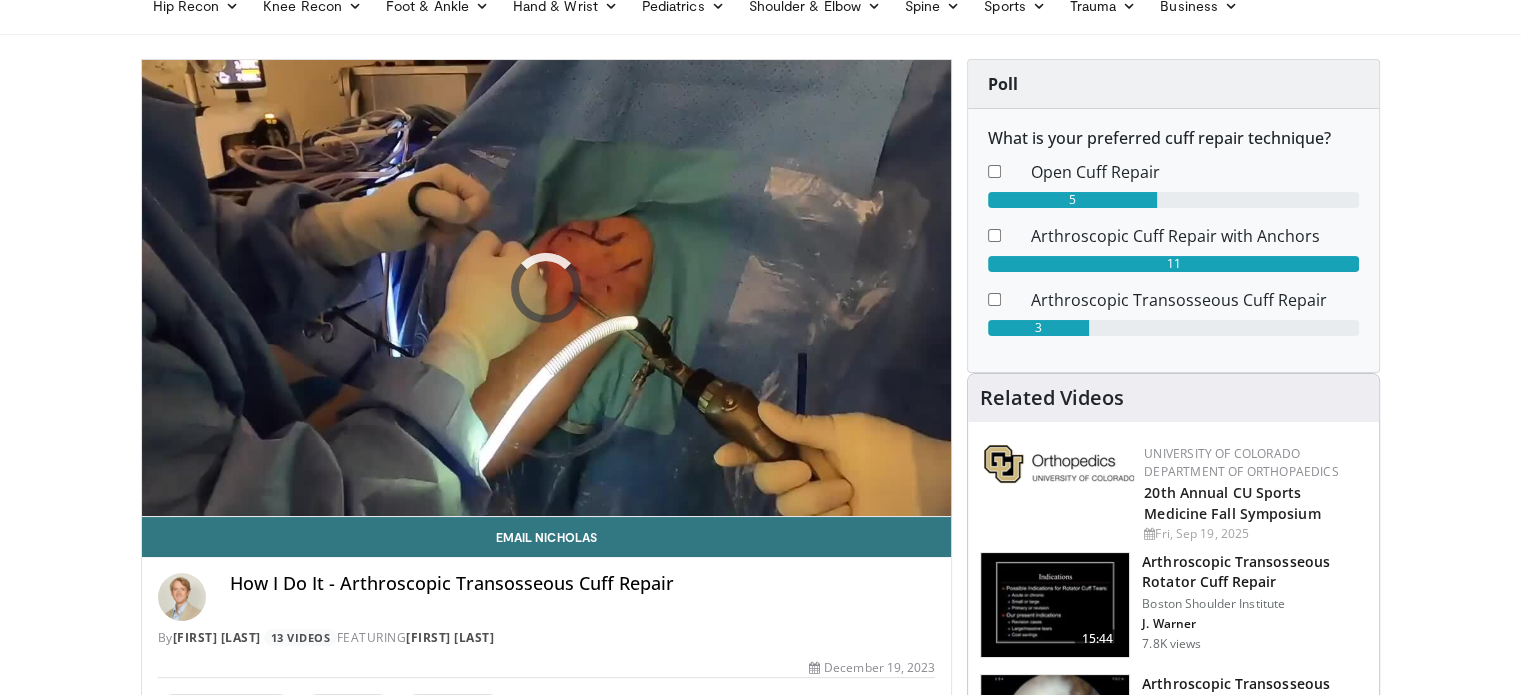 click on "60 seconds
Tap to unmute" at bounding box center [547, 288] 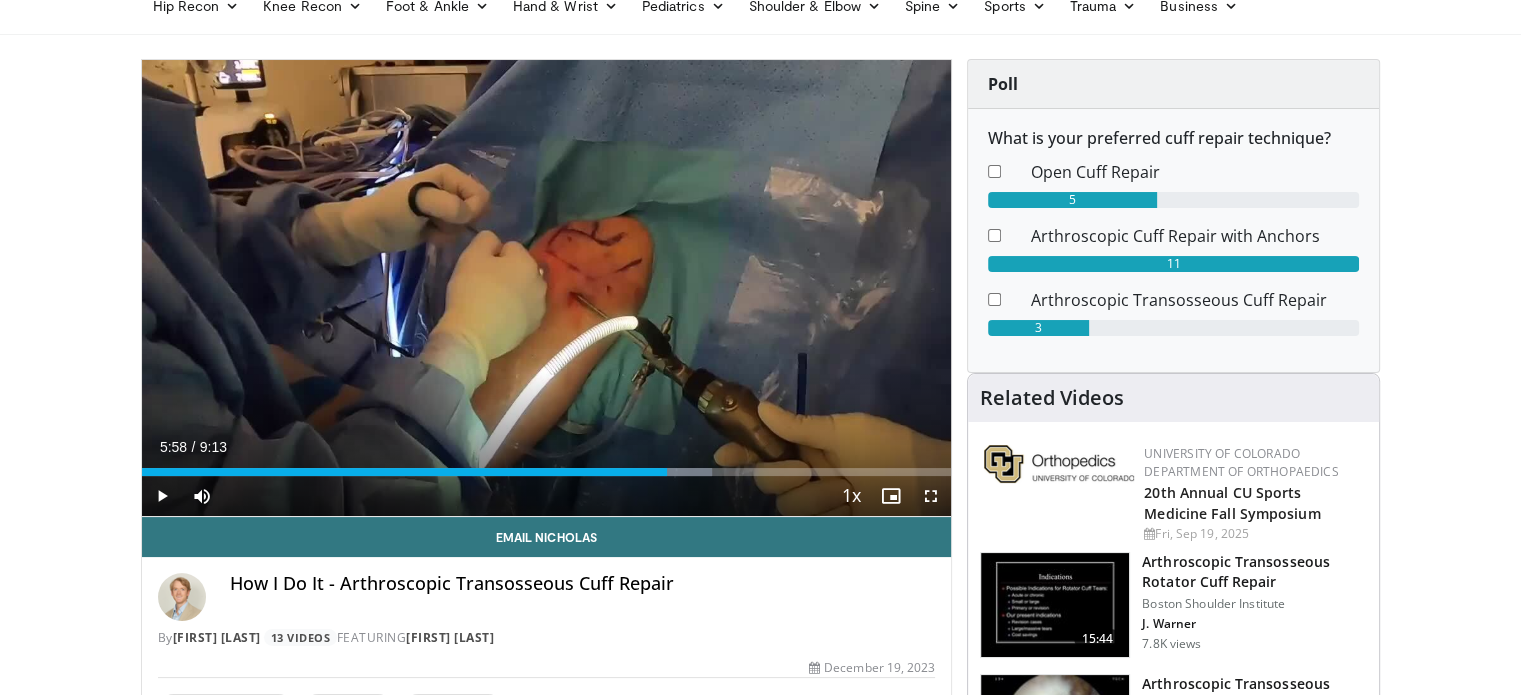 click on "Loaded :  70.52% 5:58 6:02" at bounding box center [547, 466] 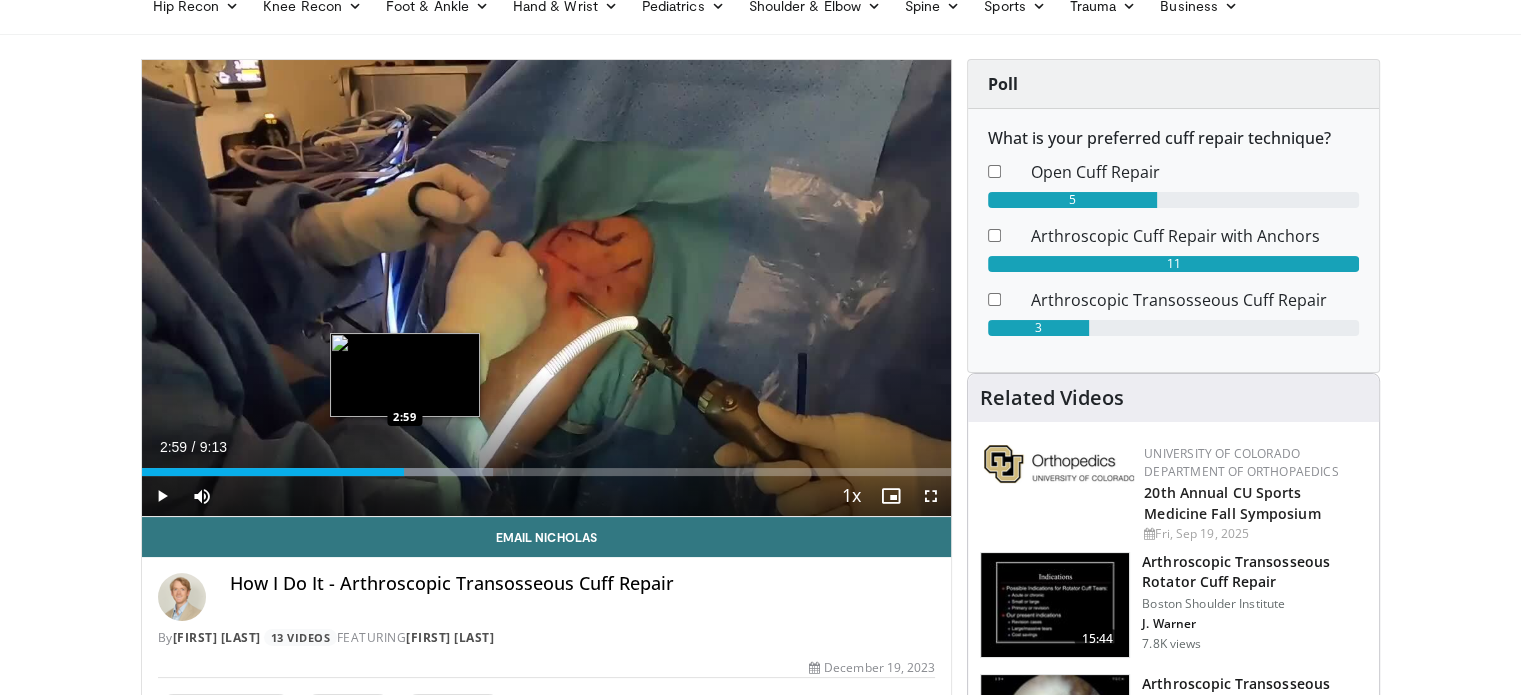 click on "2:59" at bounding box center [273, 472] 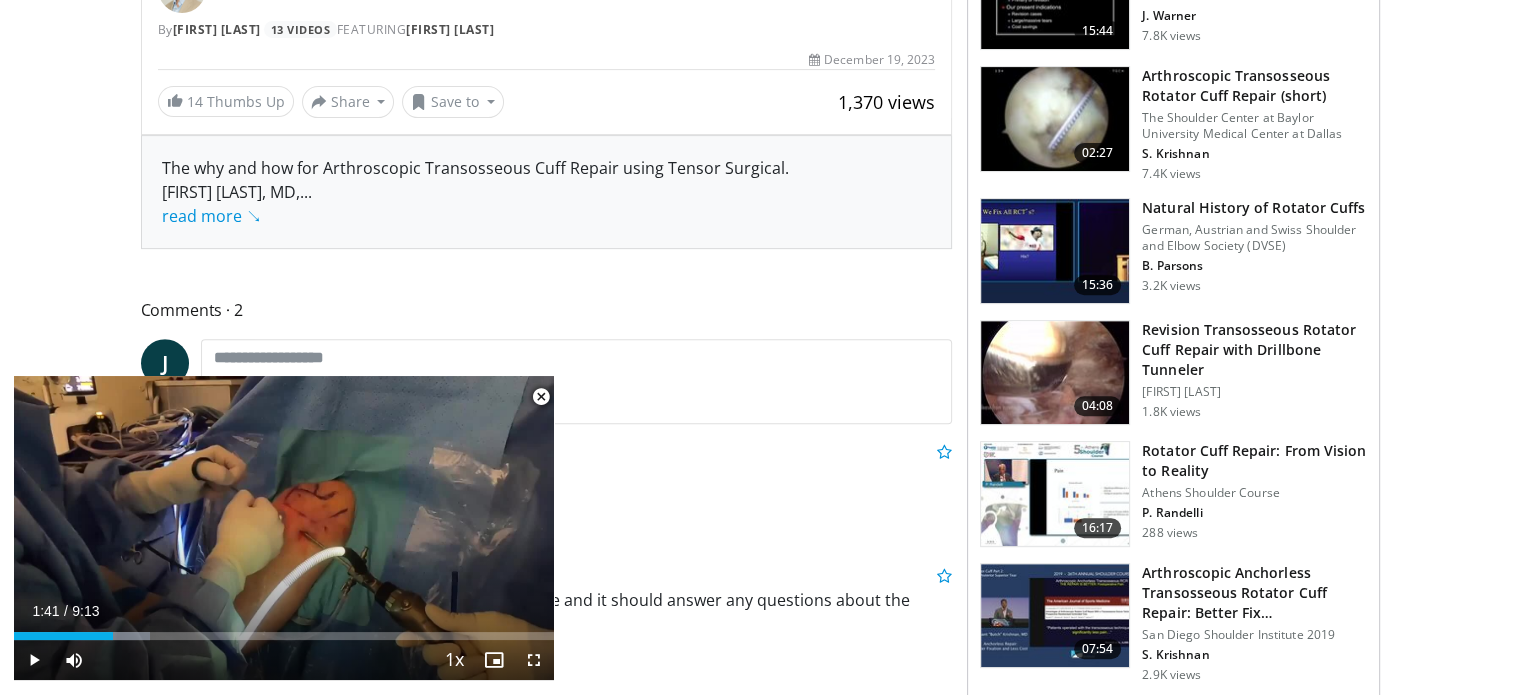 click on "60 seconds
Tap to unmute" at bounding box center (284, 528) 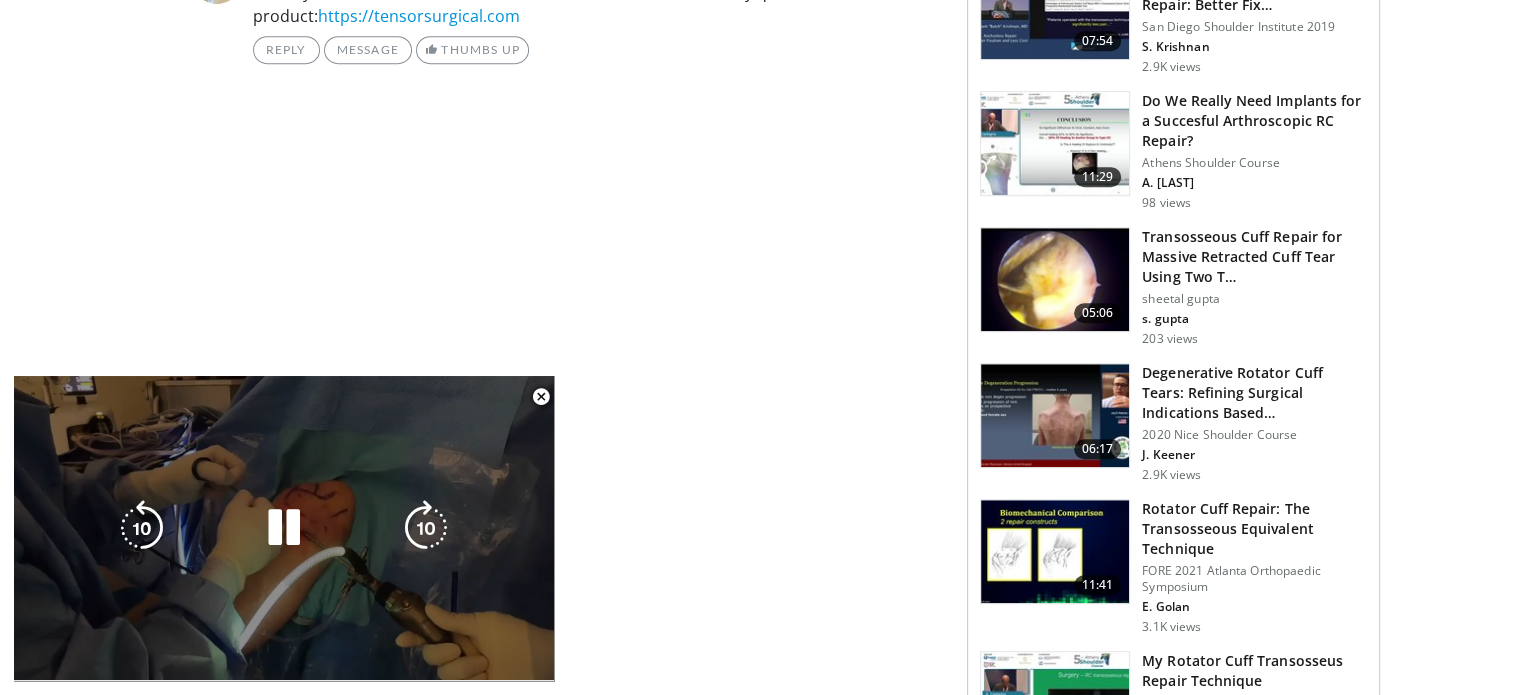 scroll, scrollTop: 1716, scrollLeft: 0, axis: vertical 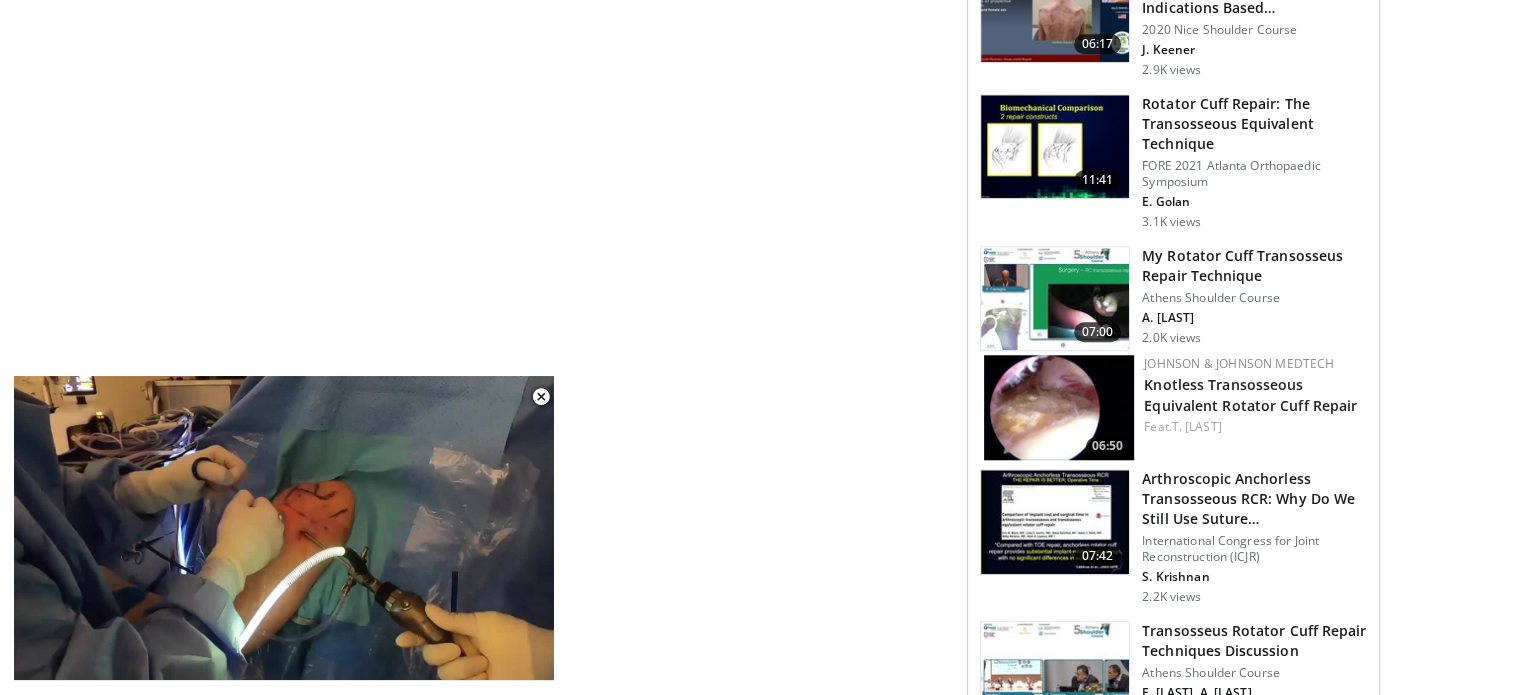 click at bounding box center (74, 660) 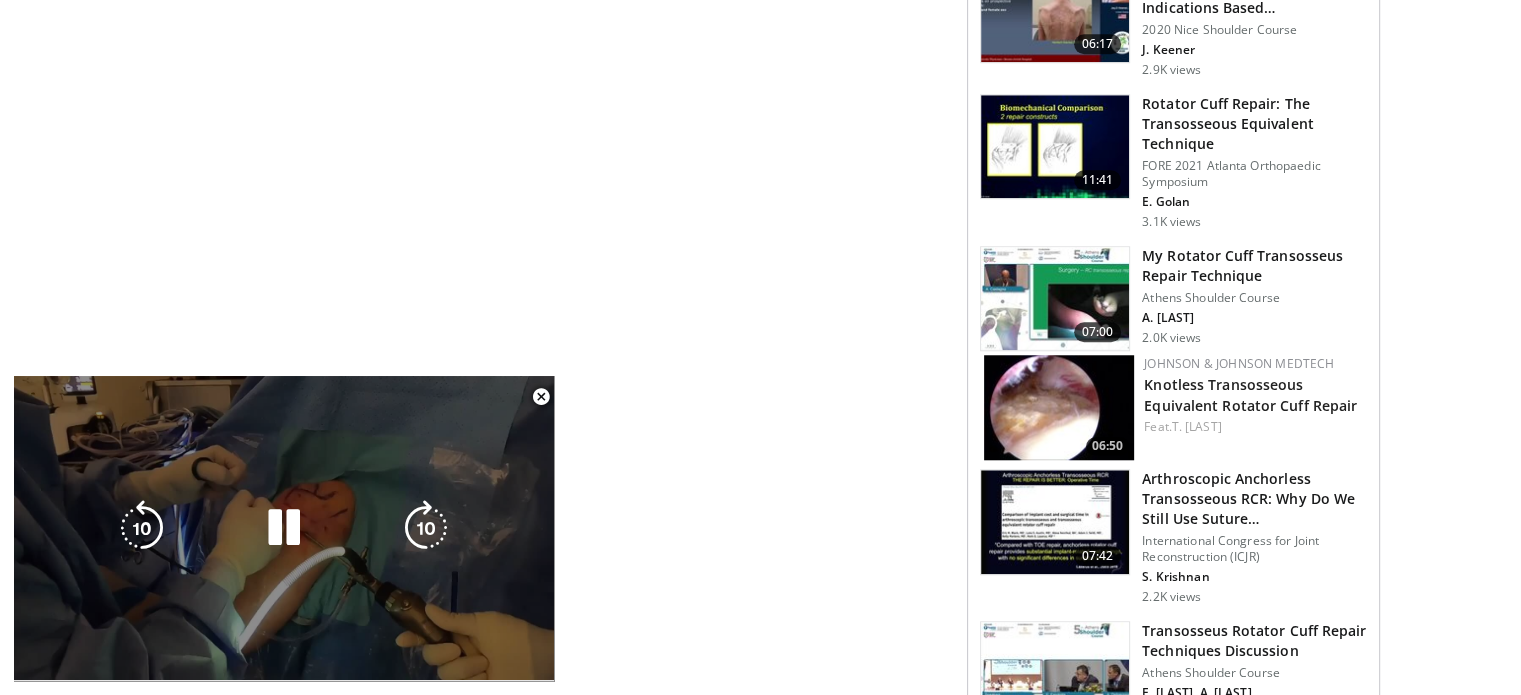 click at bounding box center [284, 528] 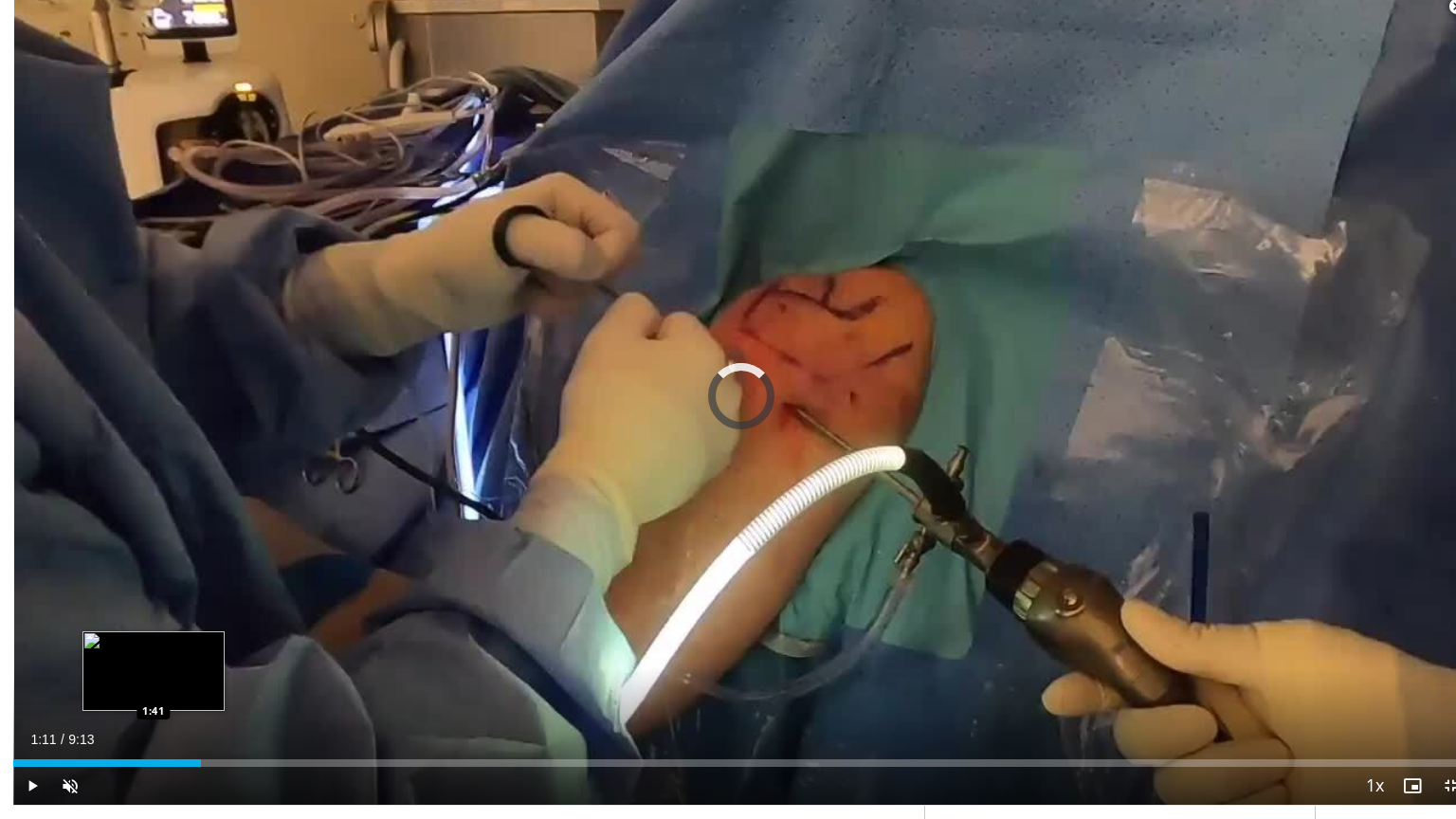 click on "Loaded :  0.00% 1:11 1:41" at bounding box center [741, 763] 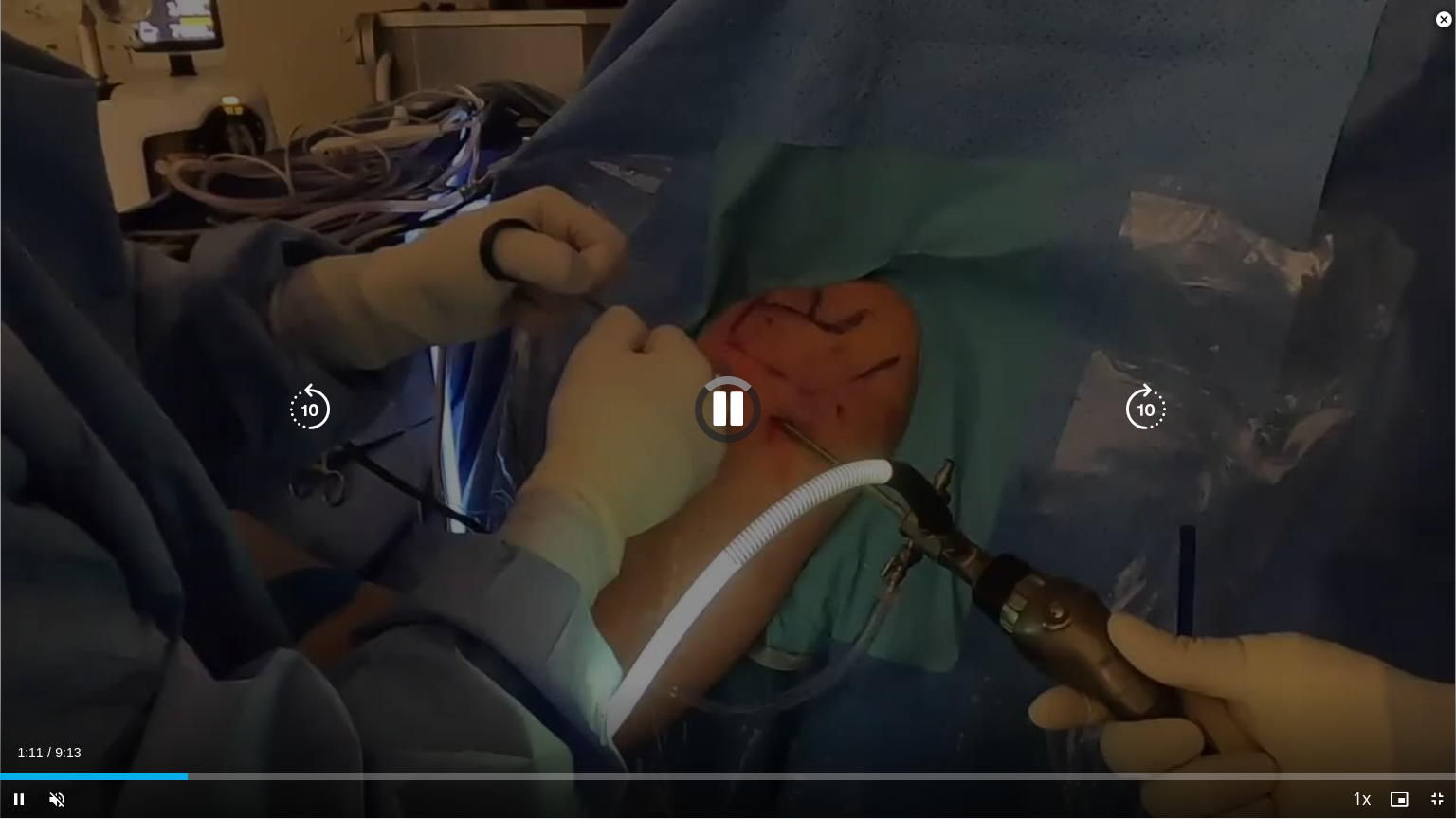 drag, startPoint x: 187, startPoint y: 774, endPoint x: 1447, endPoint y: 524, distance: 1284.562 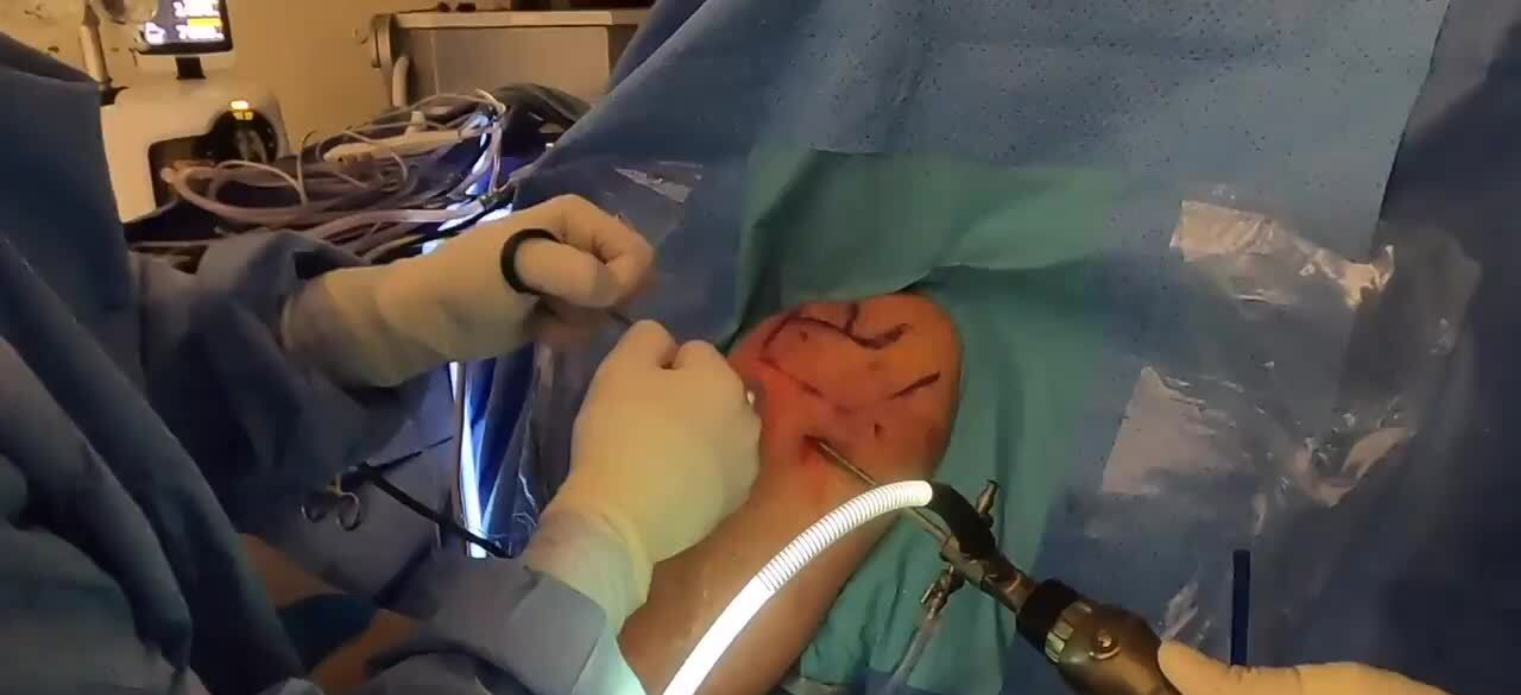 scroll, scrollTop: 0, scrollLeft: 0, axis: both 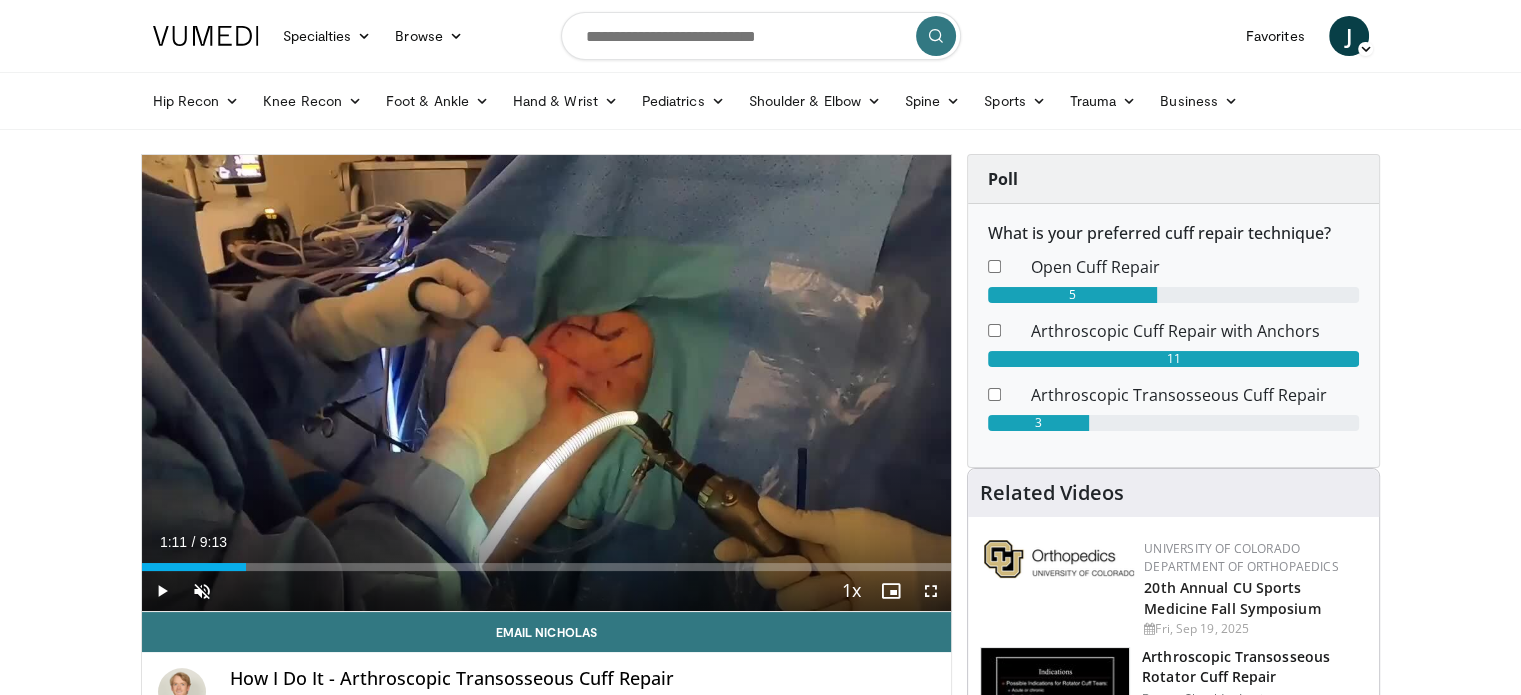 click at bounding box center (546, 383) 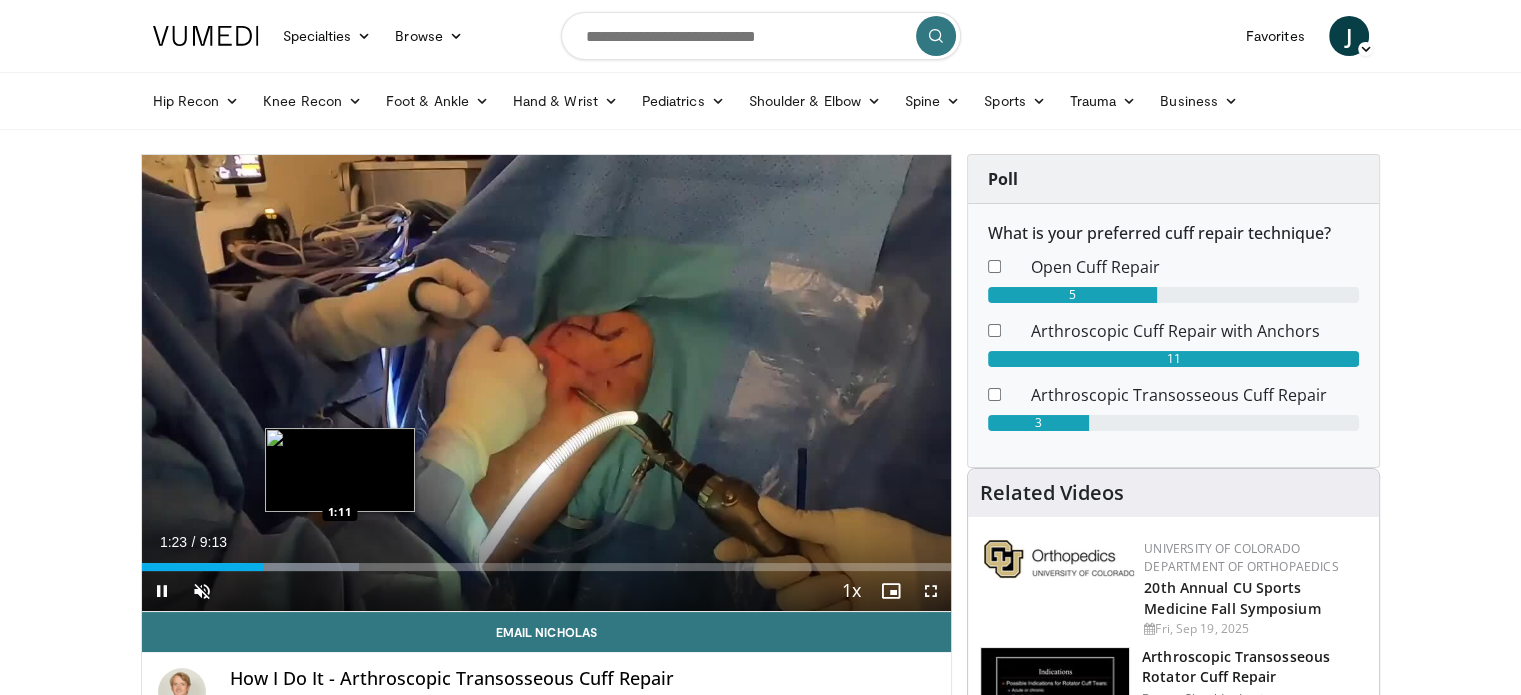 click on "1:23" at bounding box center [203, 567] 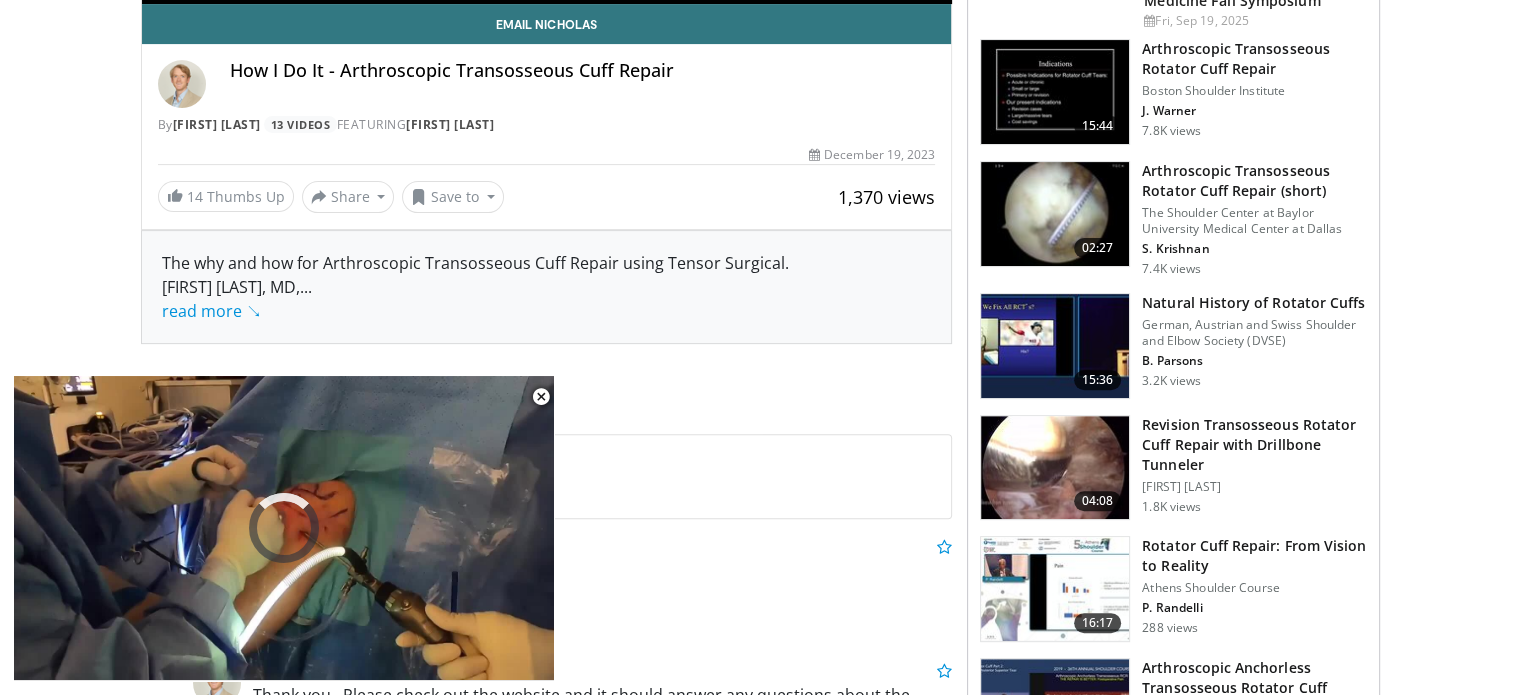scroll, scrollTop: 1825, scrollLeft: 0, axis: vertical 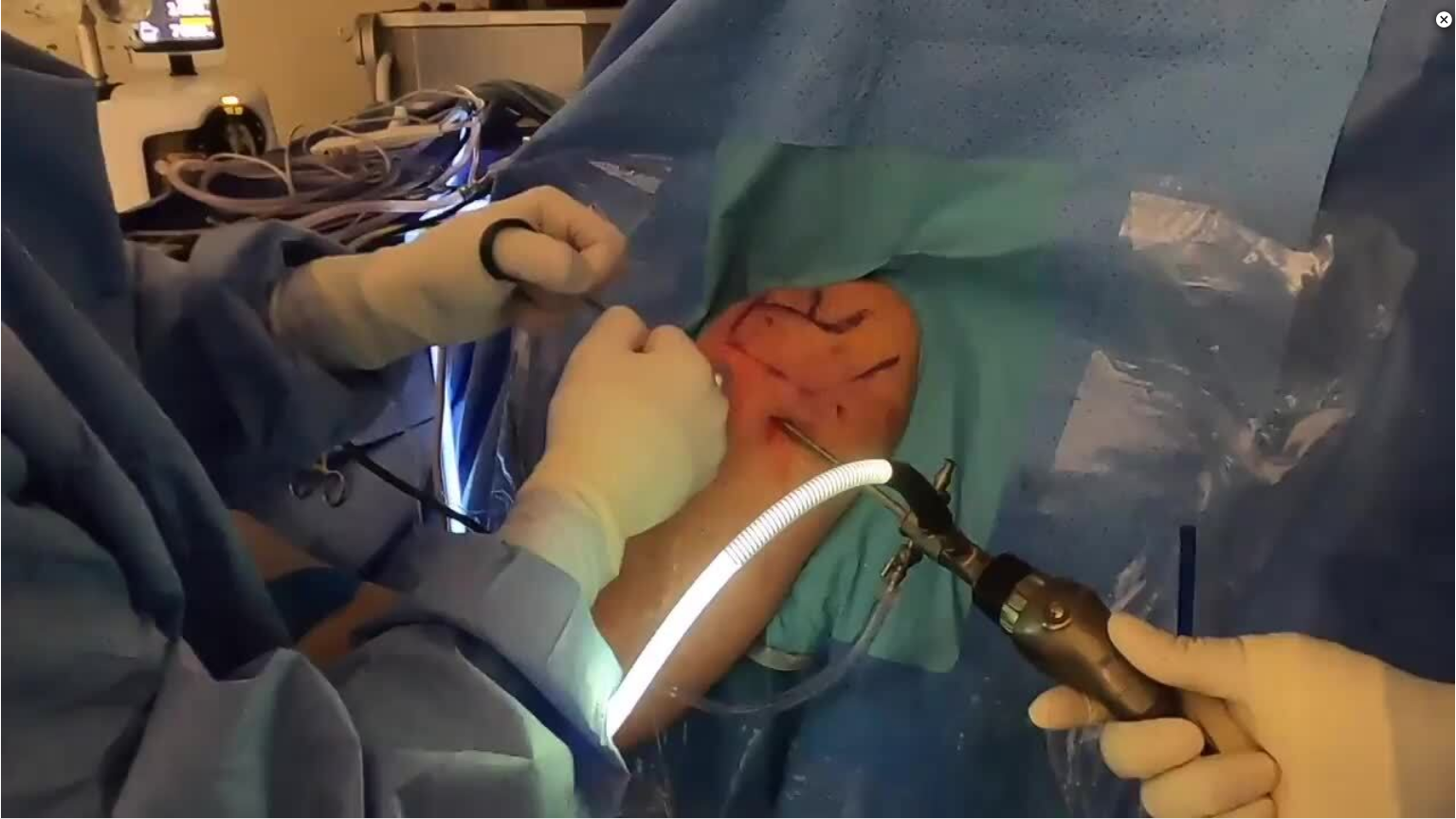 click on "60 seconds
Tap to unmute" at bounding box center [728, 409] 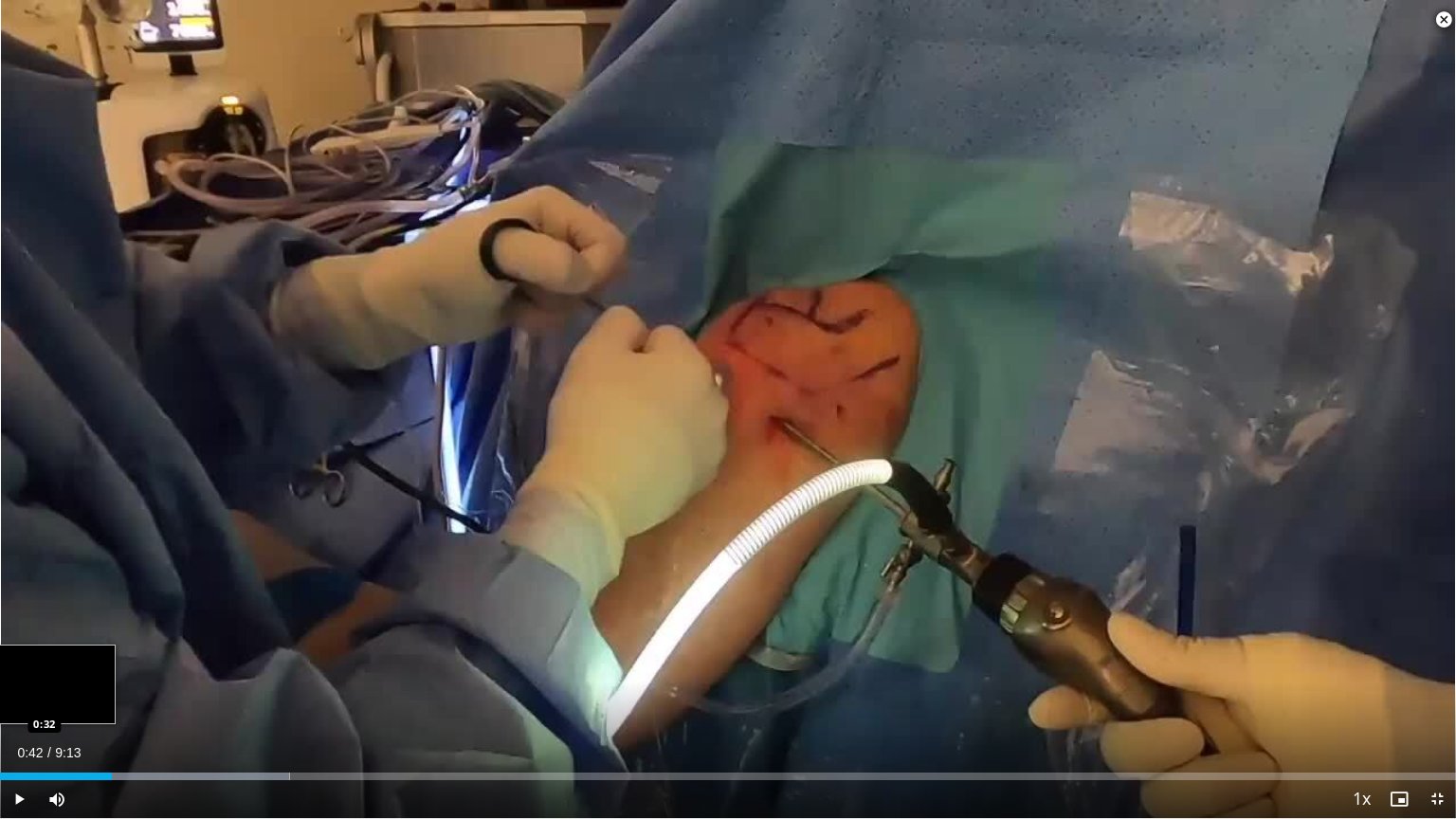 click on "Loaded :  19.89% 0:49 0:32" at bounding box center [728, 771] 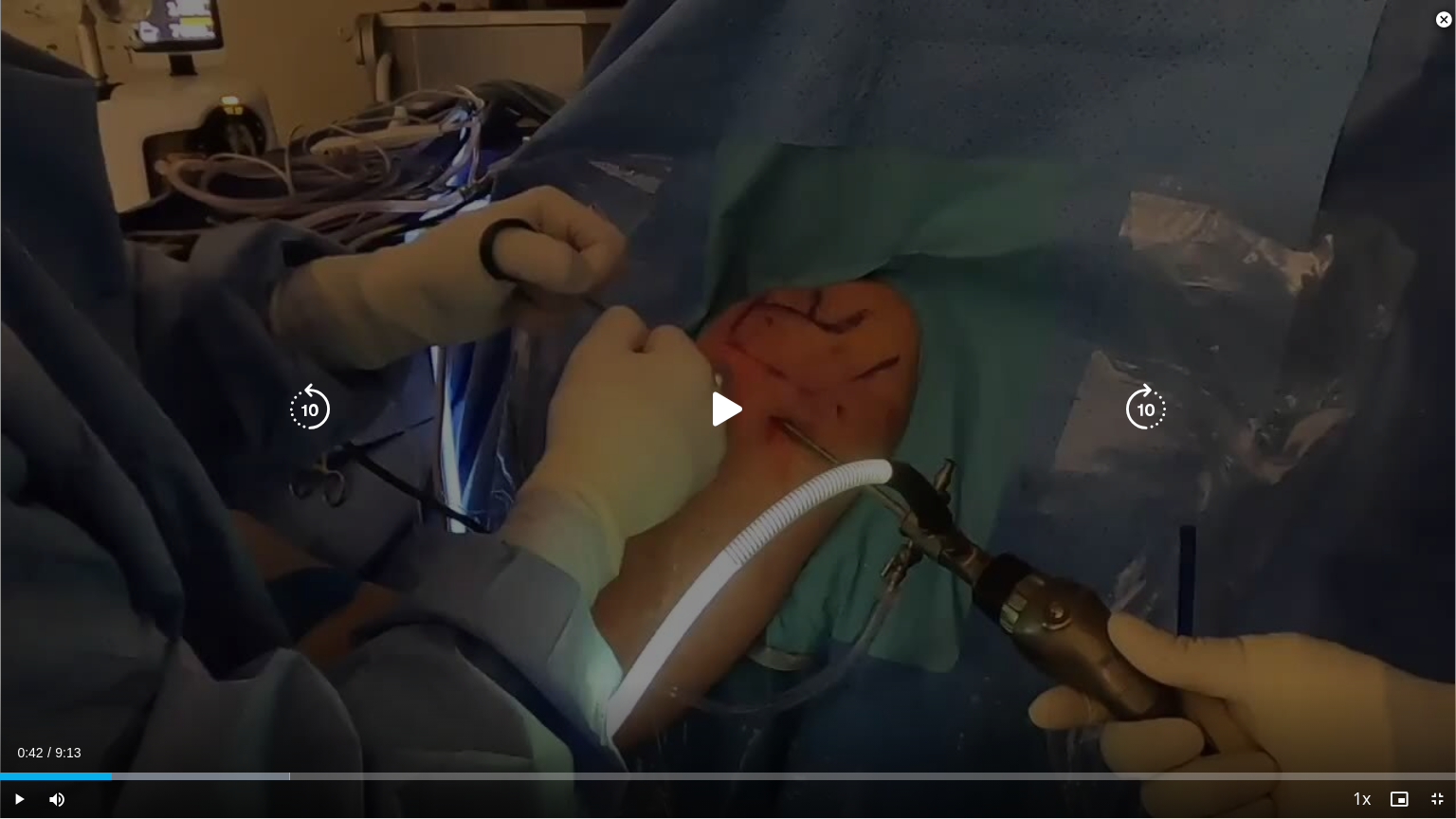 drag, startPoint x: 111, startPoint y: 762, endPoint x: 1447, endPoint y: 524, distance: 1357.0335 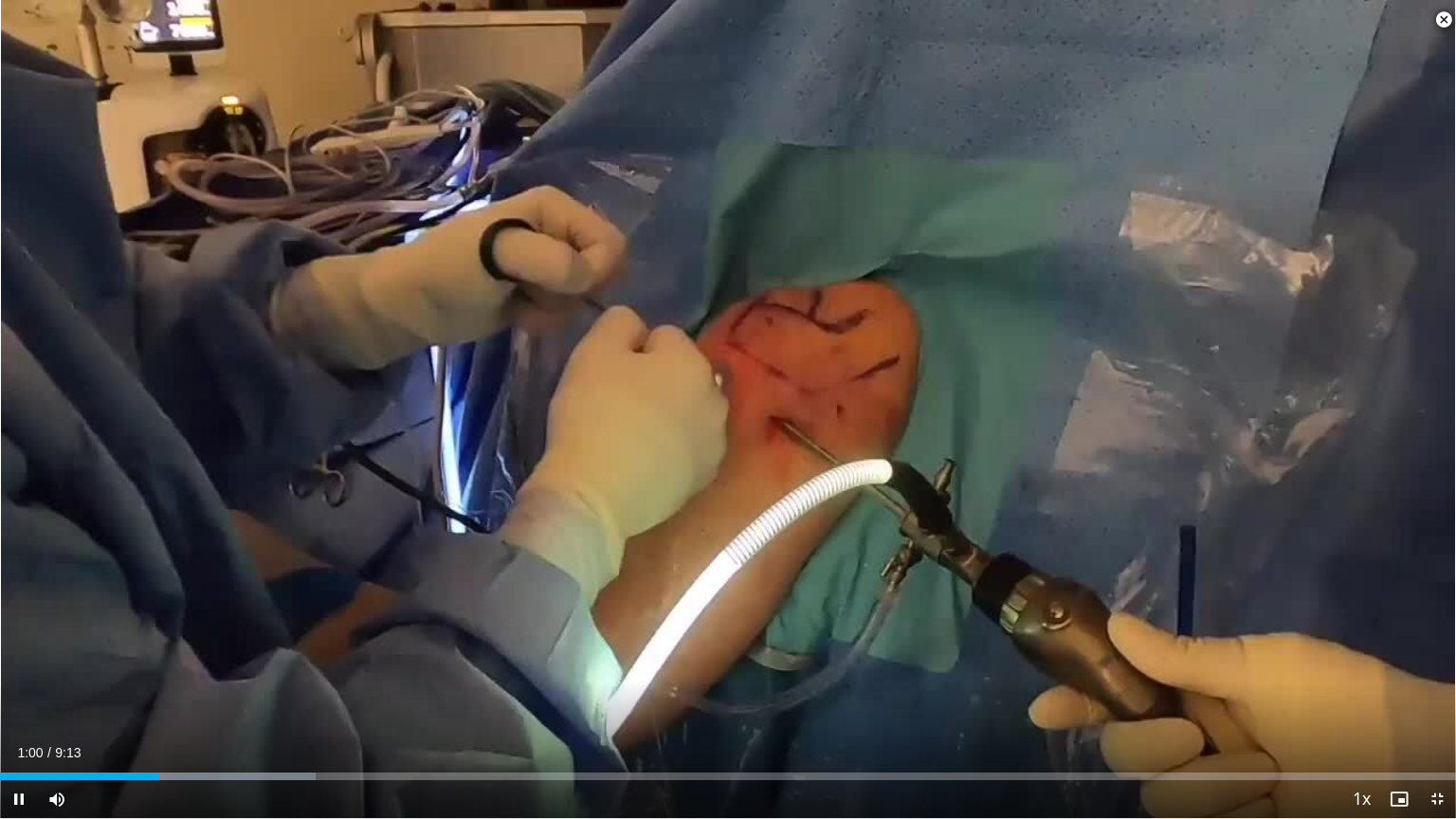 click on "60 seconds
Tap to unmute" at bounding box center (728, 409) 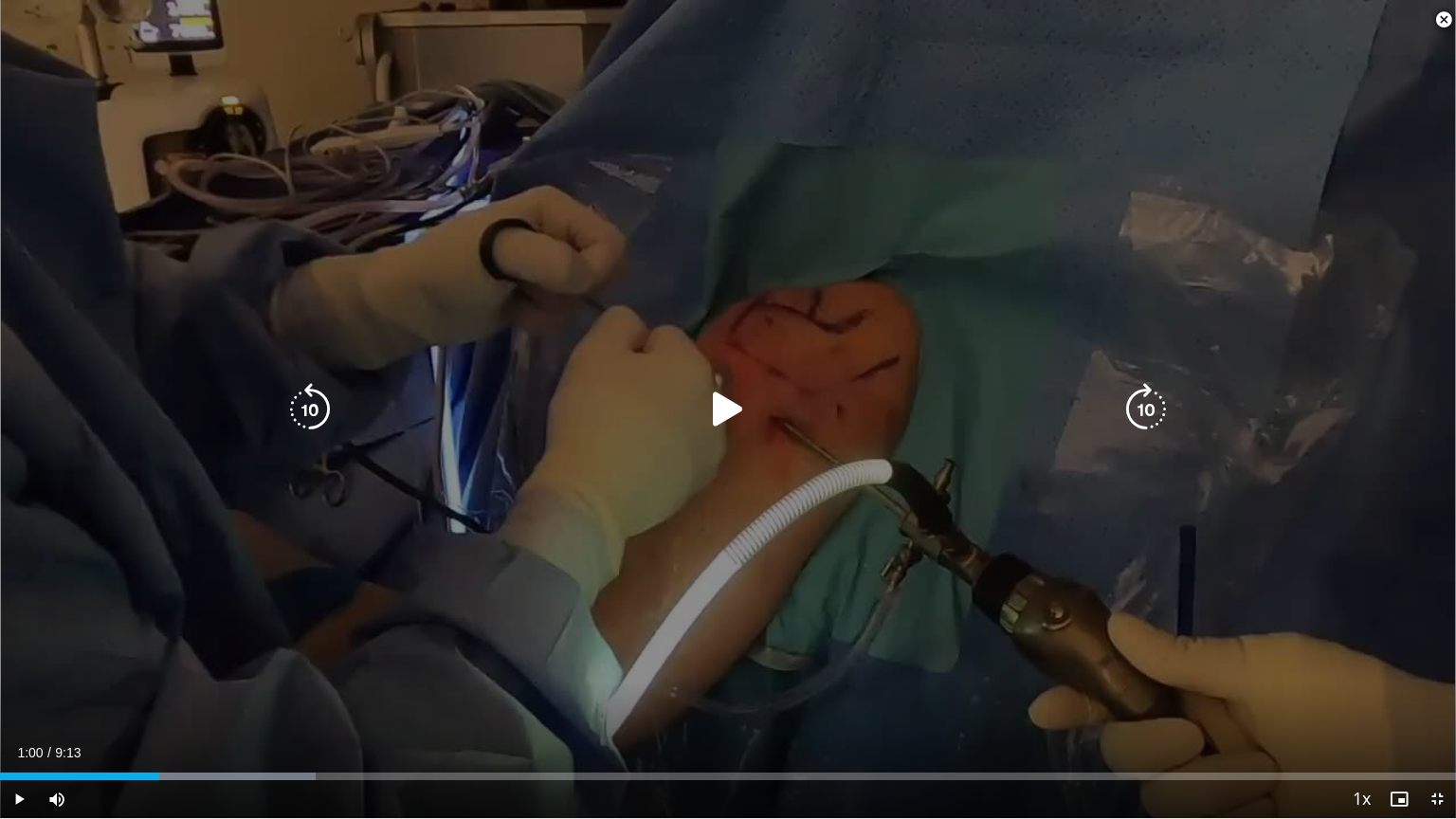 click on "60 seconds
Tap to unmute" at bounding box center (728, 409) 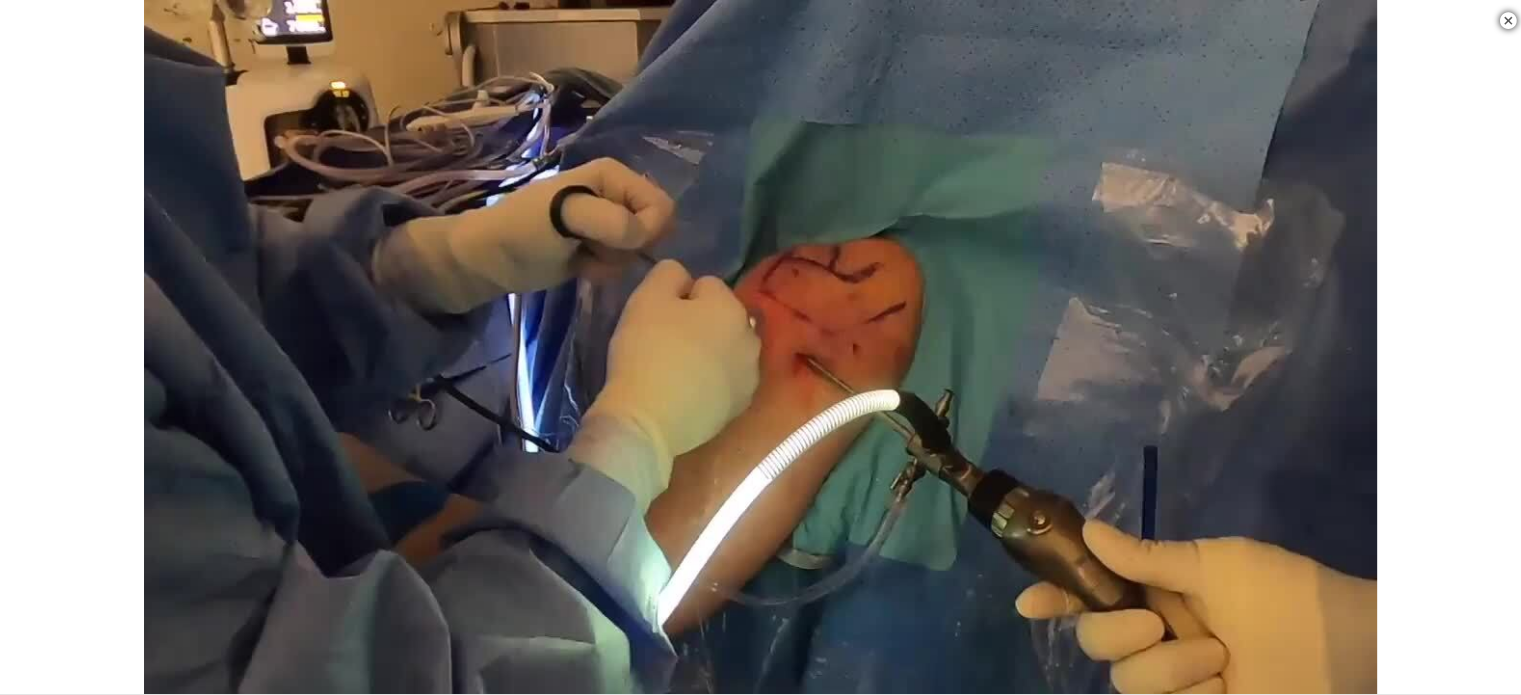 scroll, scrollTop: 1792, scrollLeft: 0, axis: vertical 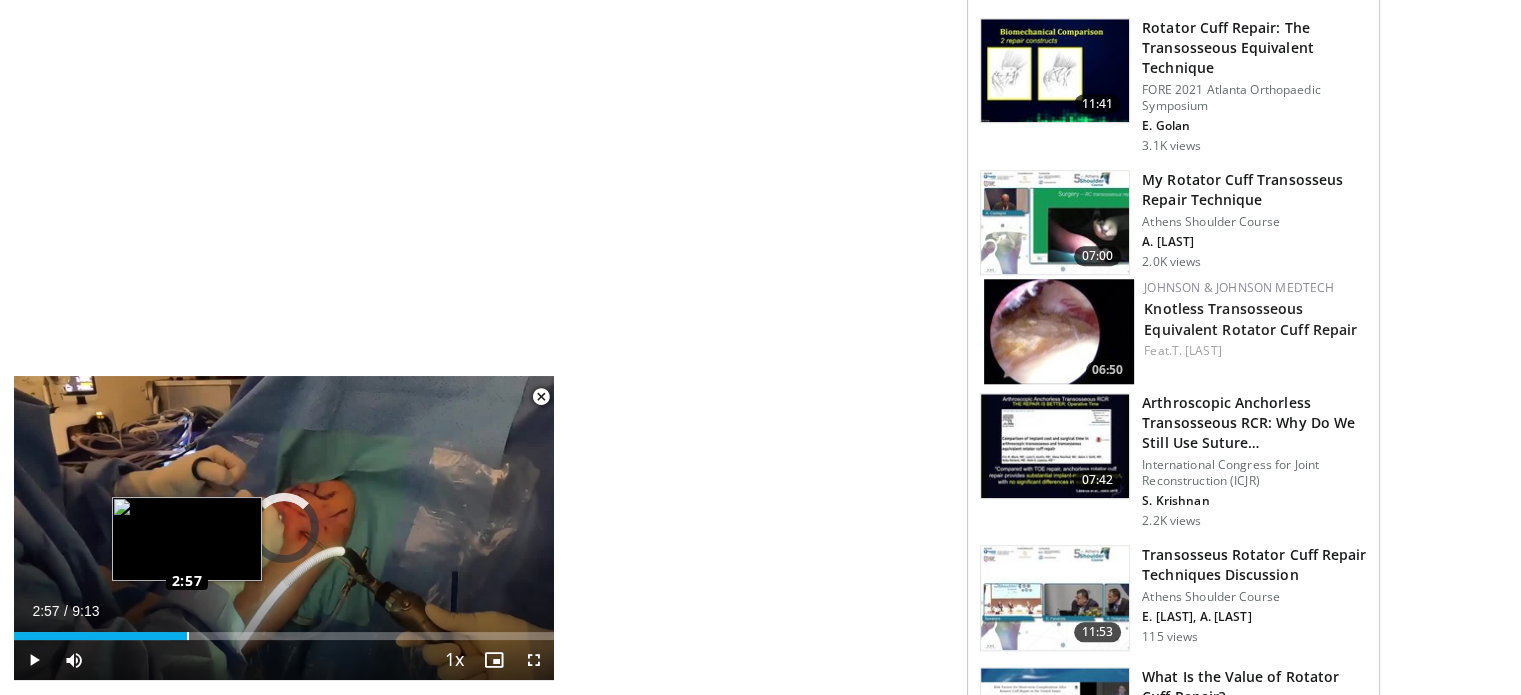 click on "Loaded :  28.69% 1:34 2:57" at bounding box center [284, 636] 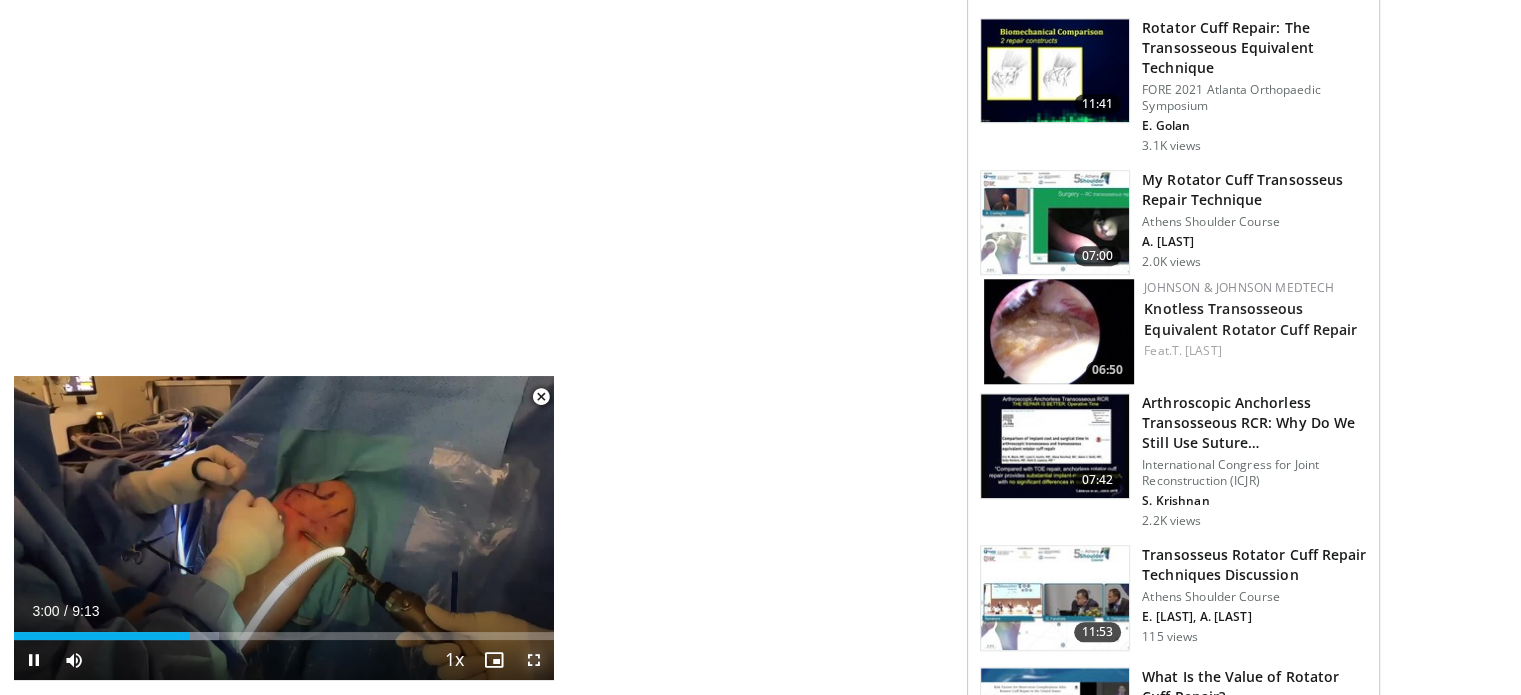 click at bounding box center [534, 660] 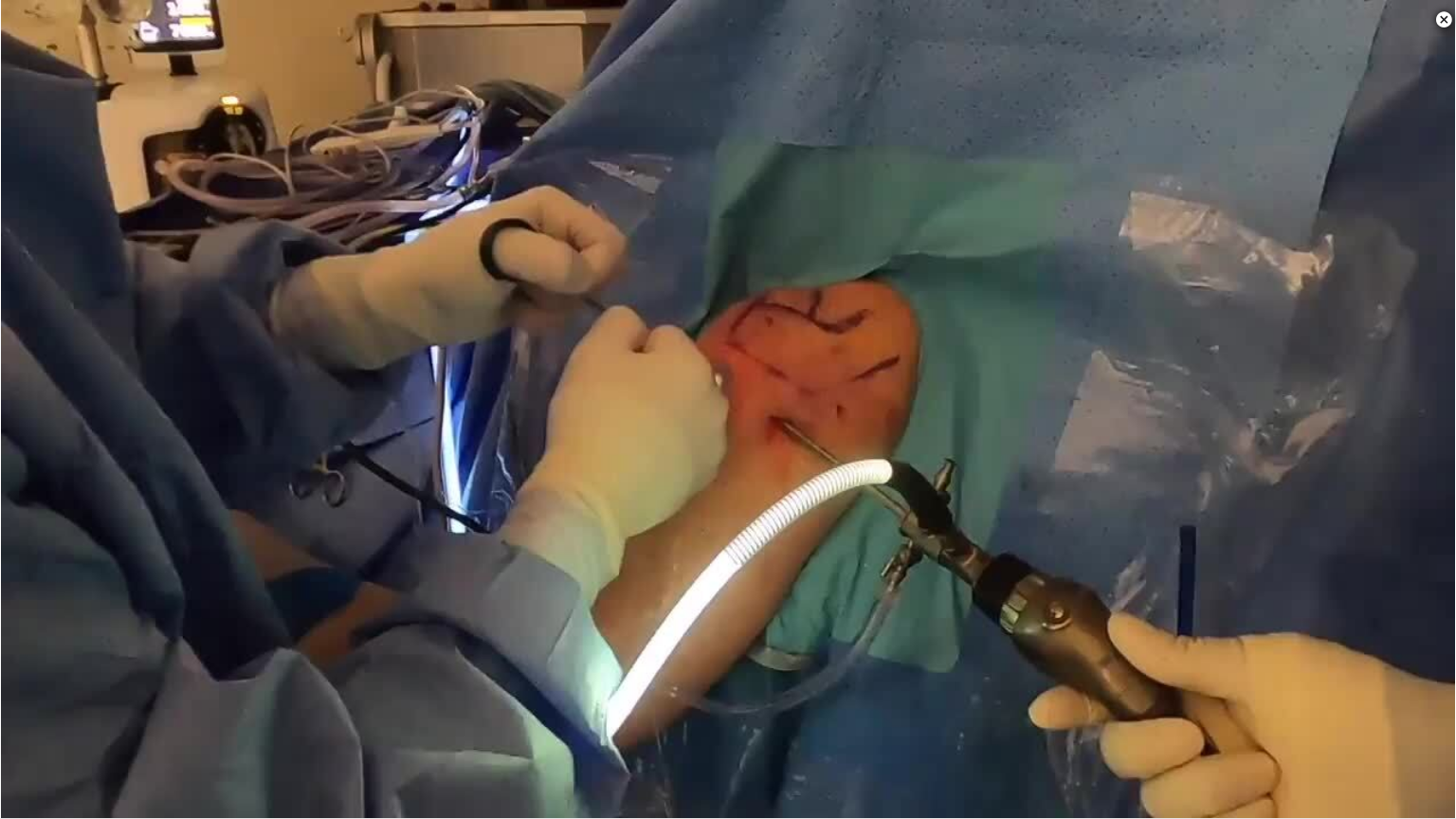 click on "60 seconds
Tap to unmute" at bounding box center (728, 409) 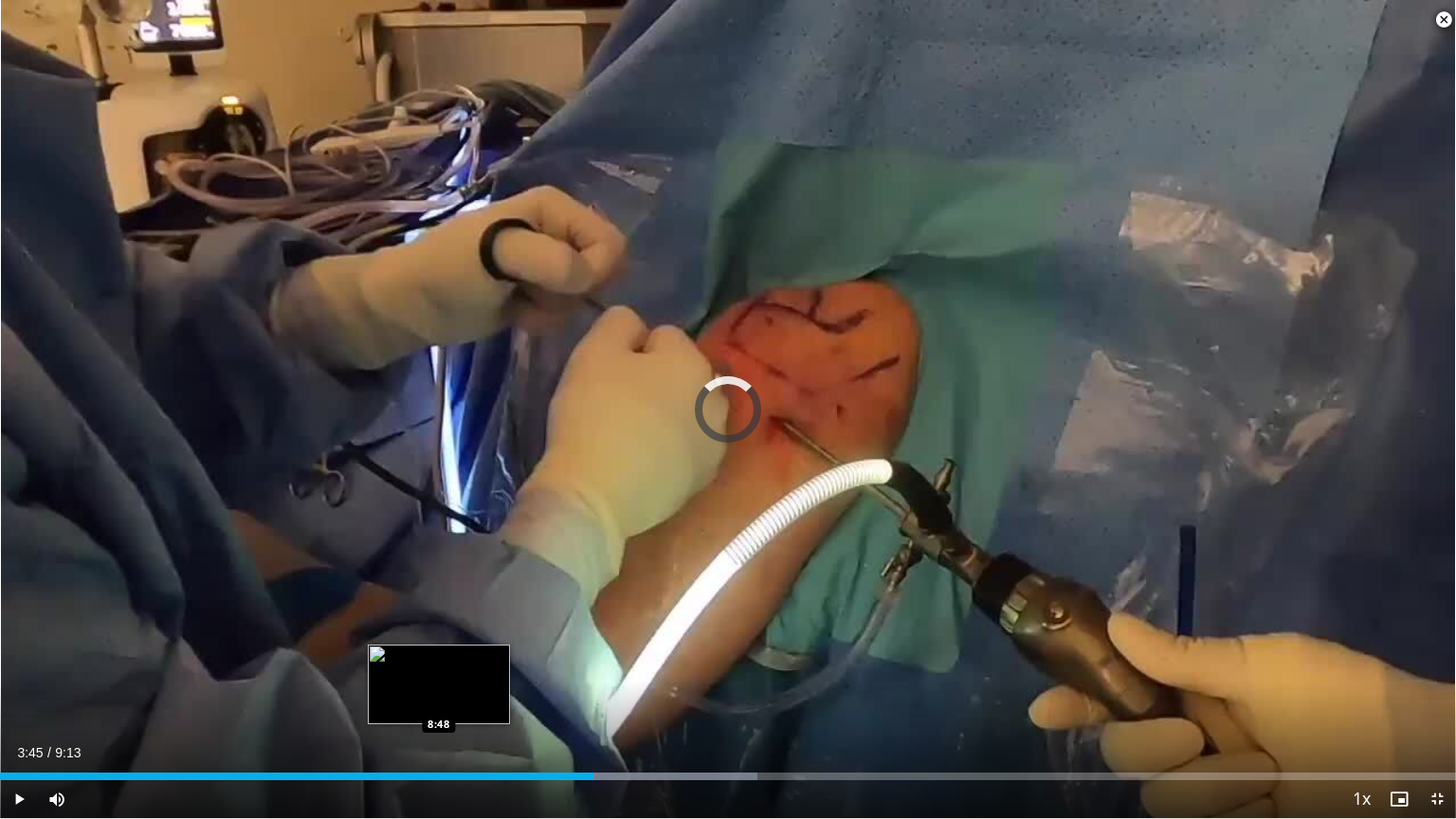 click on "3:45" at bounding box center [297, 776] 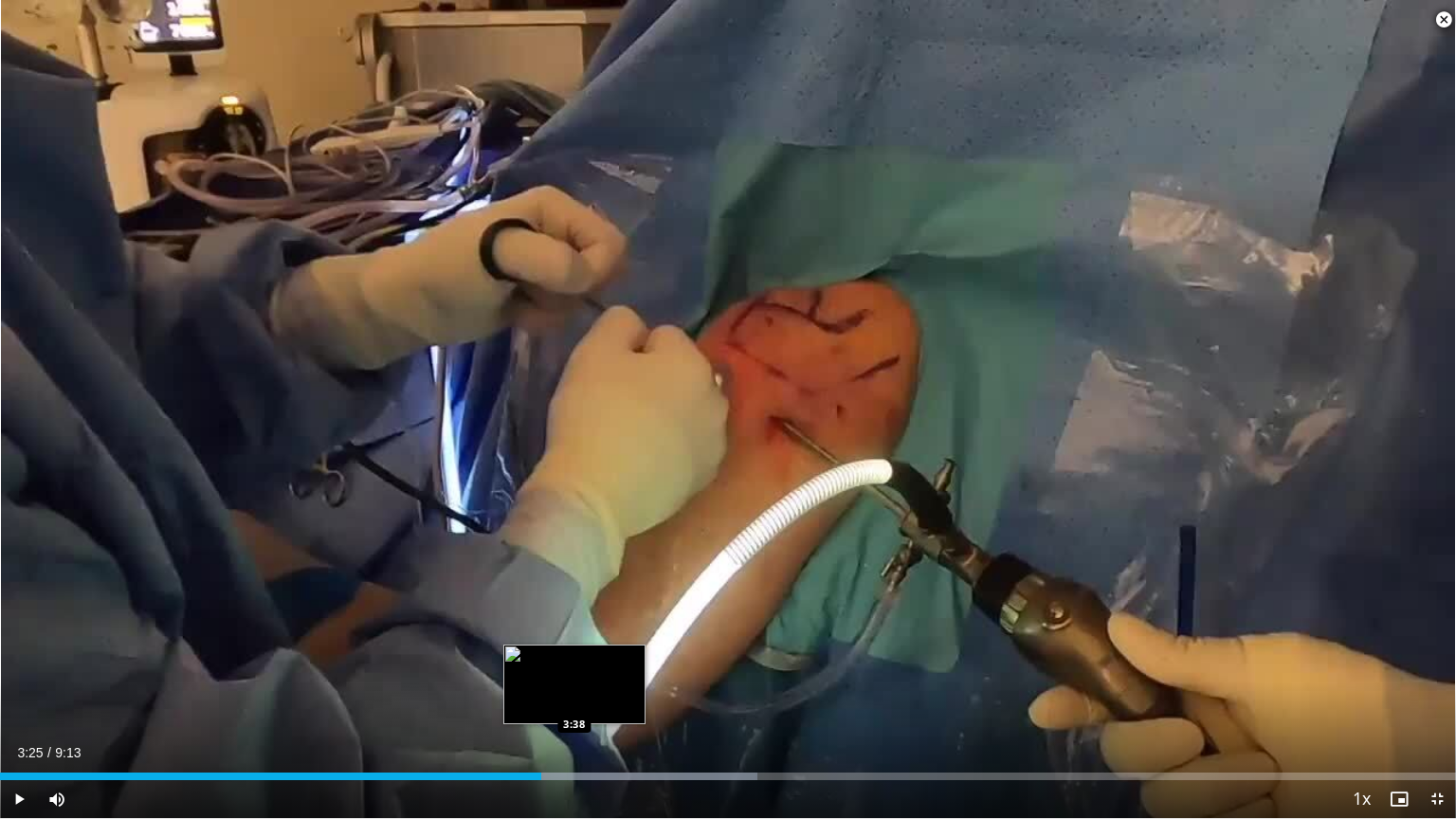 click on "3:25" at bounding box center (270, 776) 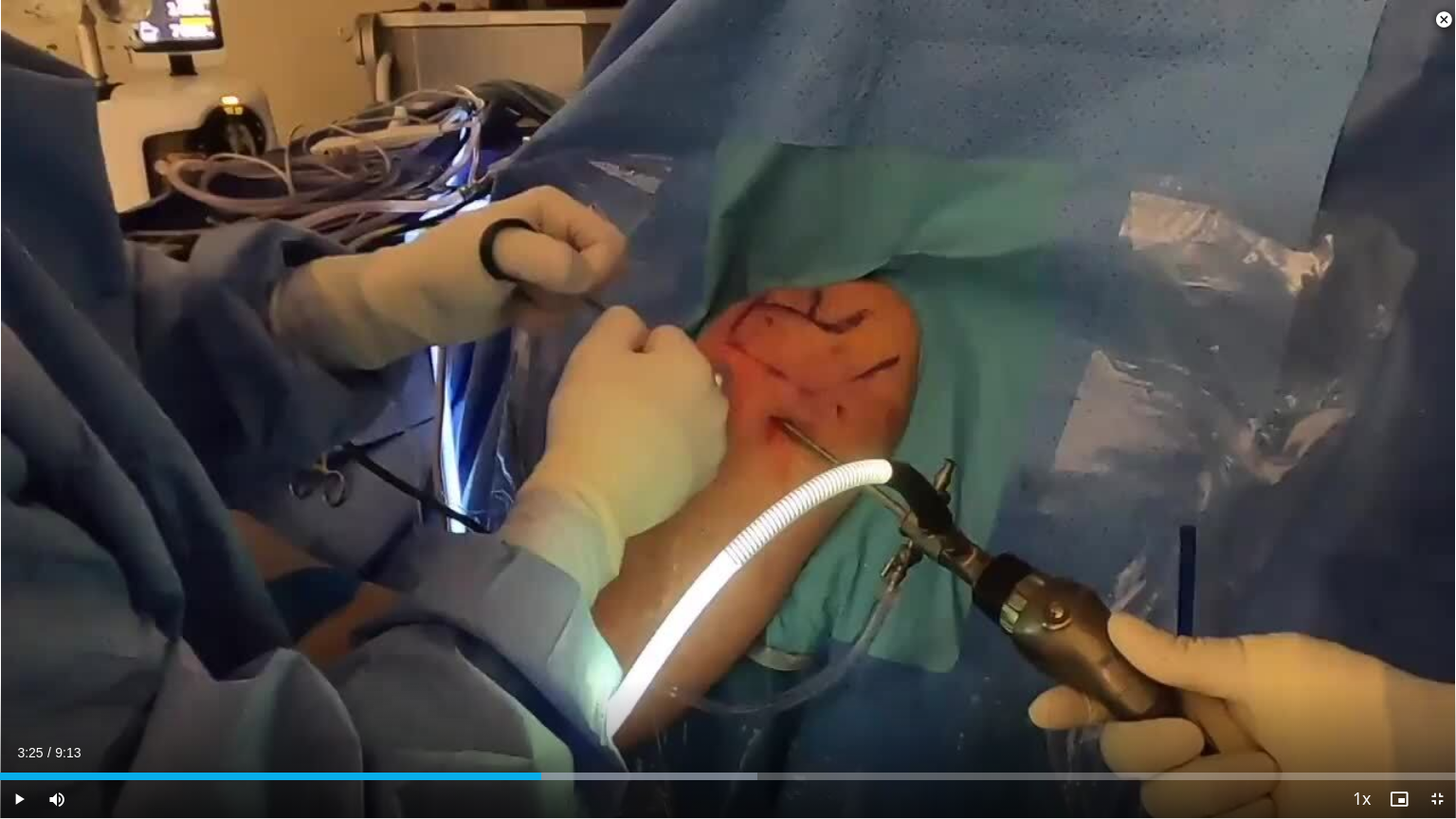click on "Current Time  [TIME] / Duration  [TIME] Play Skip Backward Skip Forward Mute Loaded :  52.00% [TIME] [TIME] Stream Type  LIVE Seek to live, currently behind live LIVE   1x Playback Rate 0.5x 0.75x 1x , selected 1.25x 1.5x 1.75x 2x Chapters Chapters Descriptions descriptions off , selected Captions captions settings , opens captions settings dialog captions off , selected Audio Track en (Main) , selected Exit Fullscreen Enable picture-in-picture mode" at bounding box center (728, 799) 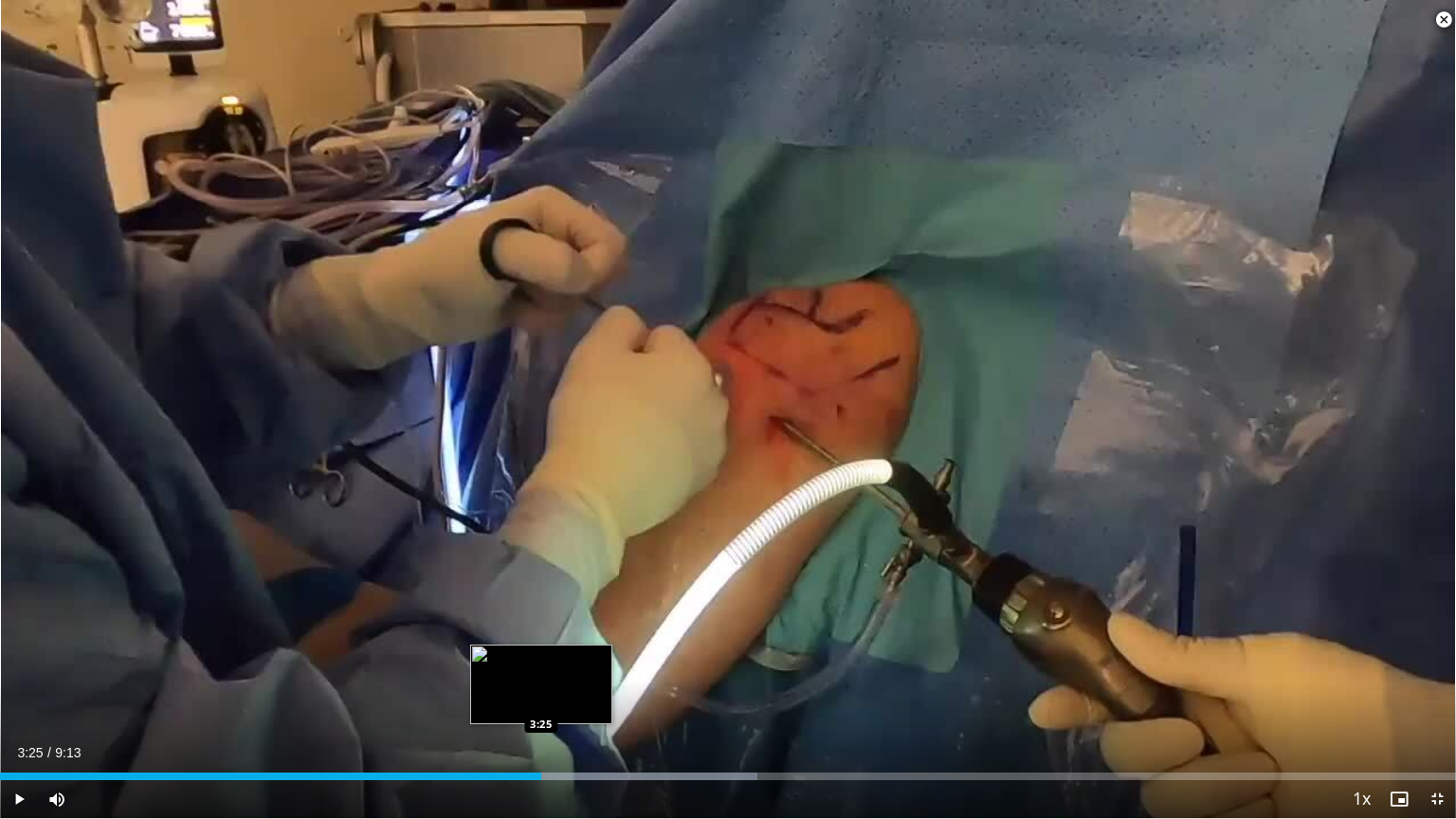 click on "Loaded :  52.00% 3:25 3:25" at bounding box center (728, 771) 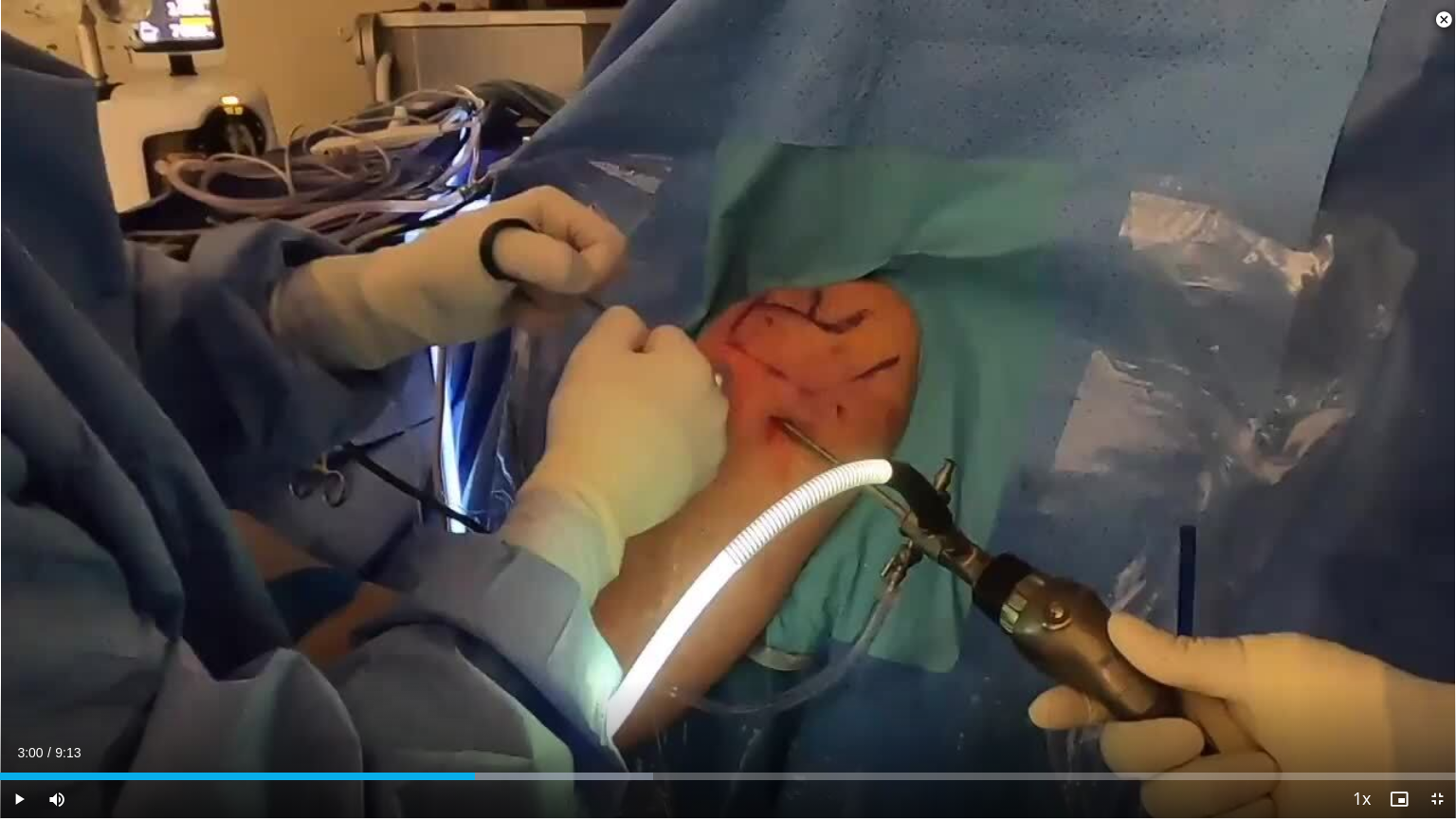 click at bounding box center (728, 410) 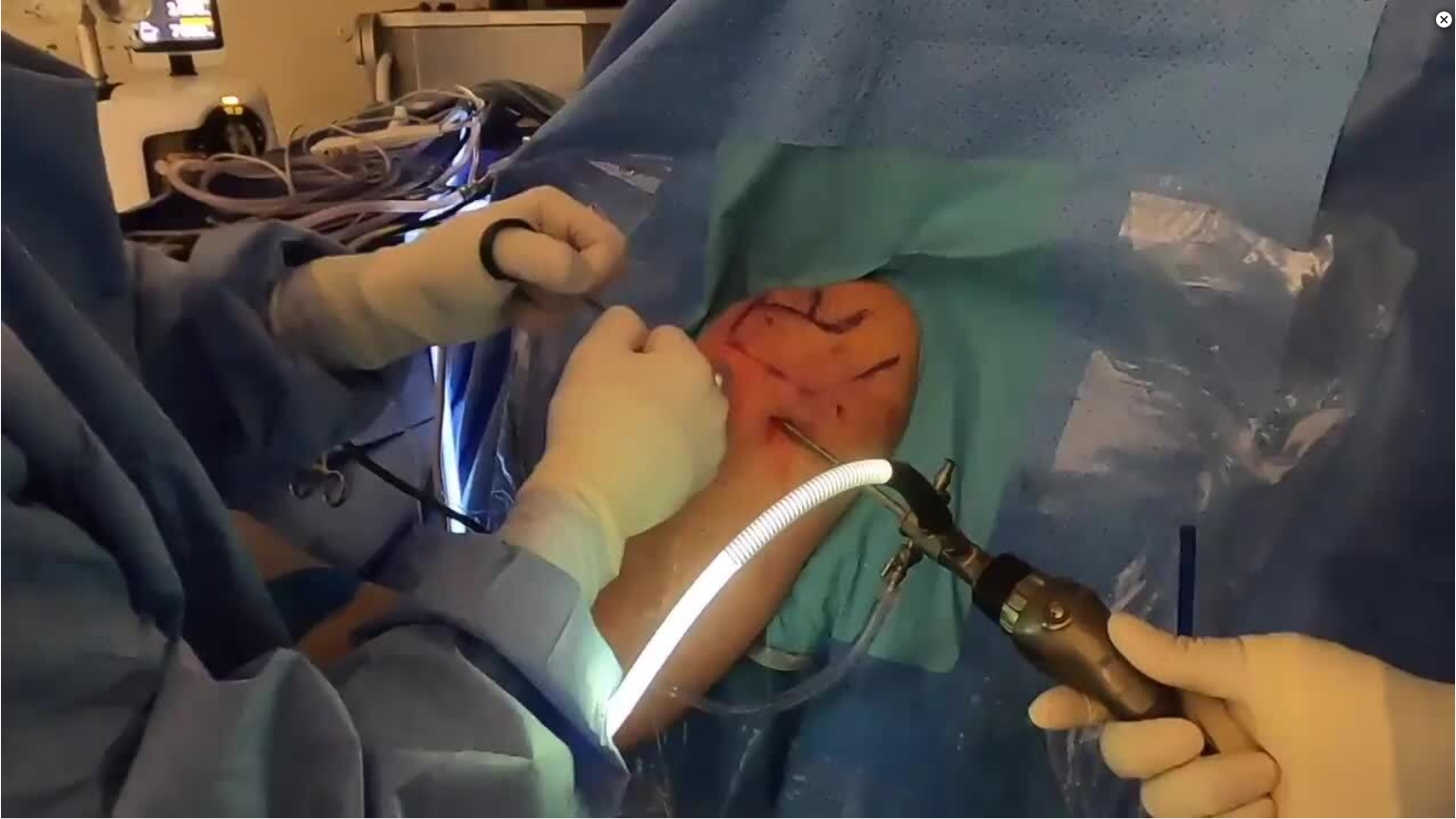 click on "60 seconds
Tap to unmute" at bounding box center [728, 409] 